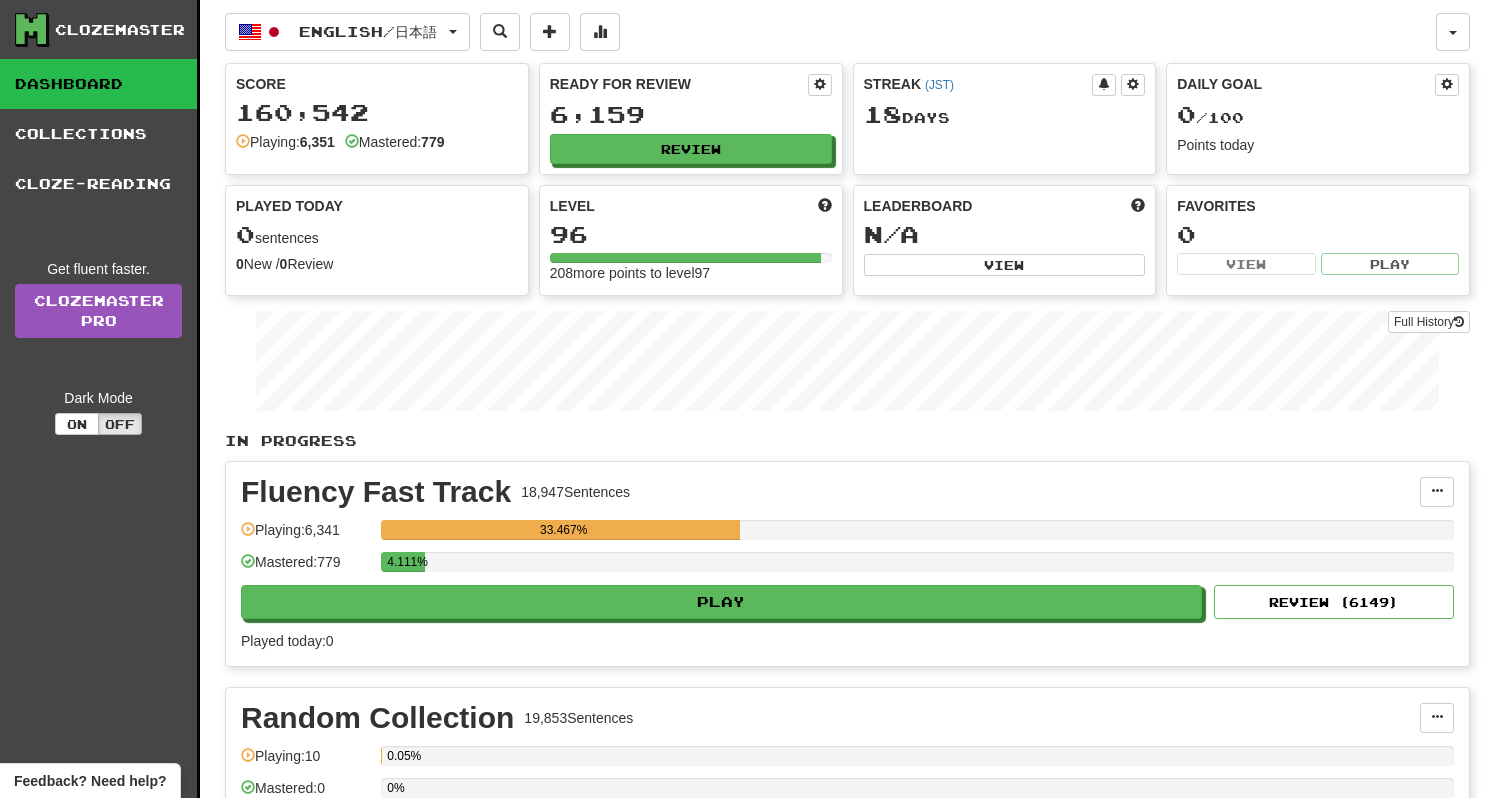 scroll, scrollTop: 0, scrollLeft: 0, axis: both 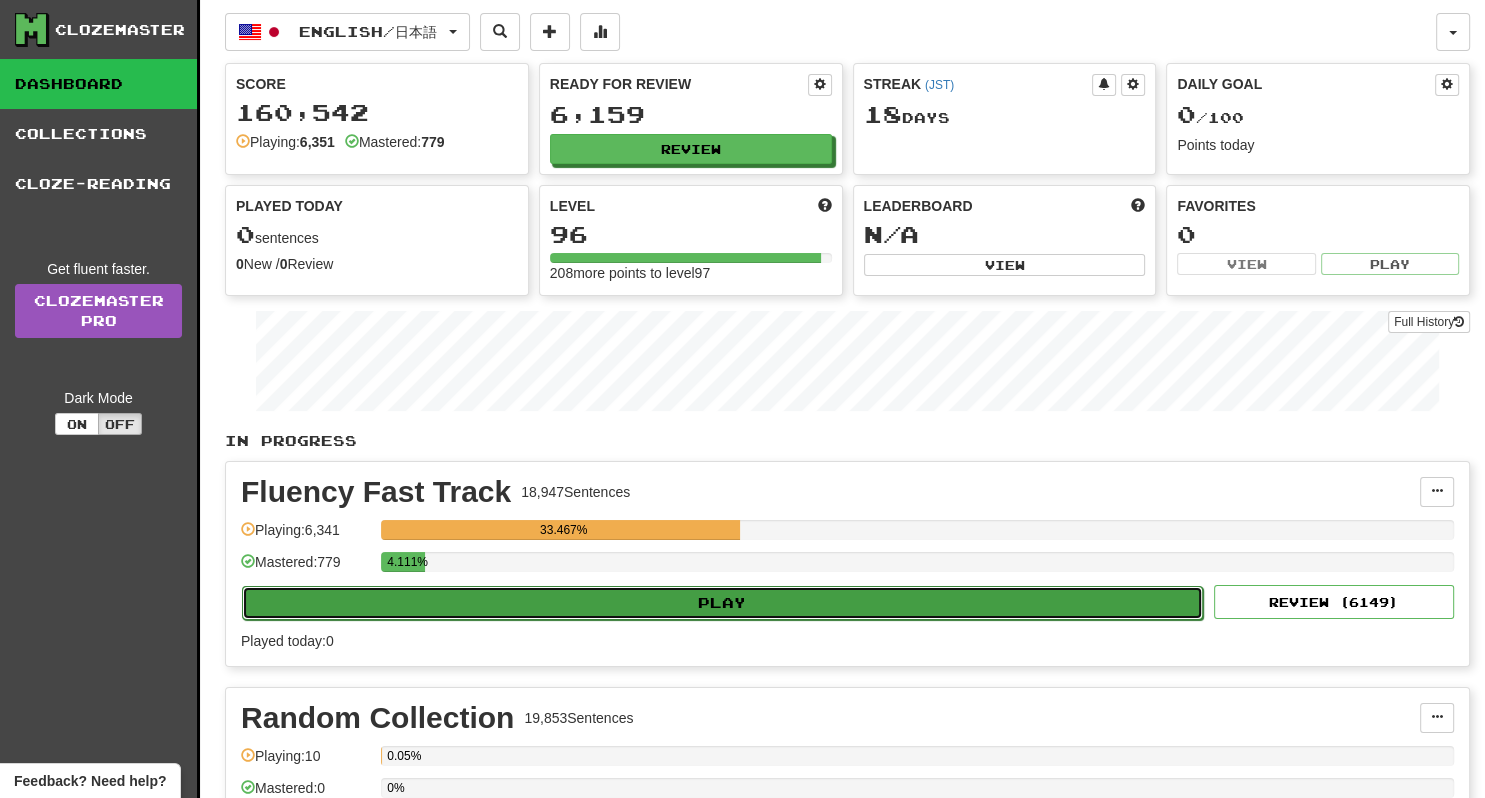 click on "Play" at bounding box center [722, 603] 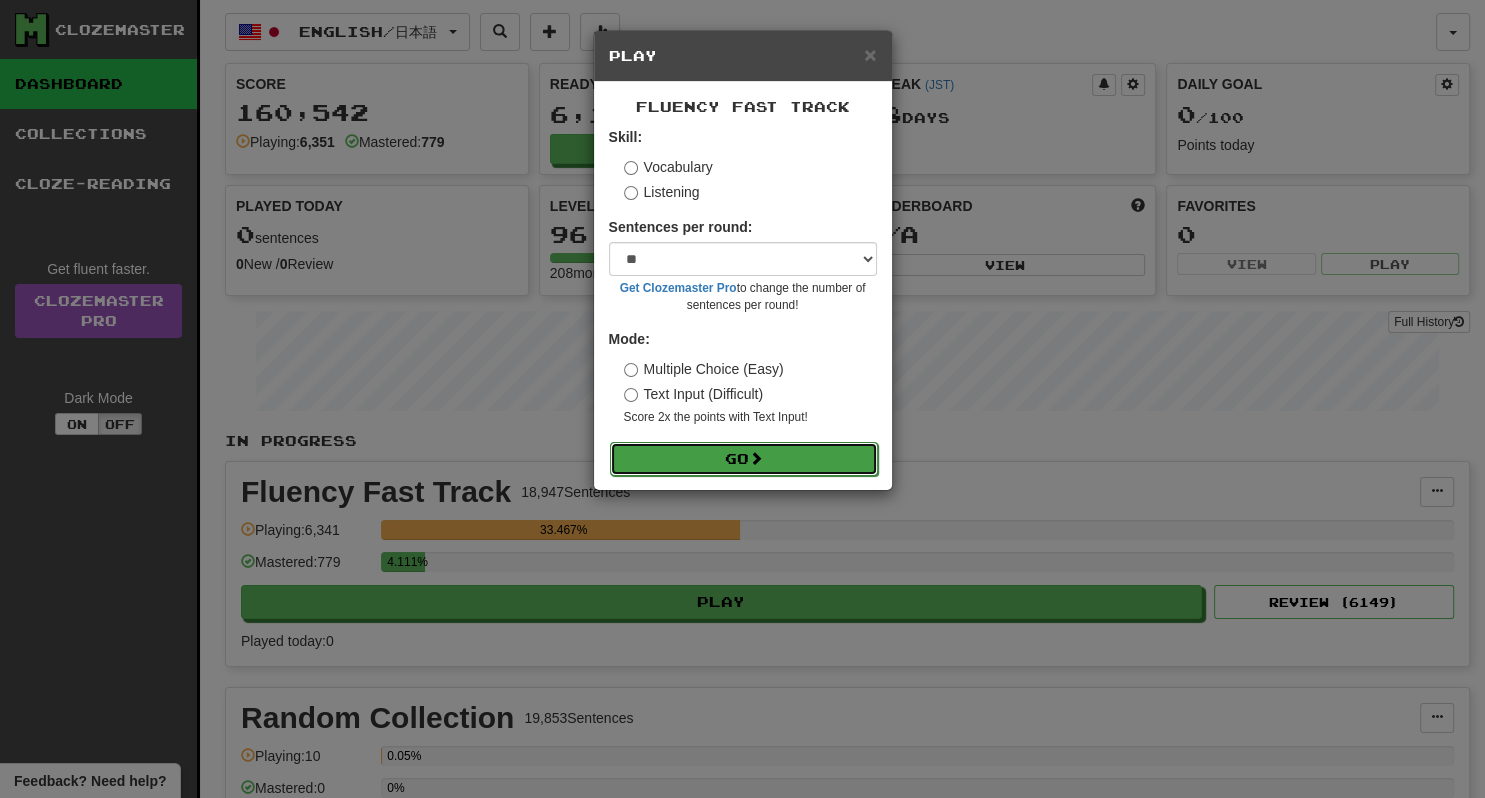 click on "Go" at bounding box center [744, 459] 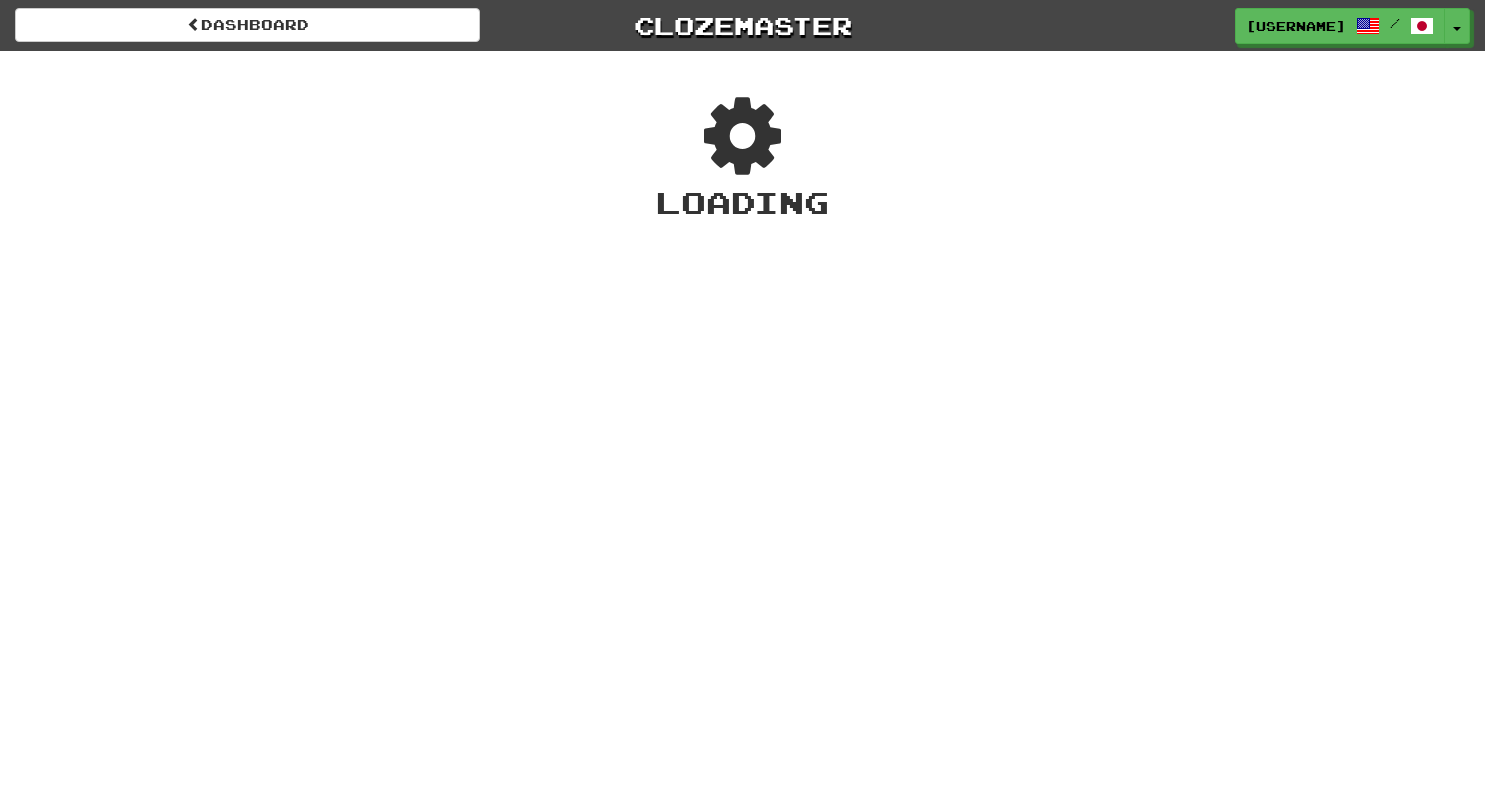 scroll, scrollTop: 0, scrollLeft: 0, axis: both 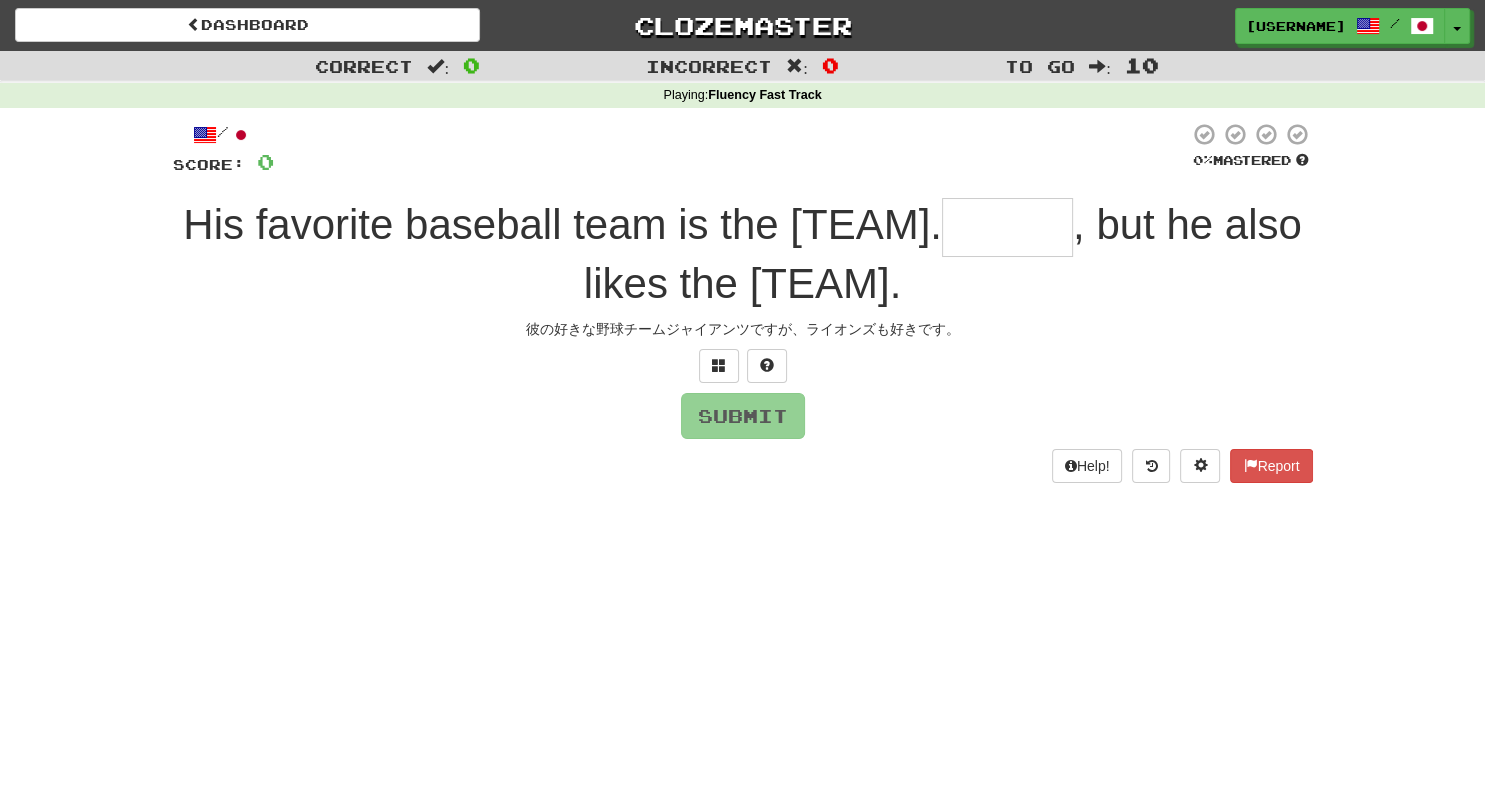 click on "/  Score:   0 0 %  Mastered His favorite baseball team is the [TEAM] , but he also likes the [TEAM]. 彼の好きな野球チームジャイアンツですが、ライオンズも好きです。 Submit  Help!  Report" at bounding box center (743, 302) 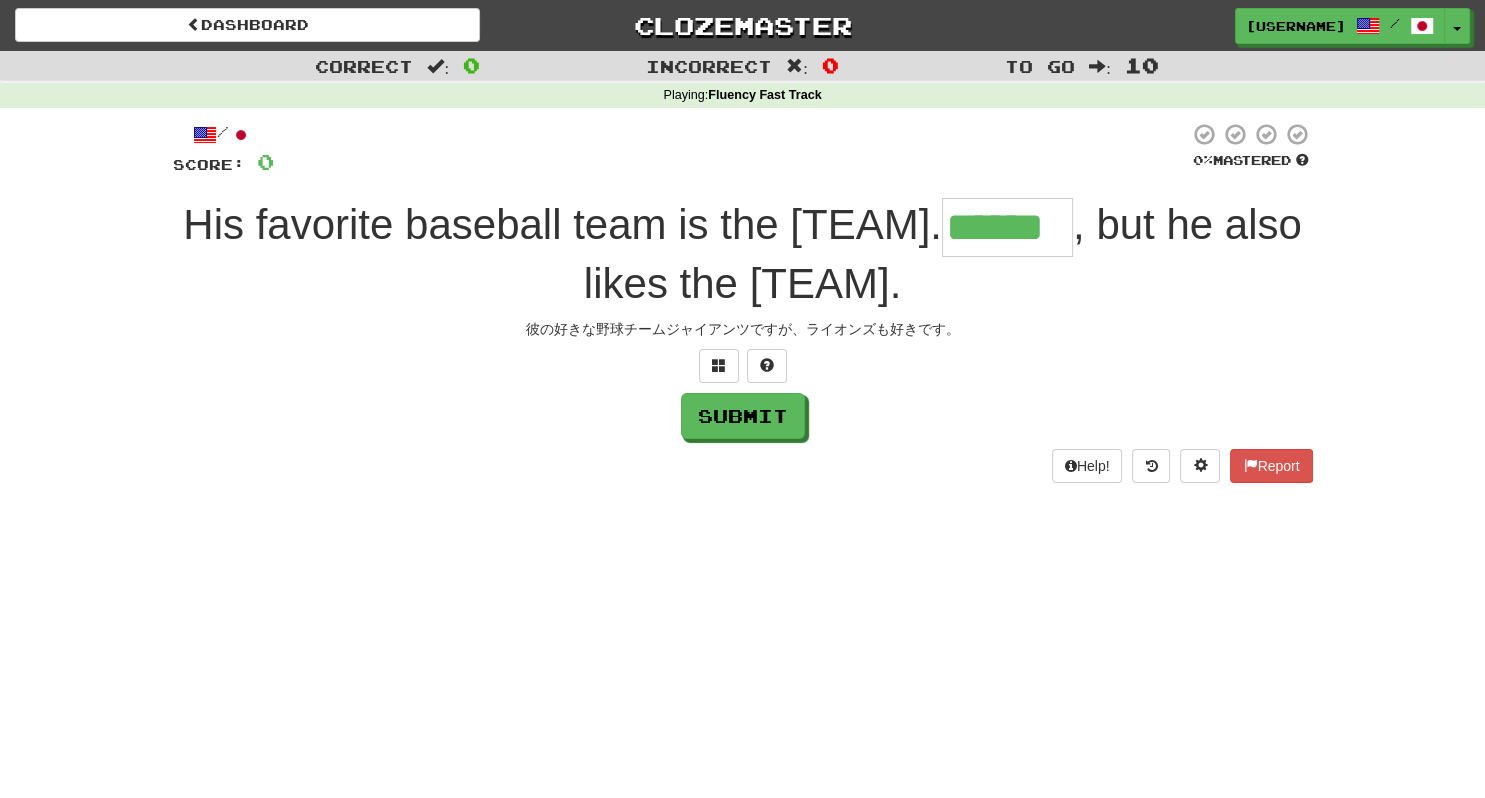 type on "******" 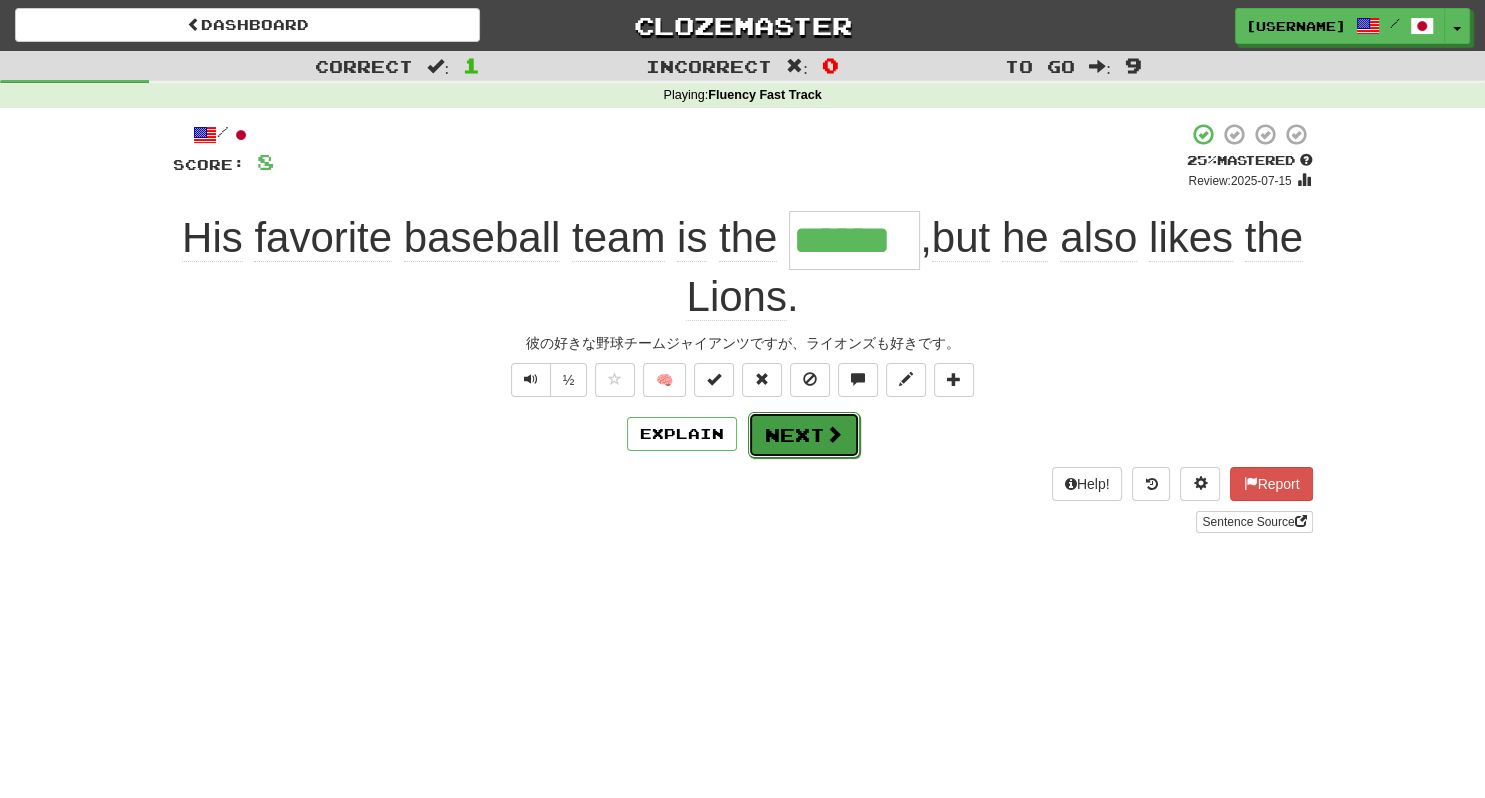 click on "Next" at bounding box center [804, 435] 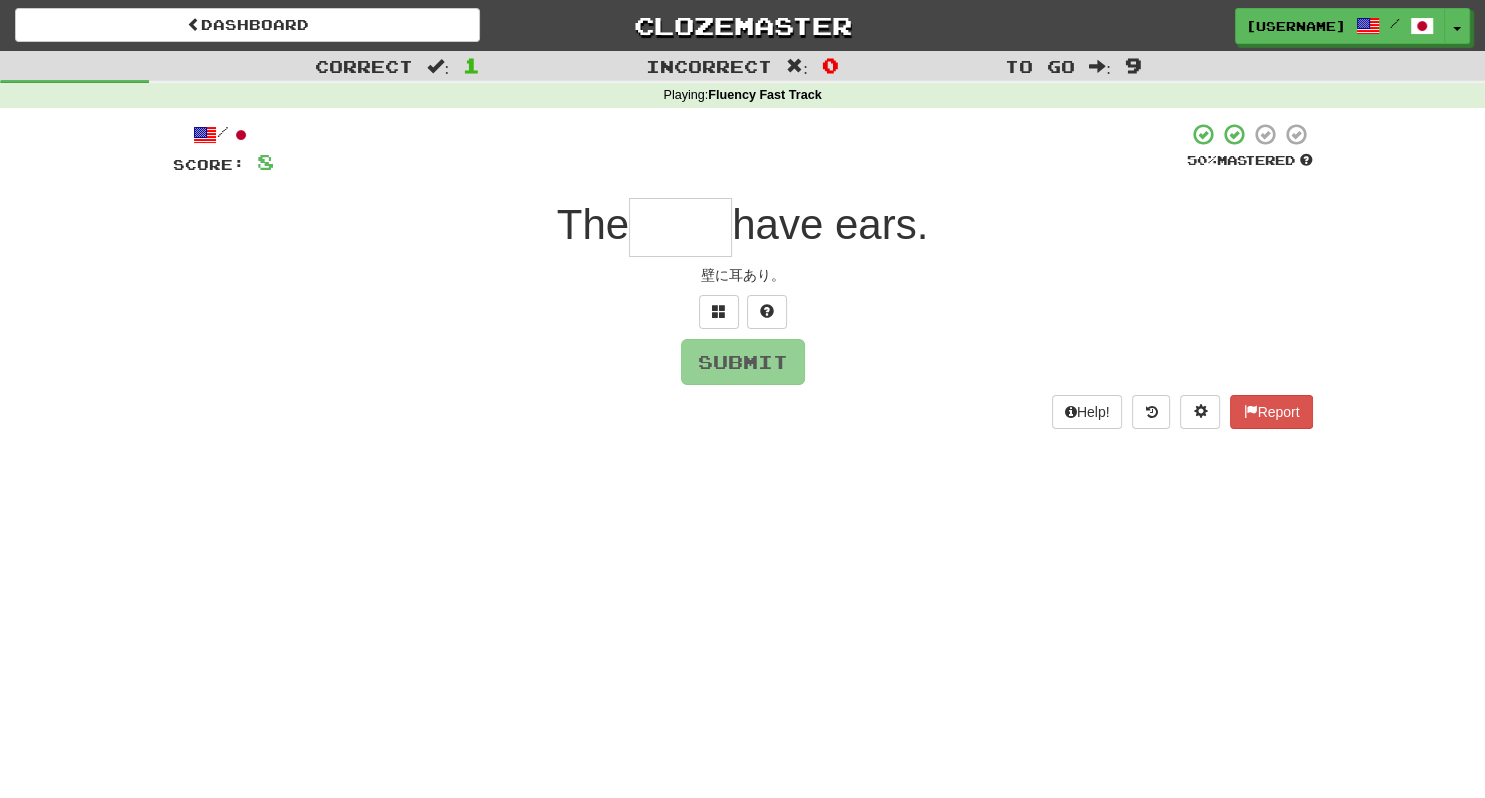 click on "Dashboard
Clozemaster
DelicateHill8572
/
Toggle Dropdown
Dashboard
Leaderboard
Activity Feed
Notifications
Profile
Discussions
한국어
/
English
Streak:
18
Review:
680
Daily Goal:  0 /10
Deutsch
/
English
Streak:
18
Review:
1,559
Daily Goal:  0 /10
English
/
日本語
Streak:
18
Review:
6,159
Daily Goal:  0 /100
Español
/
English
Streak:
18
Review:
1,496
Daily Goal:  0 /10
Türkçe
/
English
Streak:
18
Review:
1,126
Daily Goal:  0 /10
Русский
/
日本語
Streak:
18
Review:
5,699
Daily Goal:  0 /100
Հայերեն
/
English
Streak:
0
Review:
1" at bounding box center [742, 399] 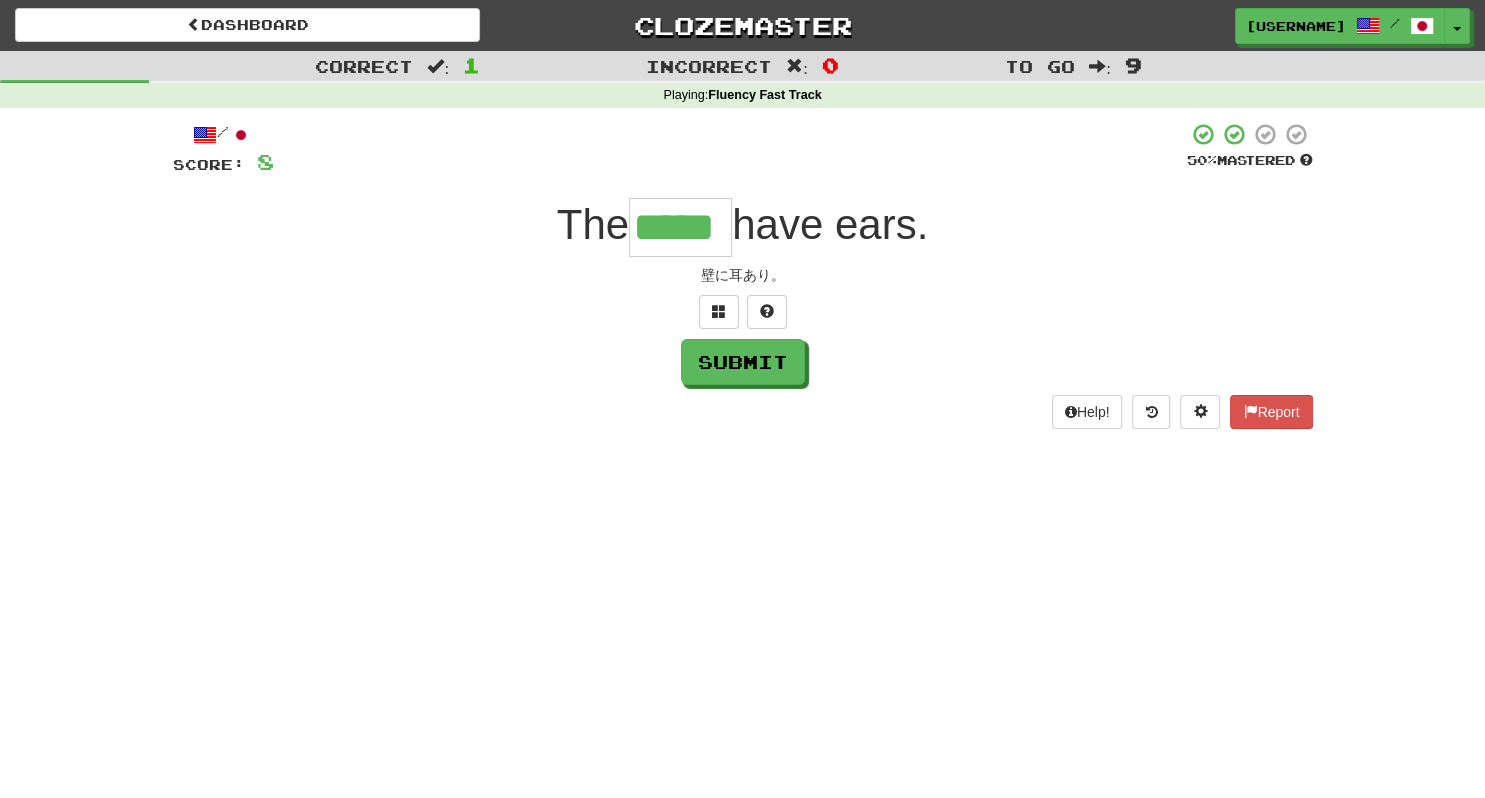 type on "*****" 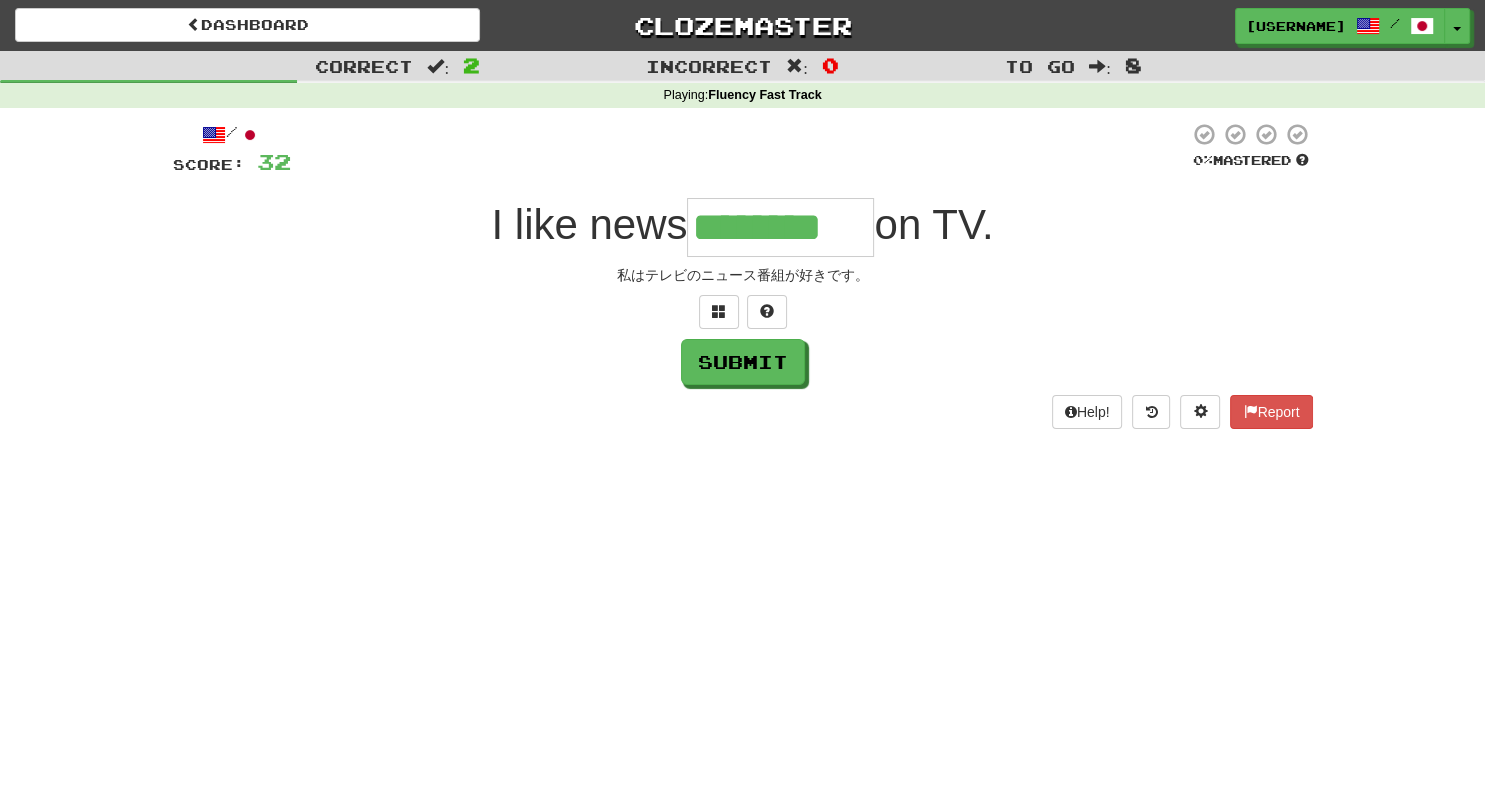 type on "********" 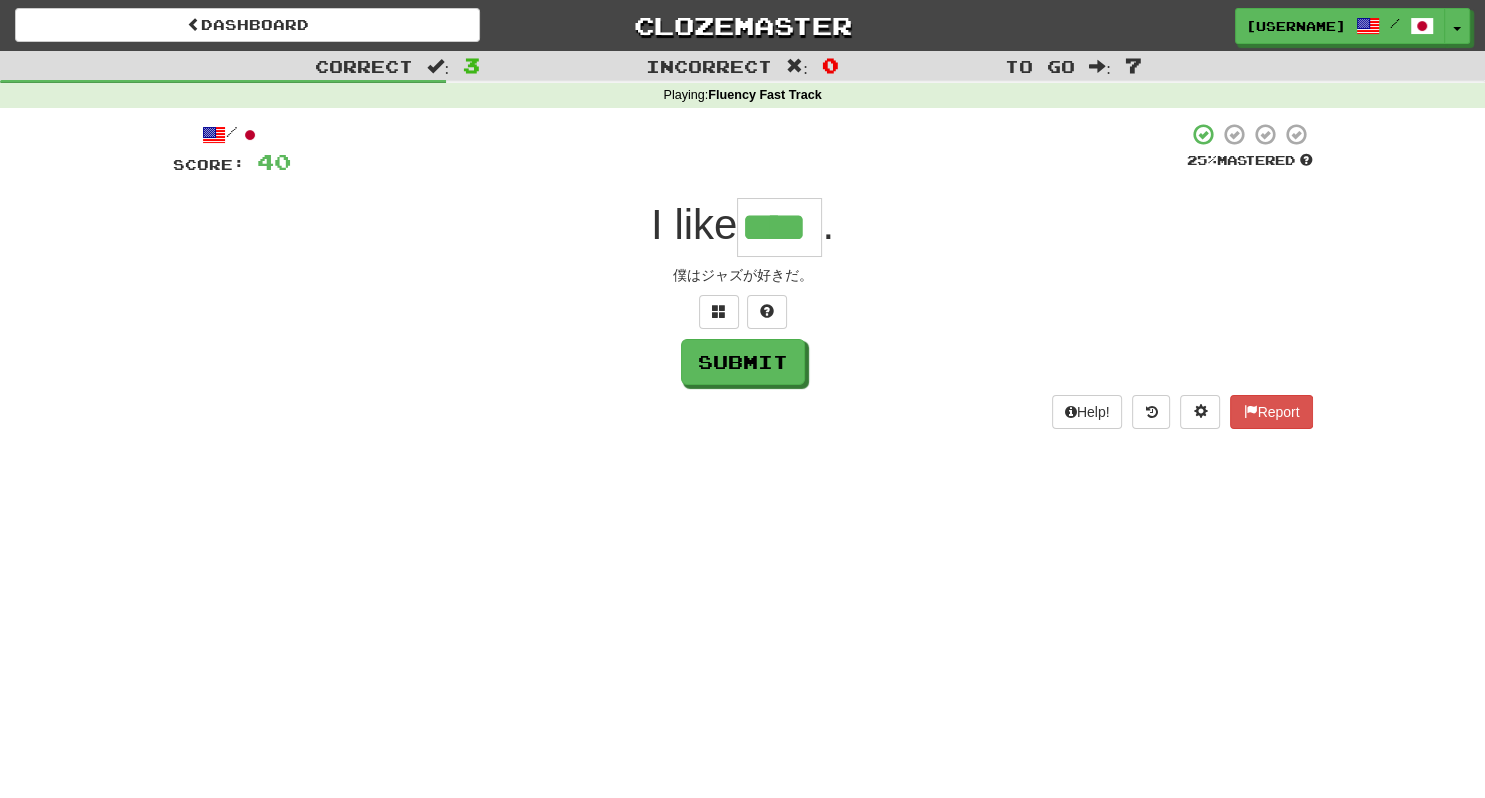 type on "****" 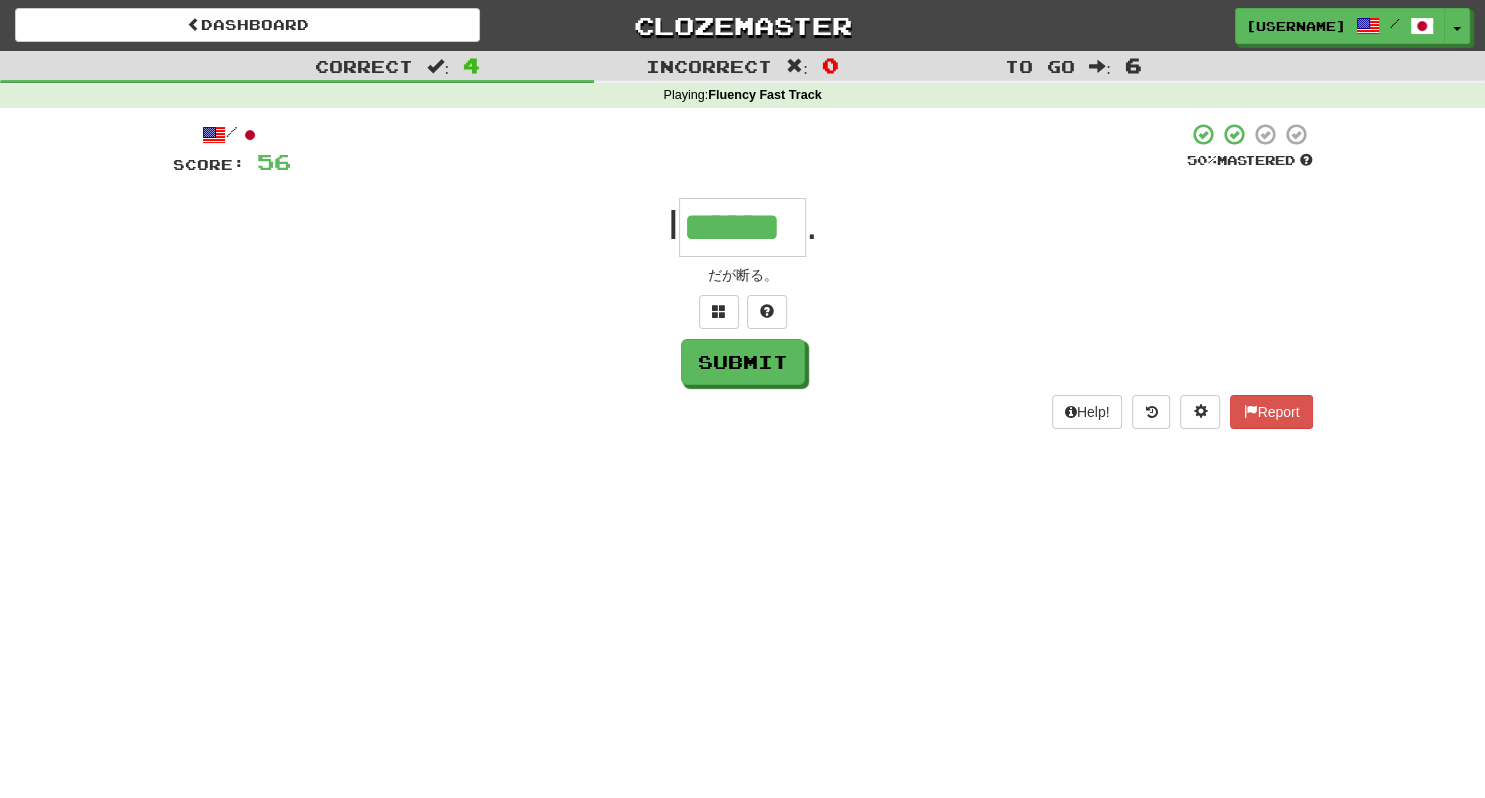 type on "******" 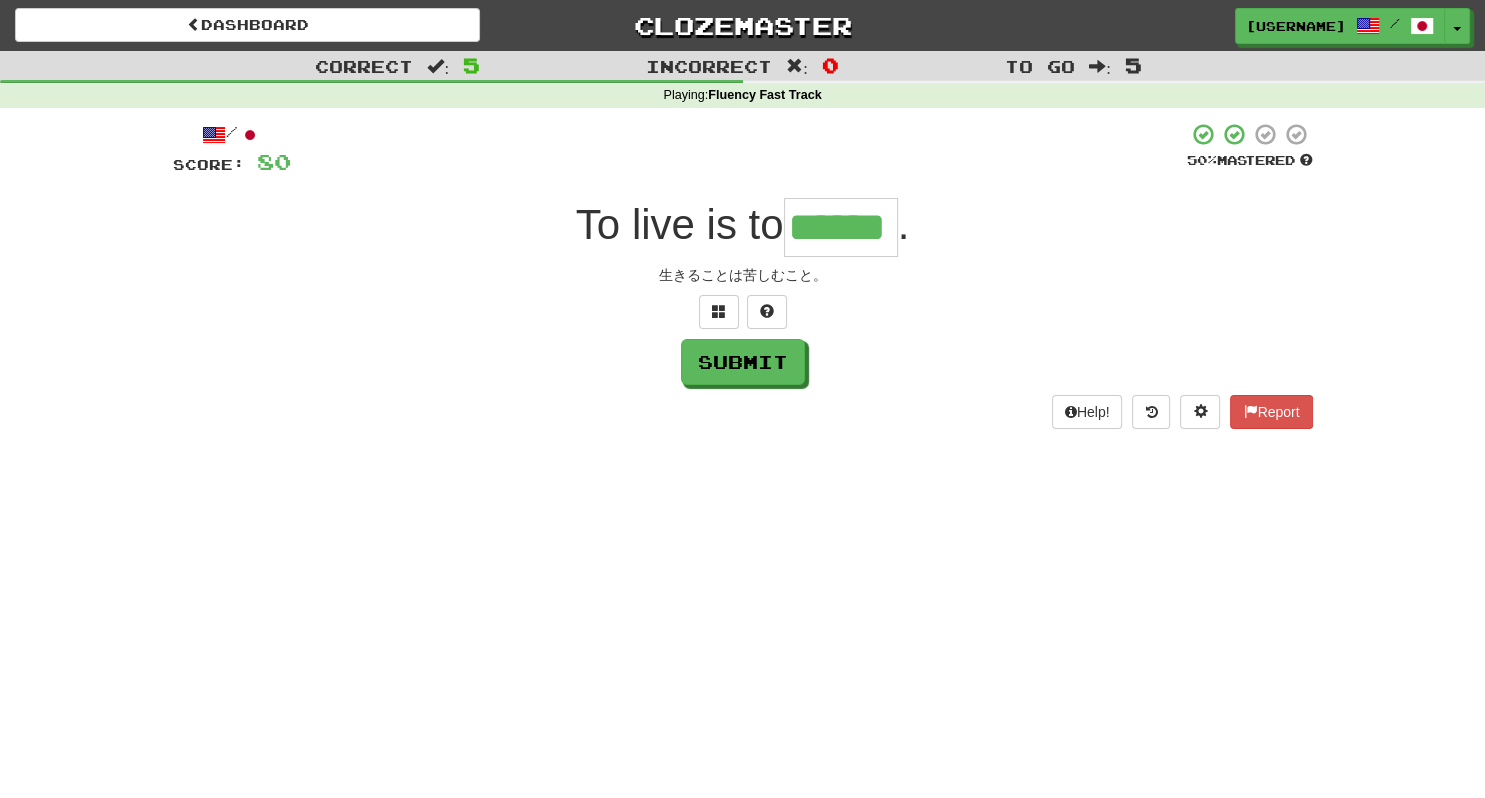 type on "******" 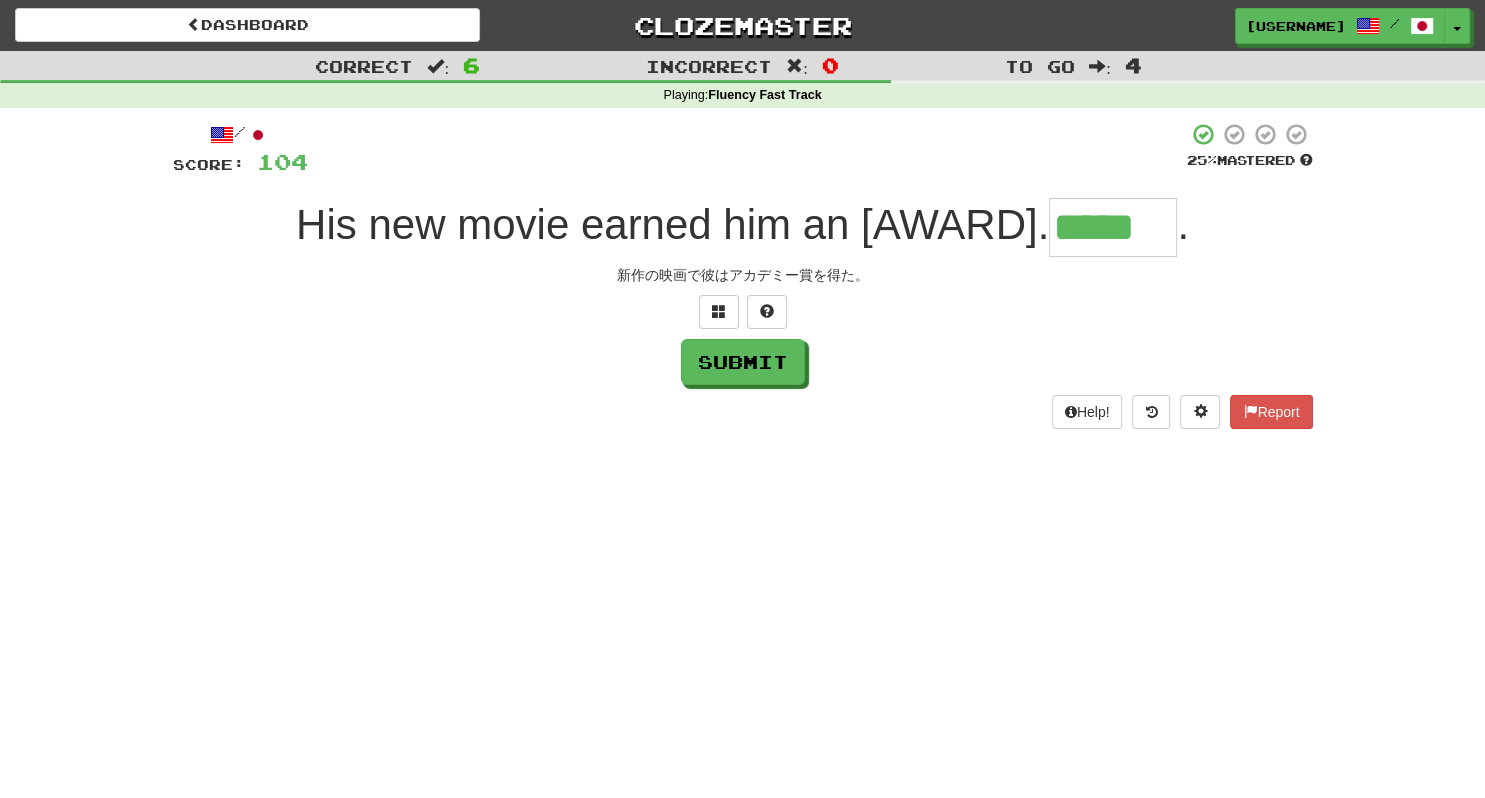 type on "*****" 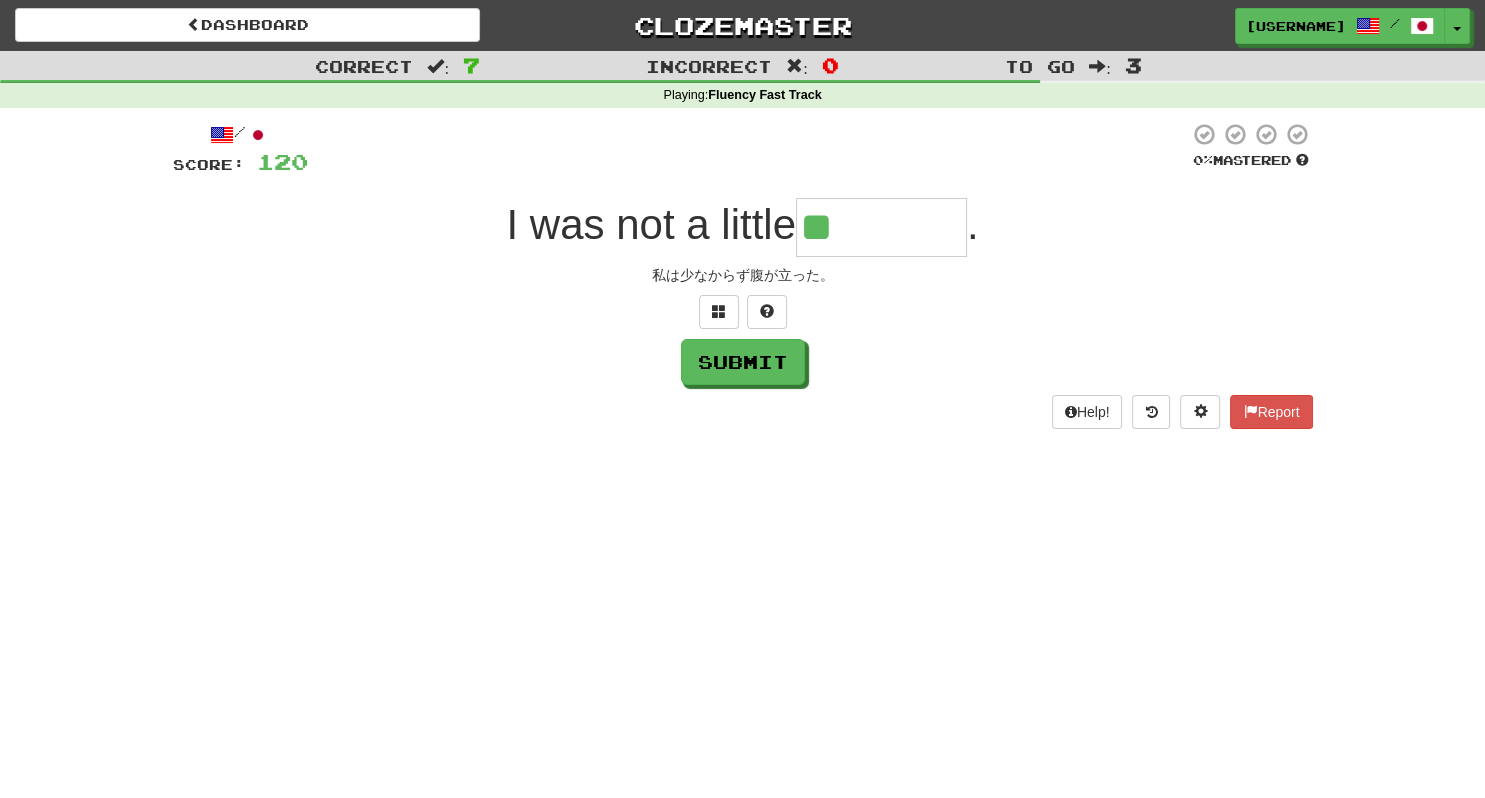 type on "*******" 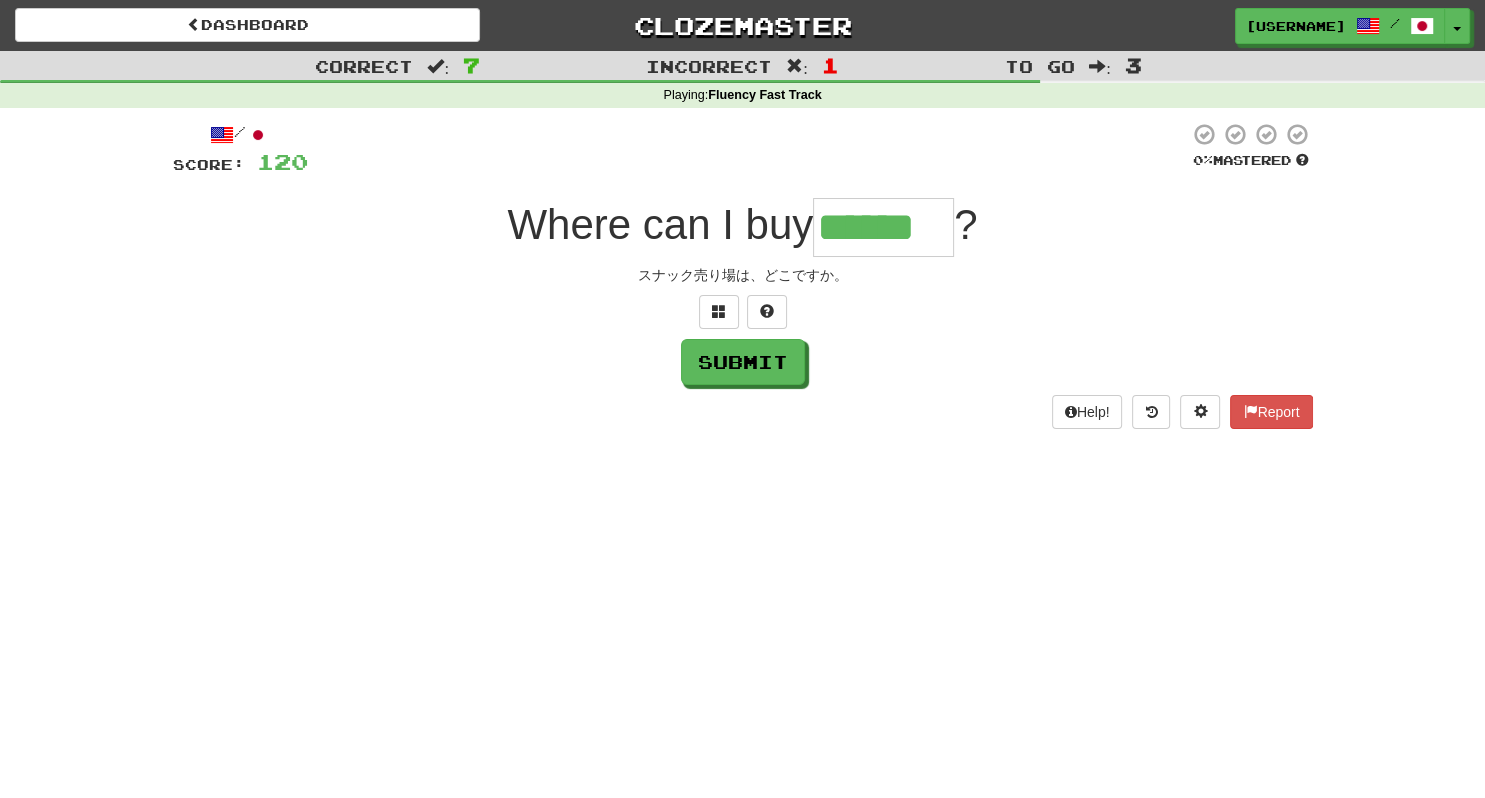 type on "******" 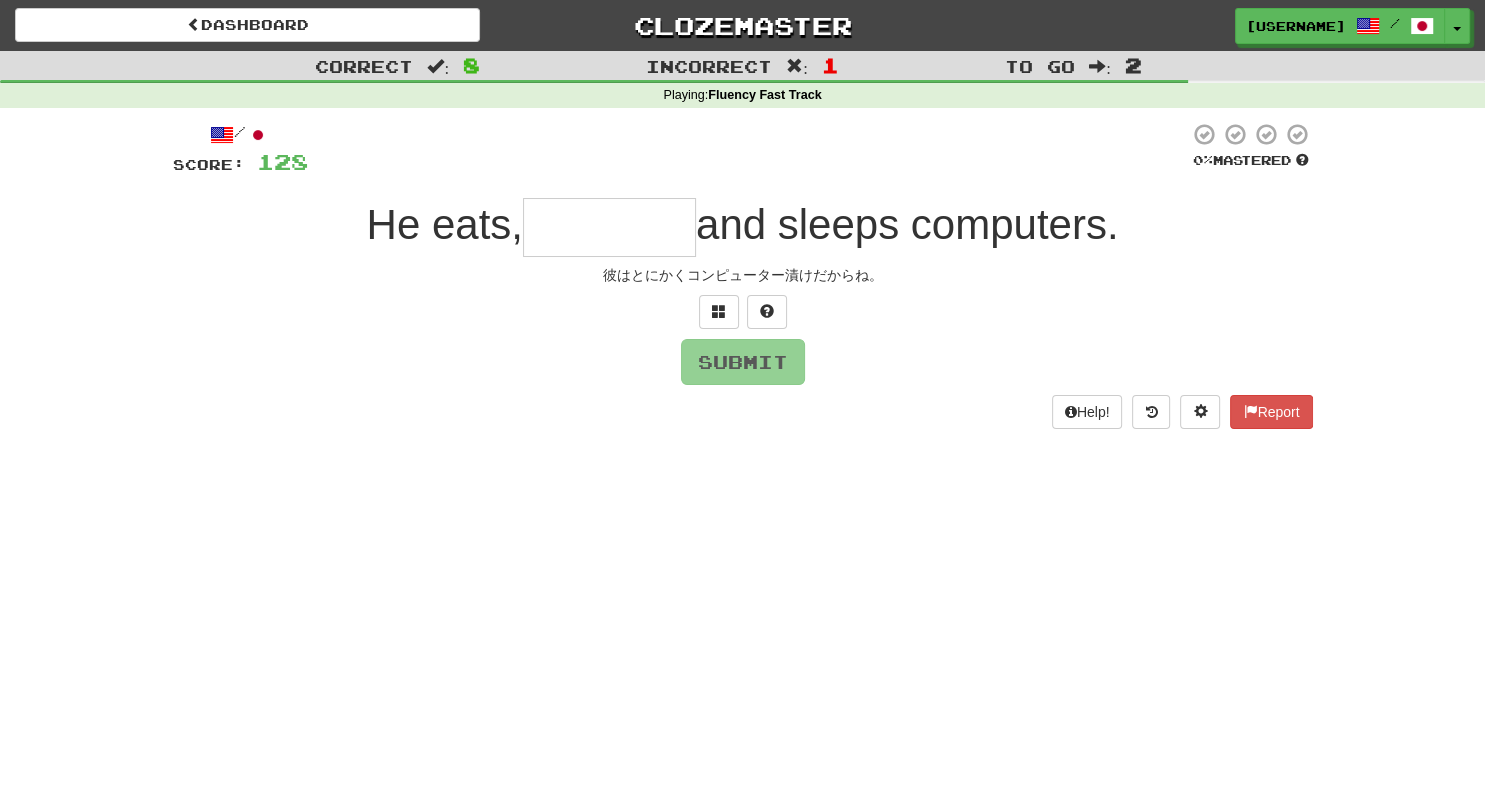 type on "********" 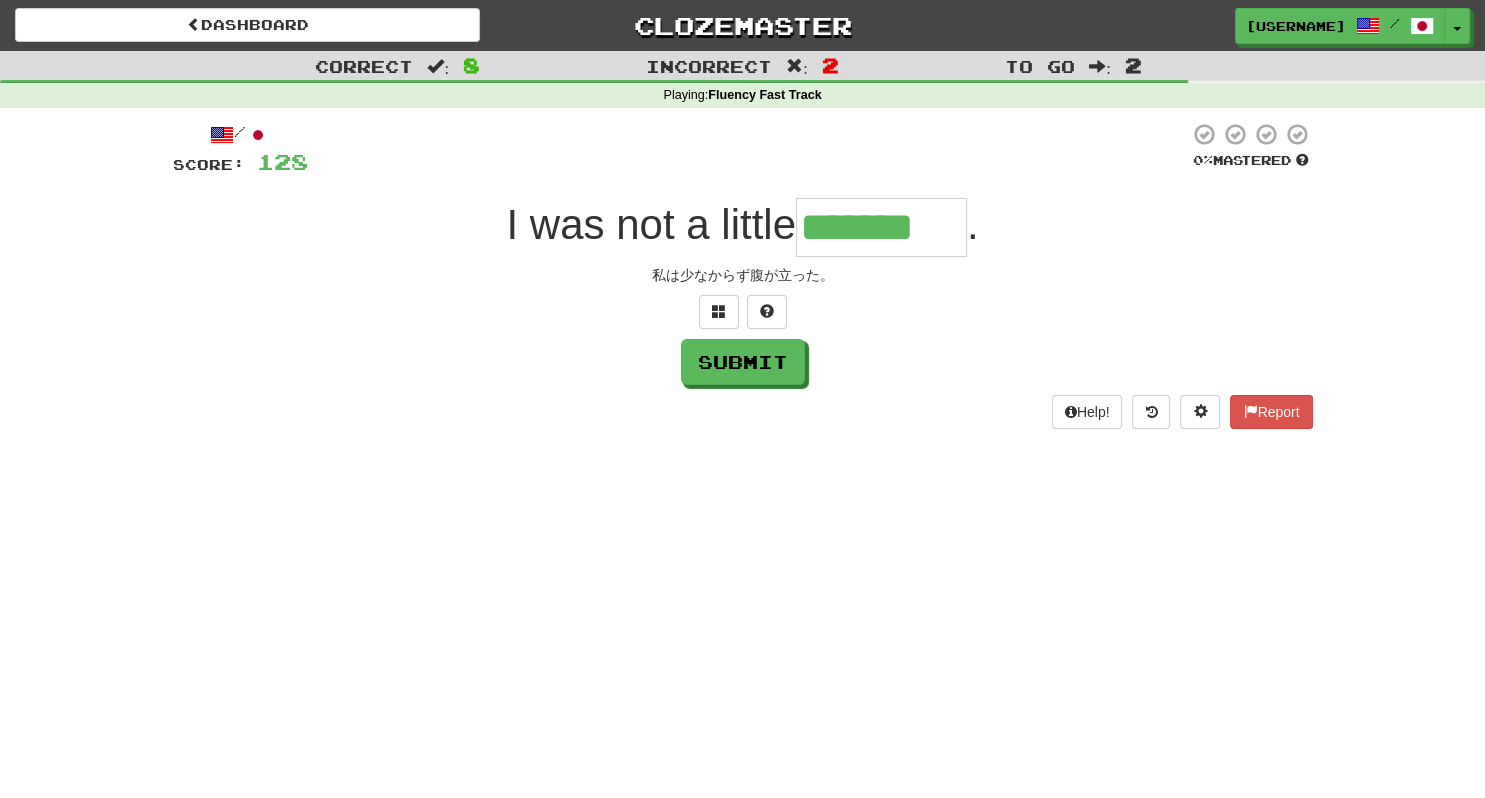 type on "*******" 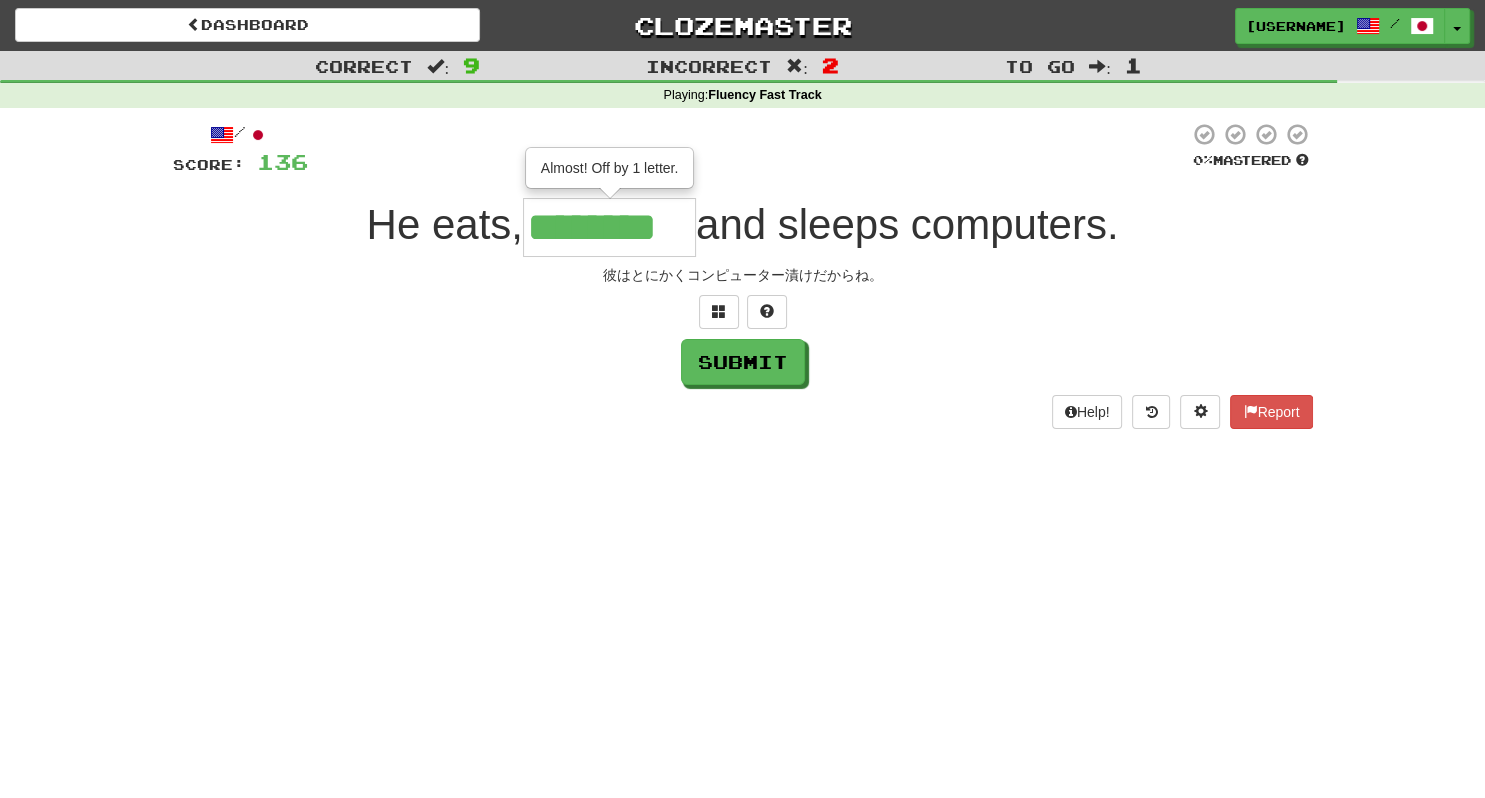 type on "********" 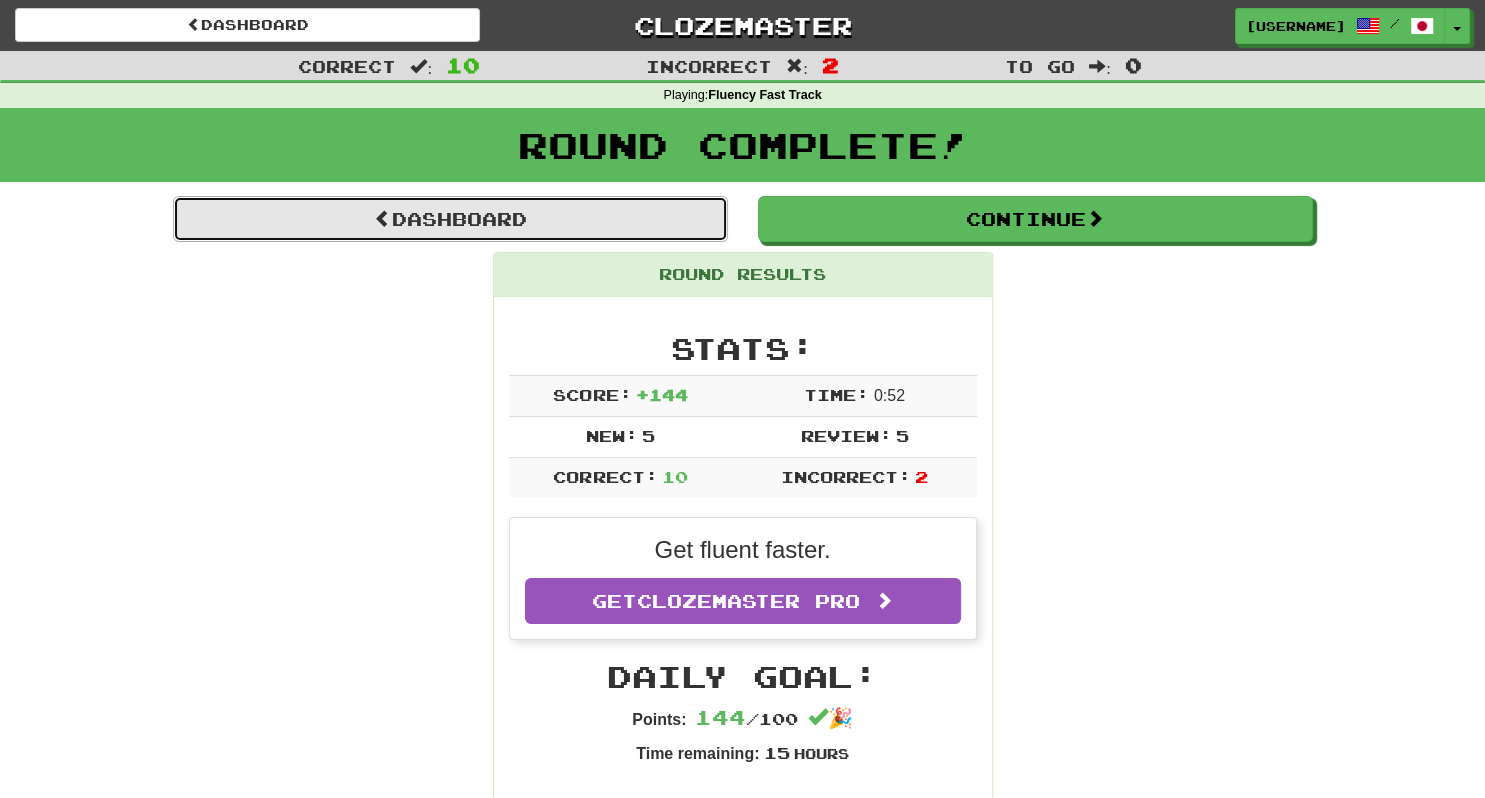 click on "Dashboard" at bounding box center (450, 219) 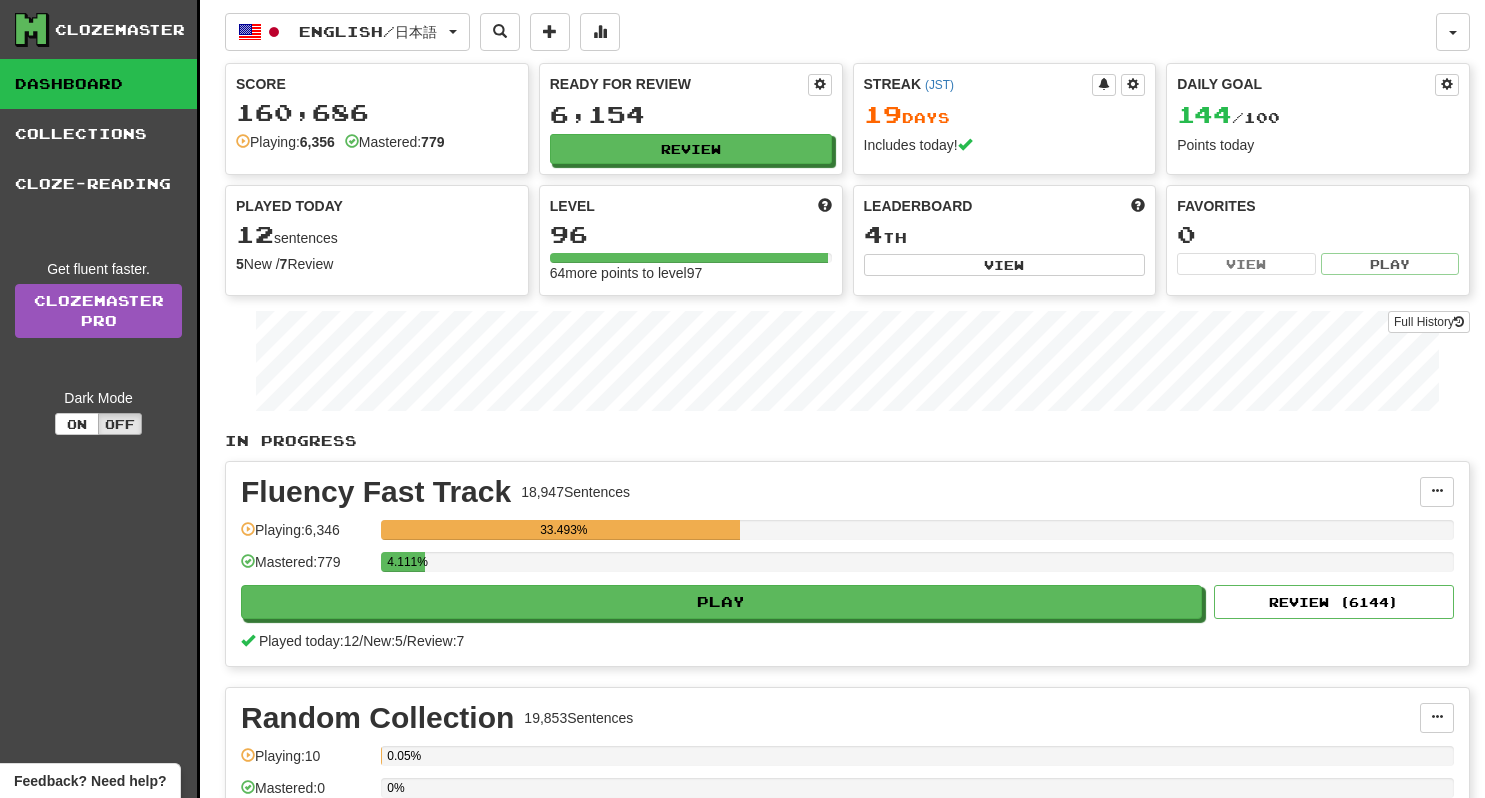 scroll, scrollTop: 0, scrollLeft: 0, axis: both 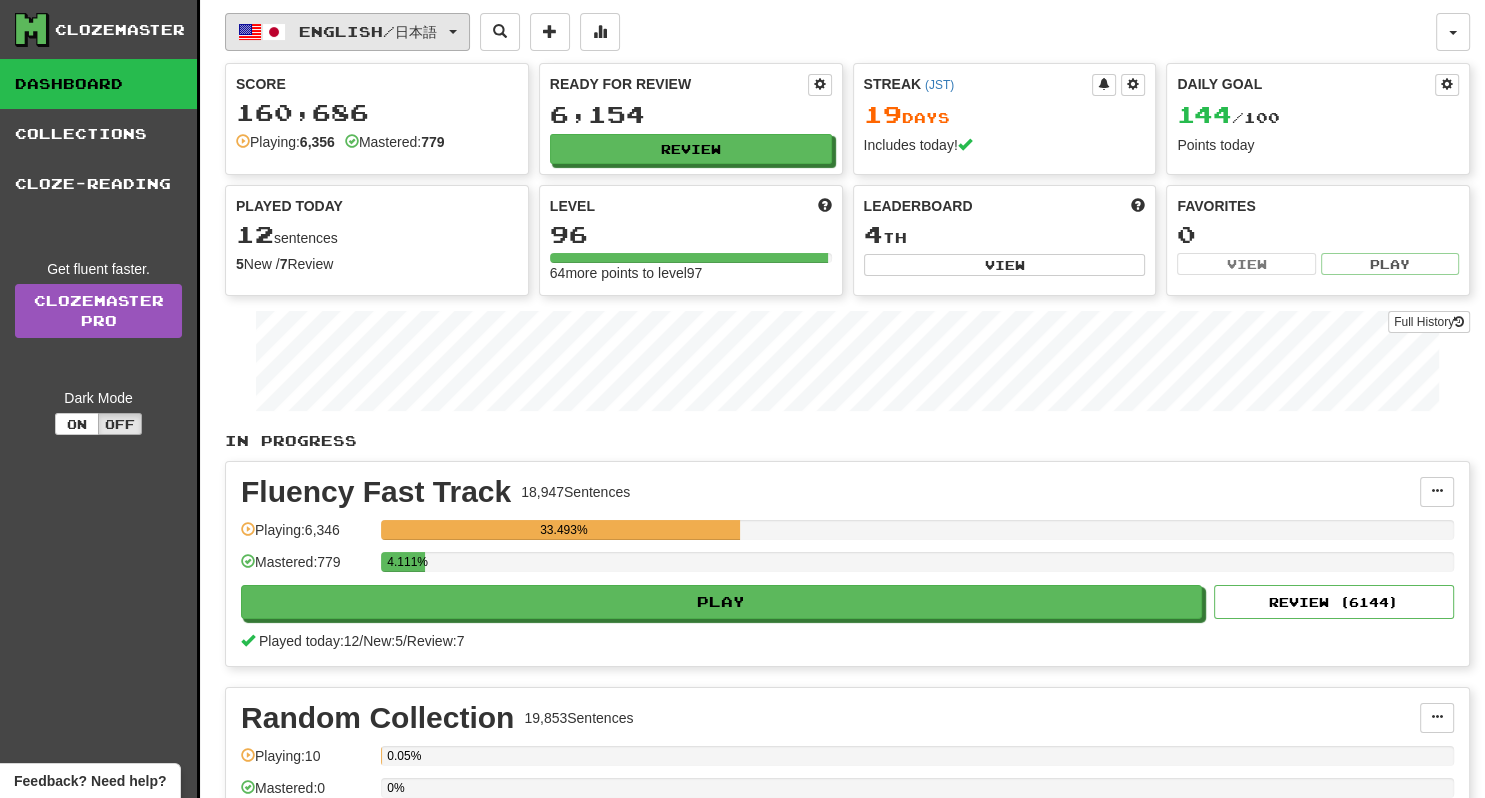 click on "English  /  日本語" at bounding box center [347, 32] 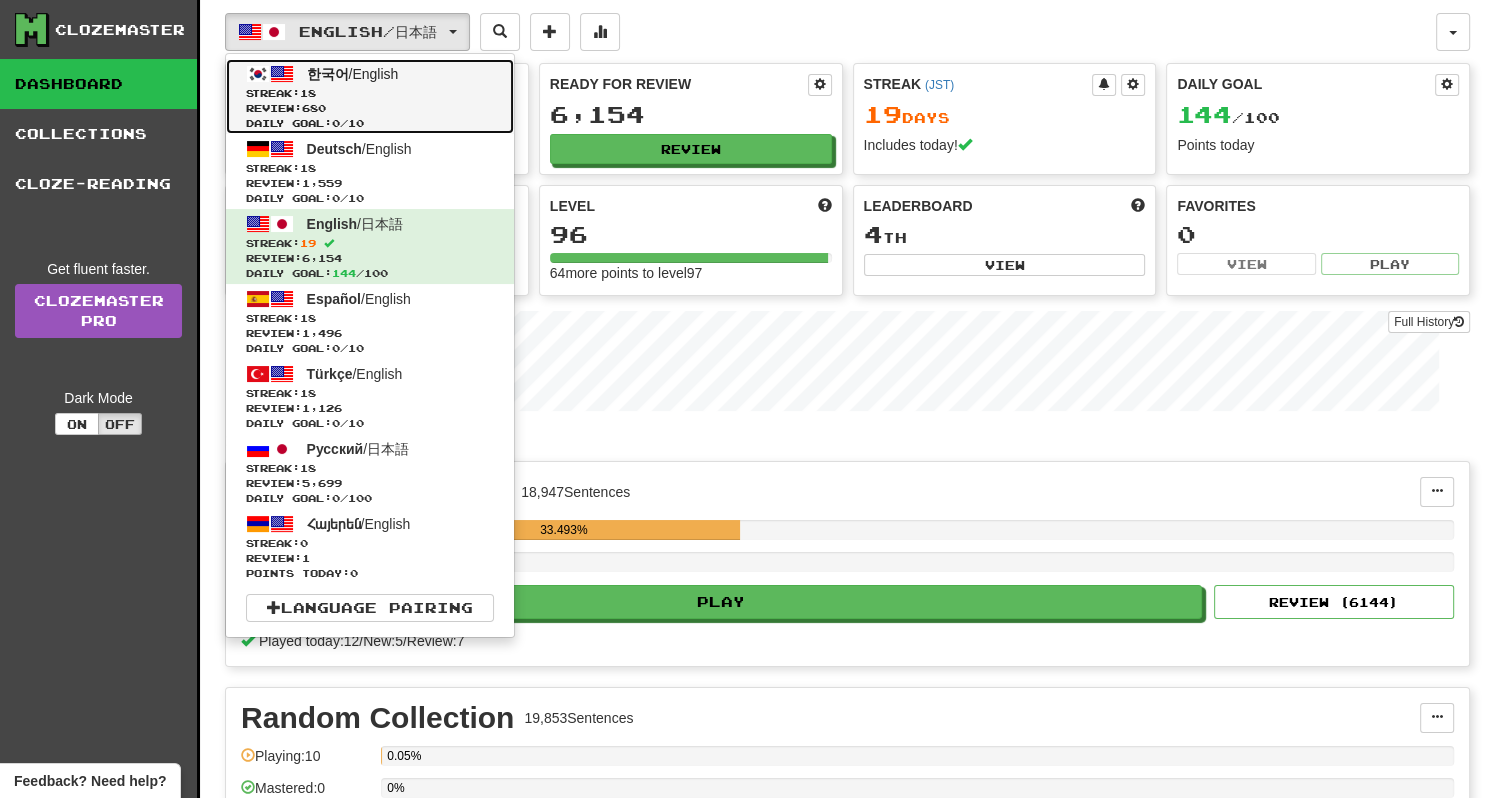 click on "Streak:  18" at bounding box center (370, 93) 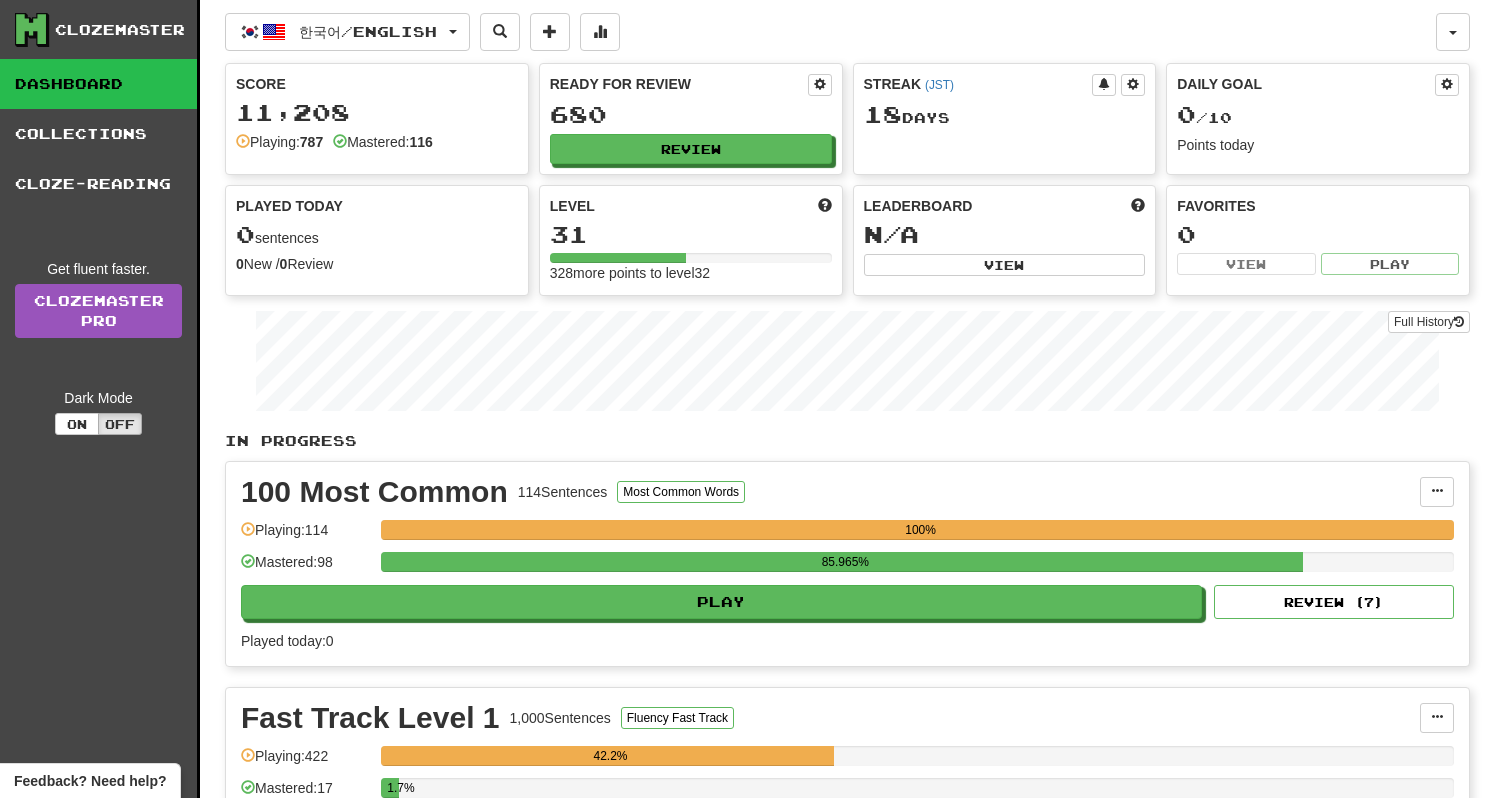 scroll, scrollTop: 0, scrollLeft: 0, axis: both 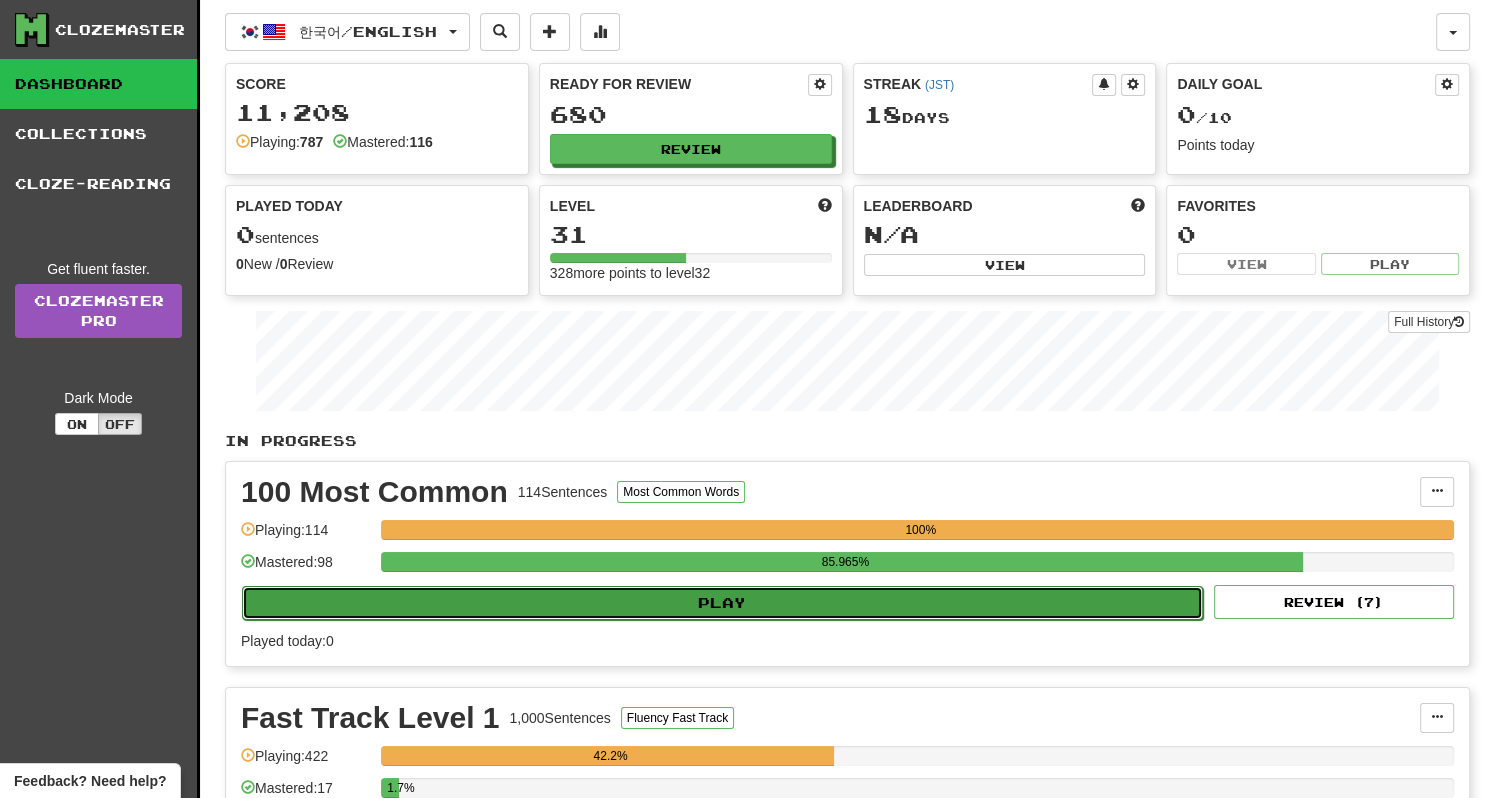 click on "Play" at bounding box center (722, 603) 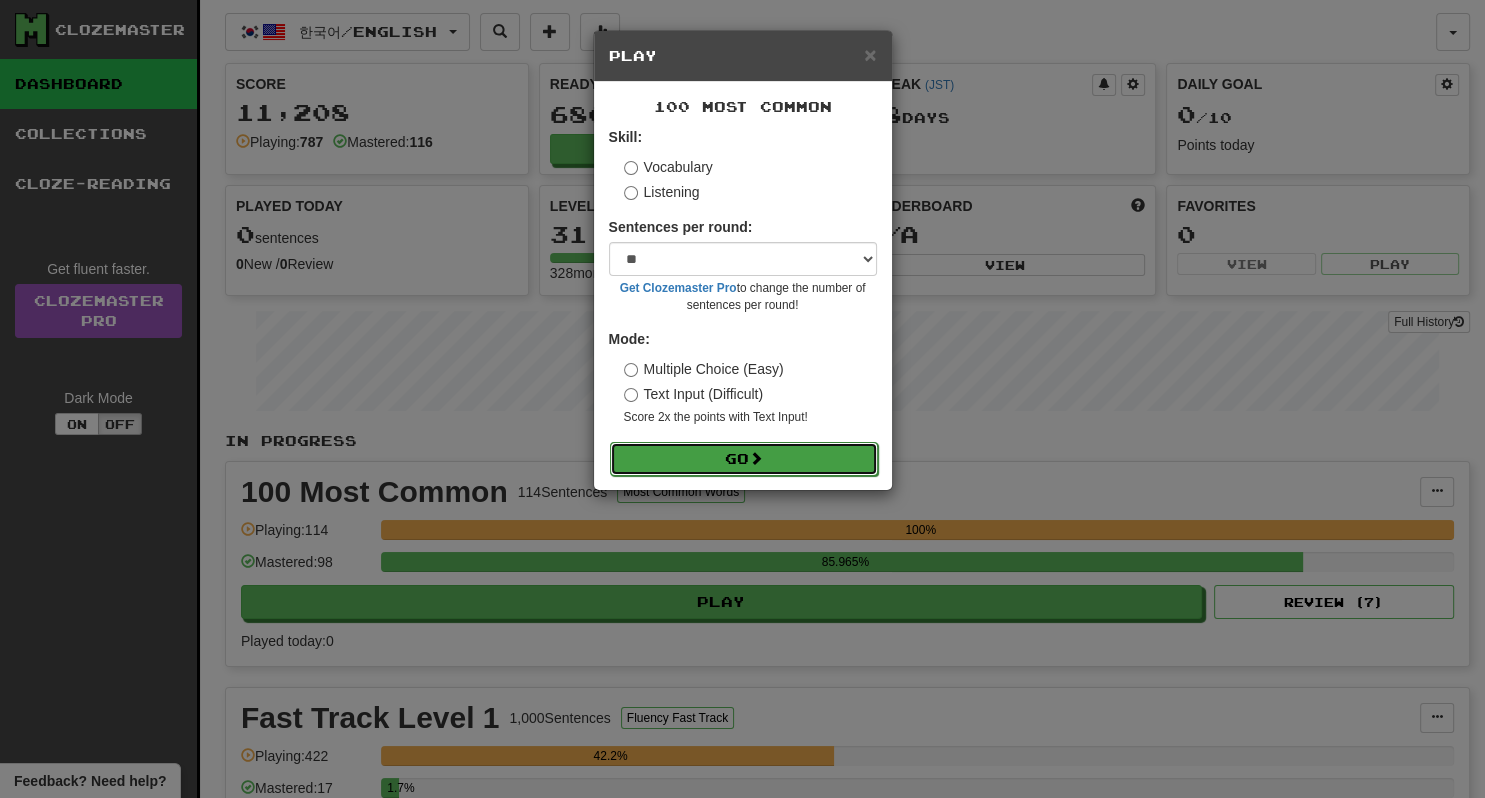 click on "Go" at bounding box center (744, 459) 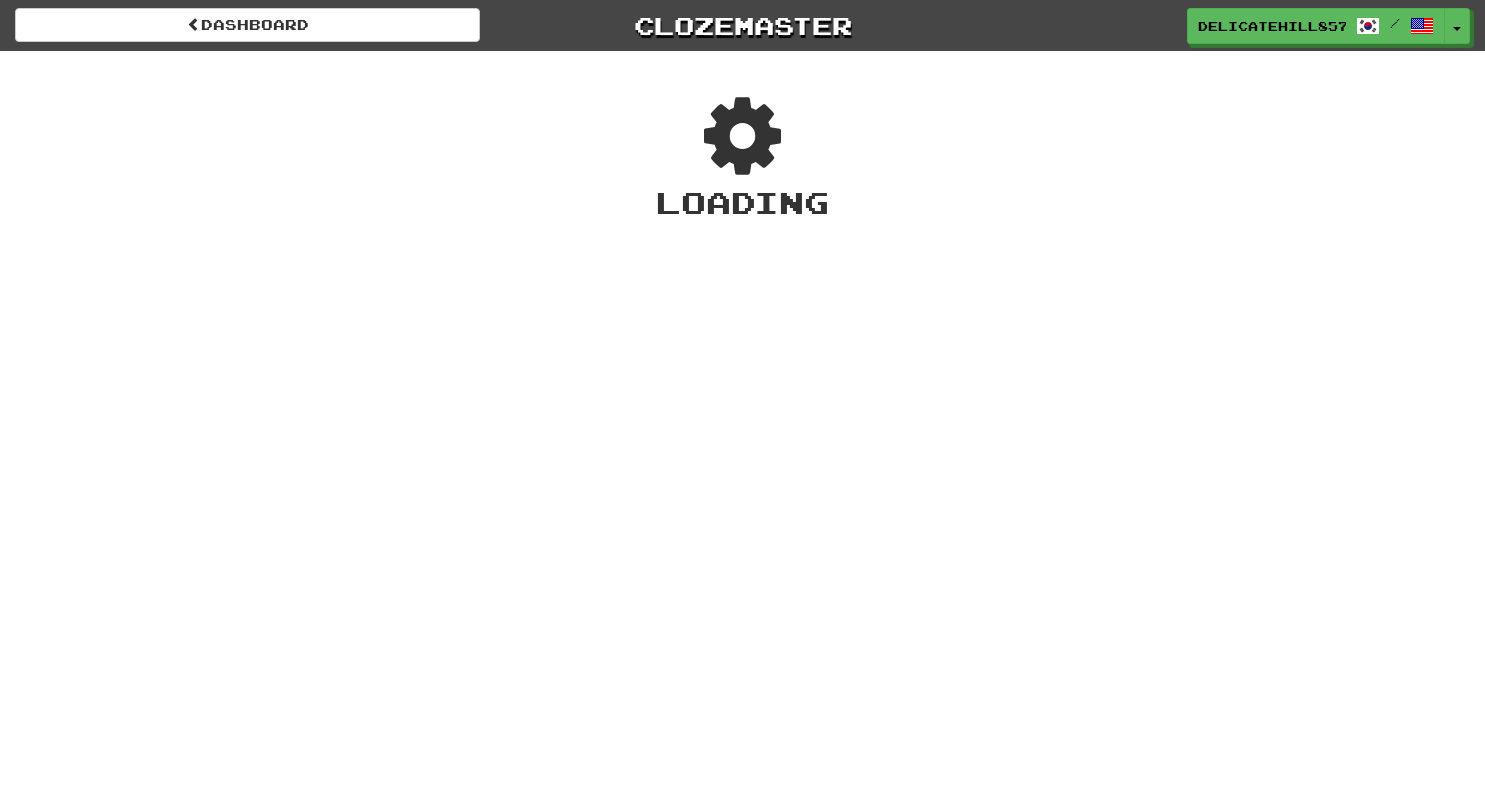 scroll, scrollTop: 0, scrollLeft: 0, axis: both 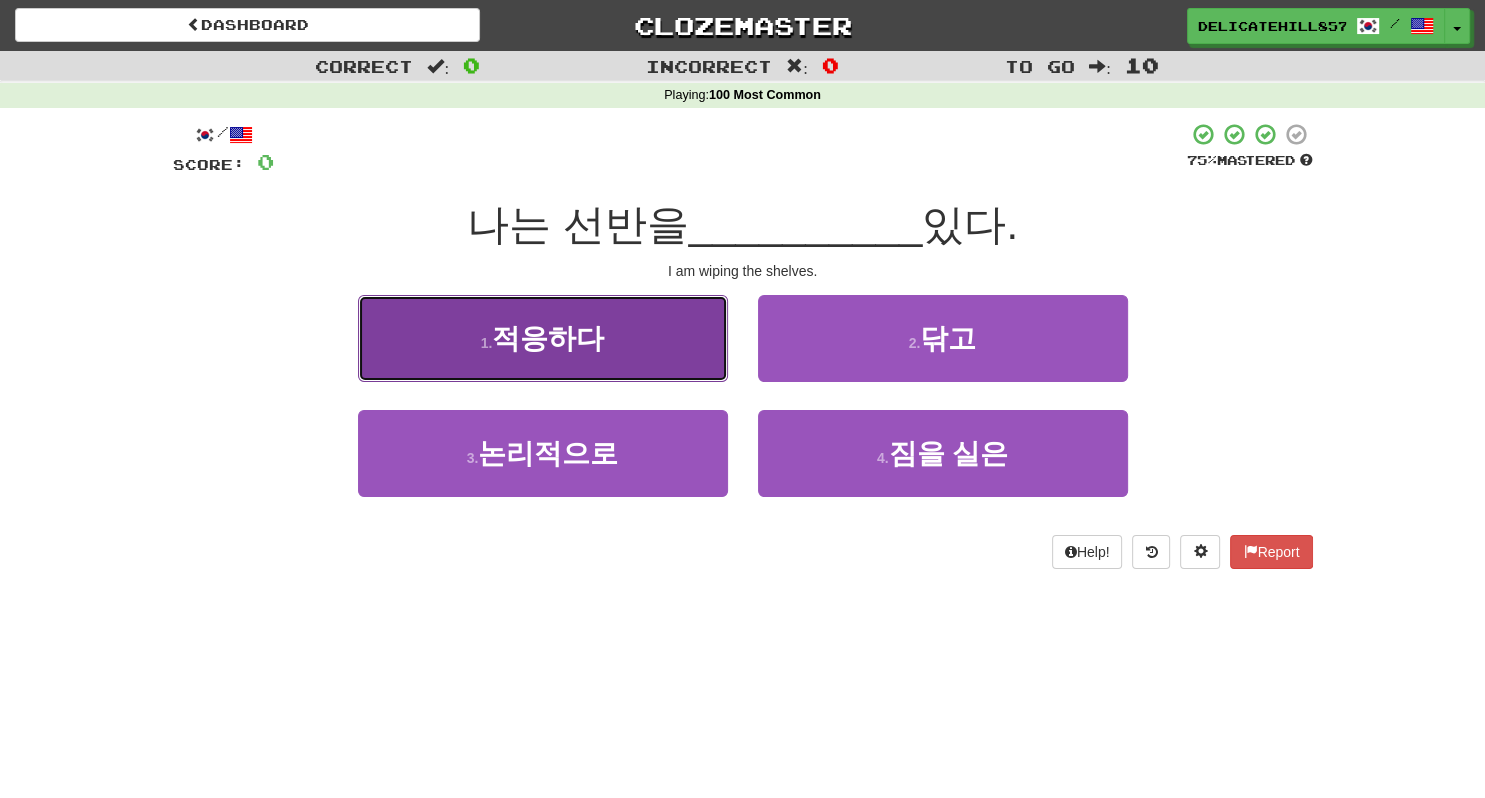click on "1 .  적응하다" at bounding box center (543, 338) 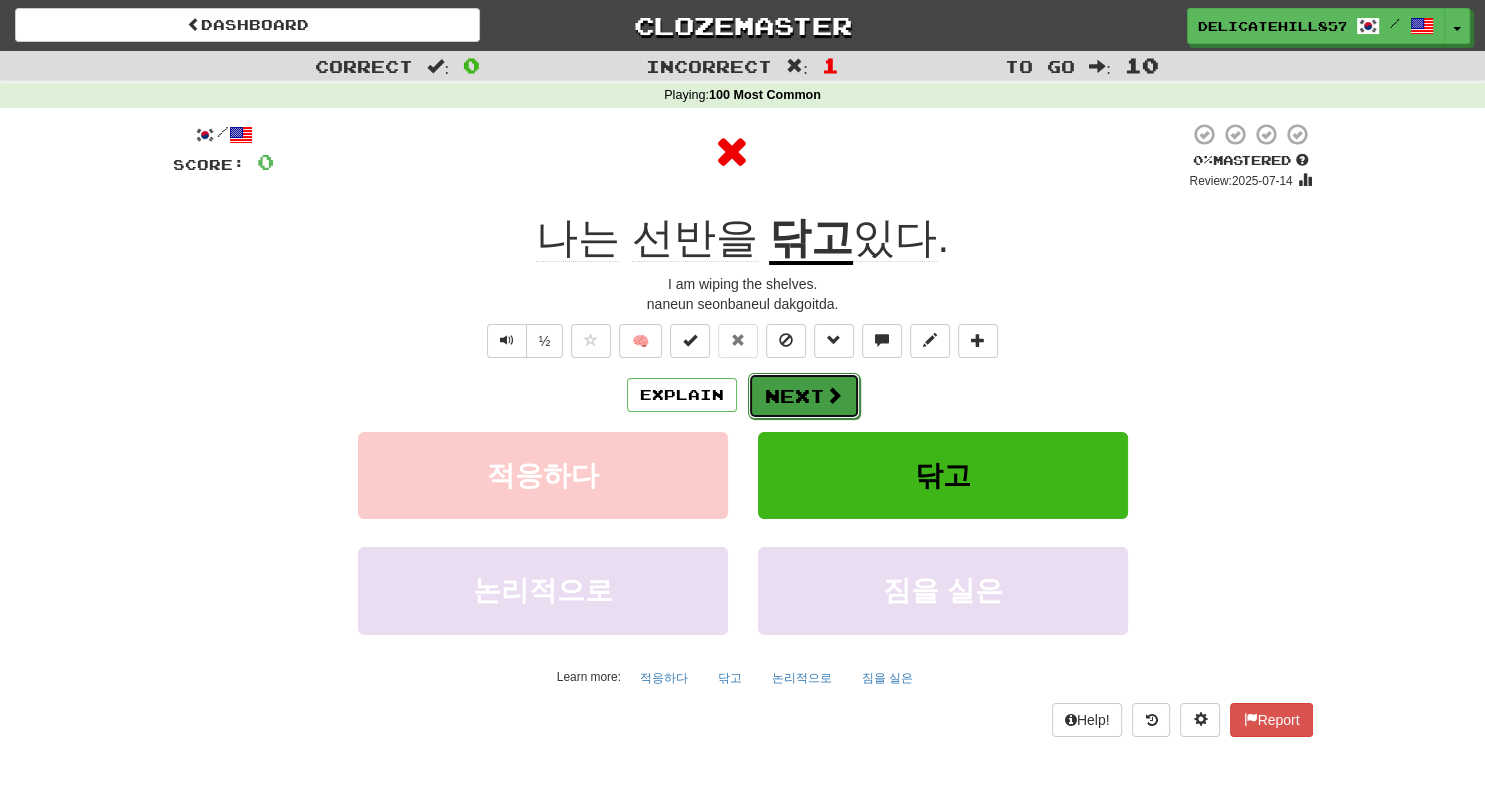 click on "Next" at bounding box center (804, 396) 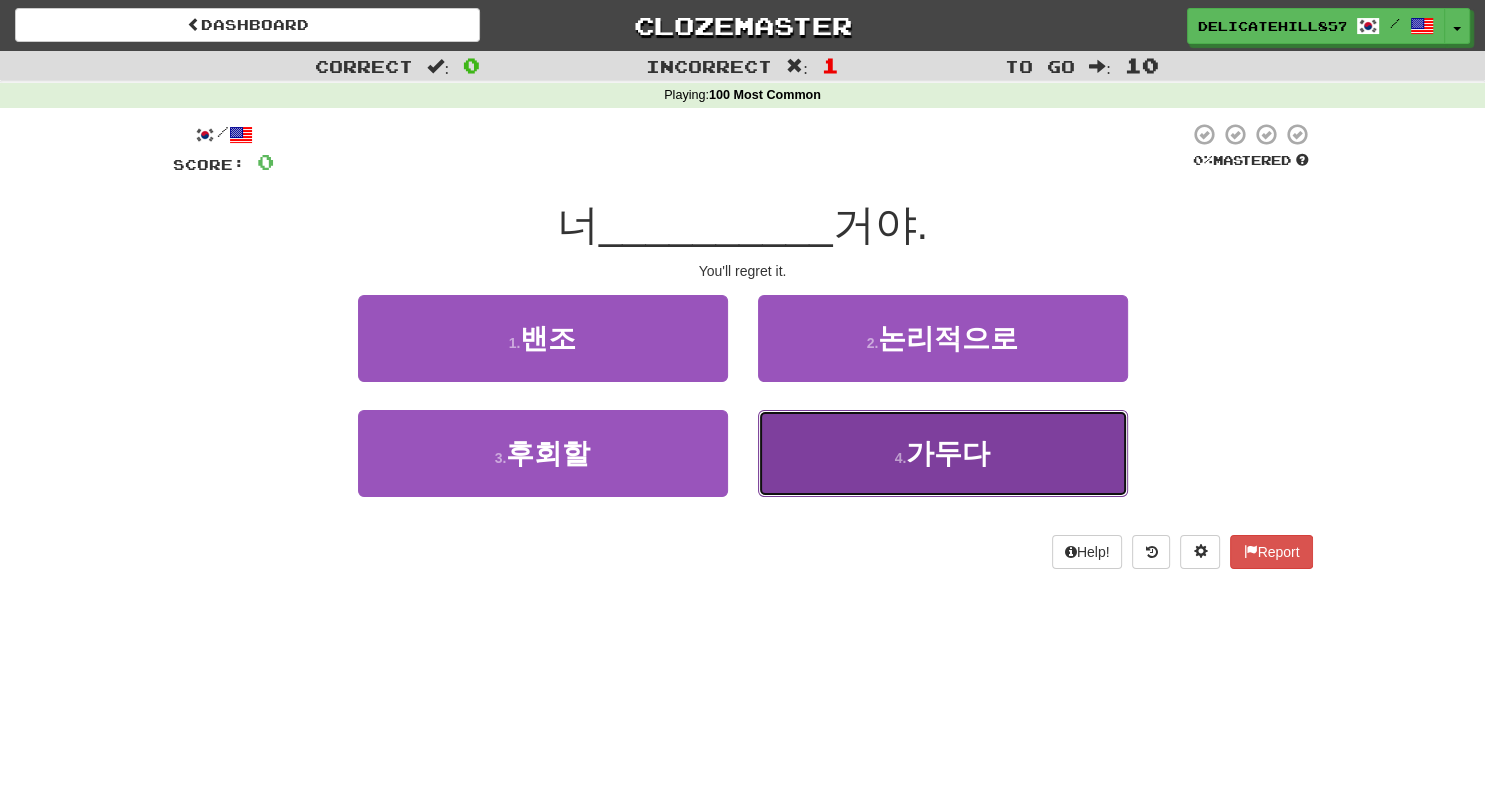 click on "4 .  가두다" at bounding box center [943, 453] 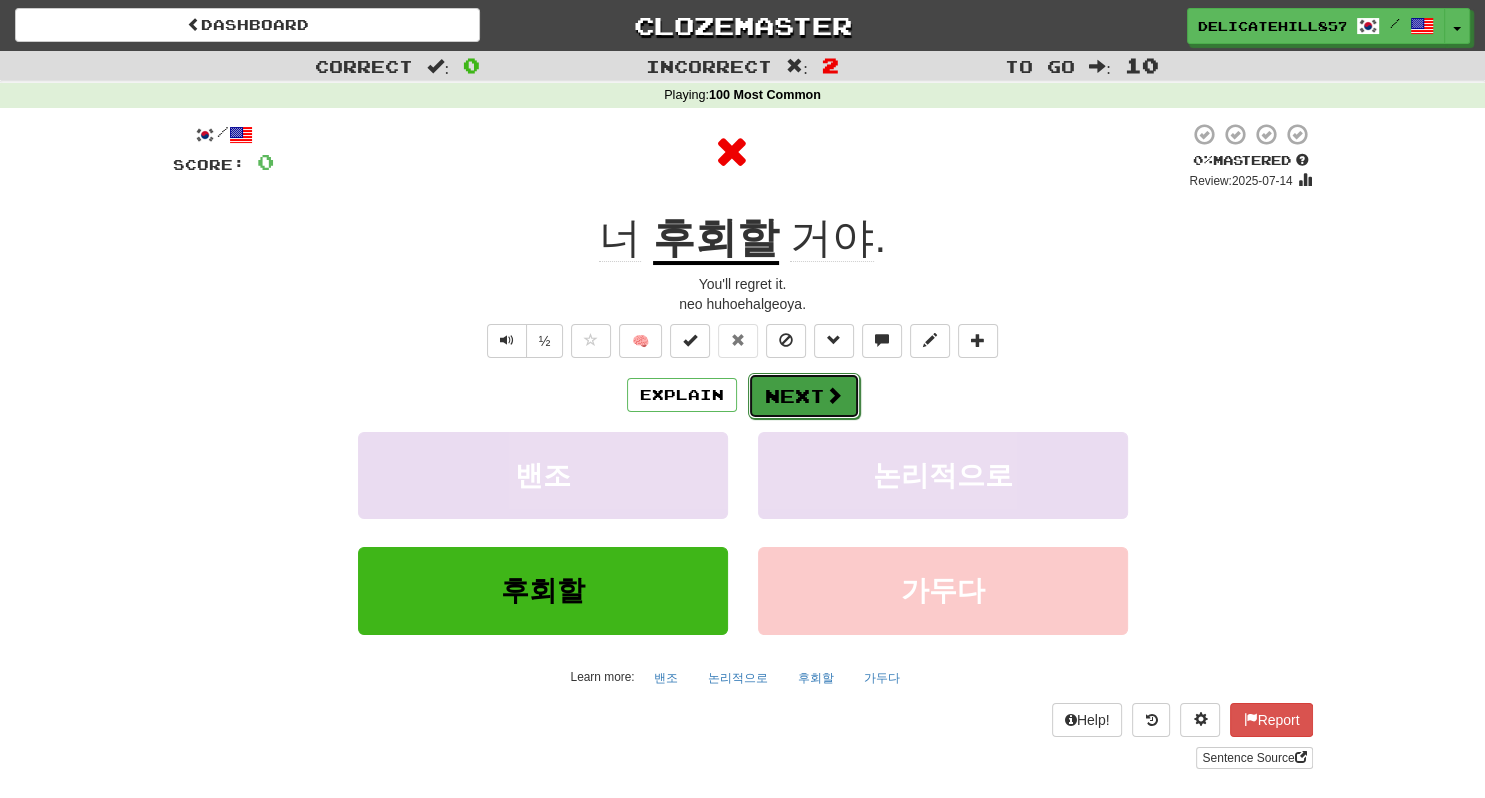 click at bounding box center (834, 395) 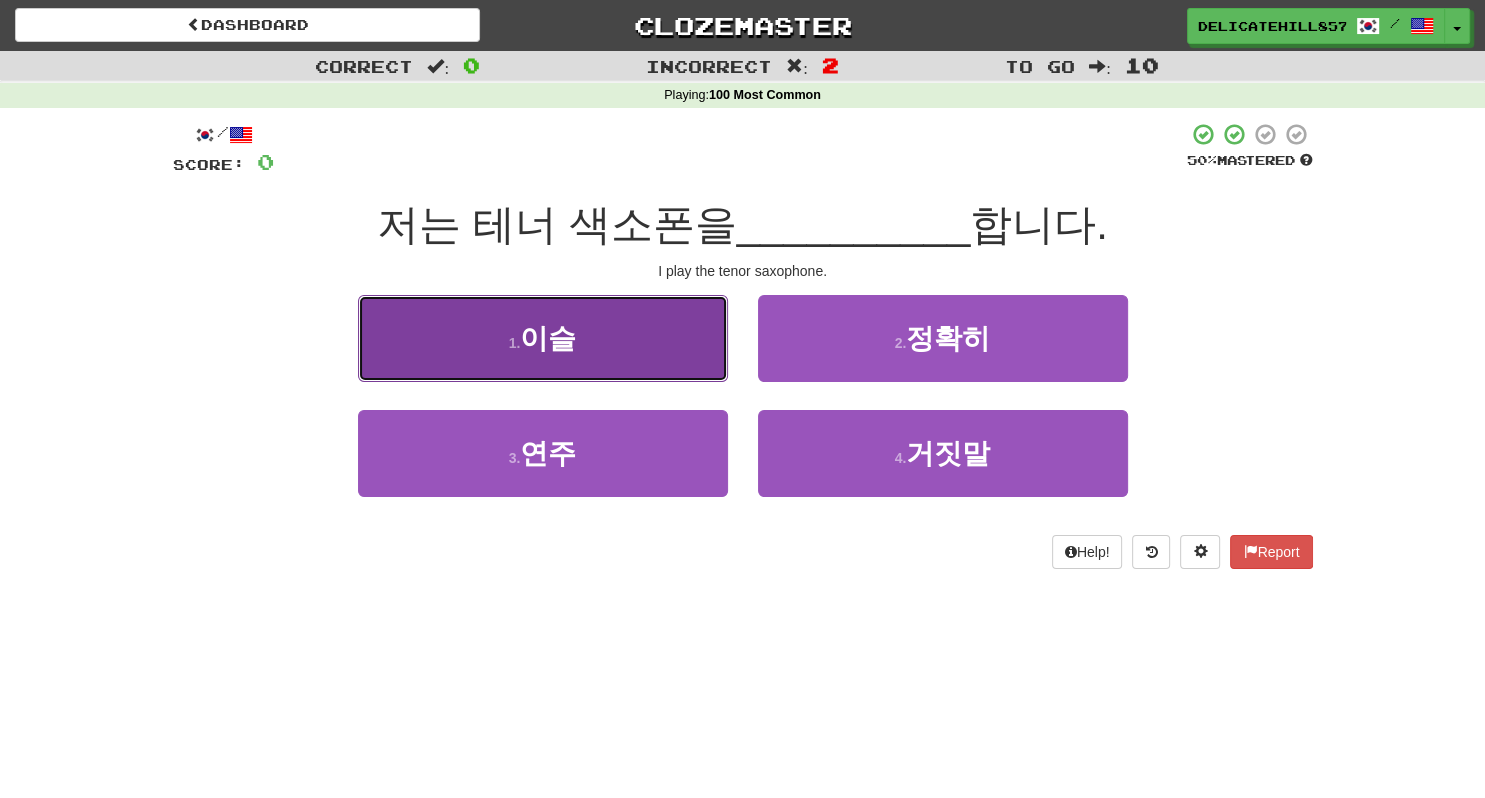 click on "1 .  이슬" at bounding box center [543, 338] 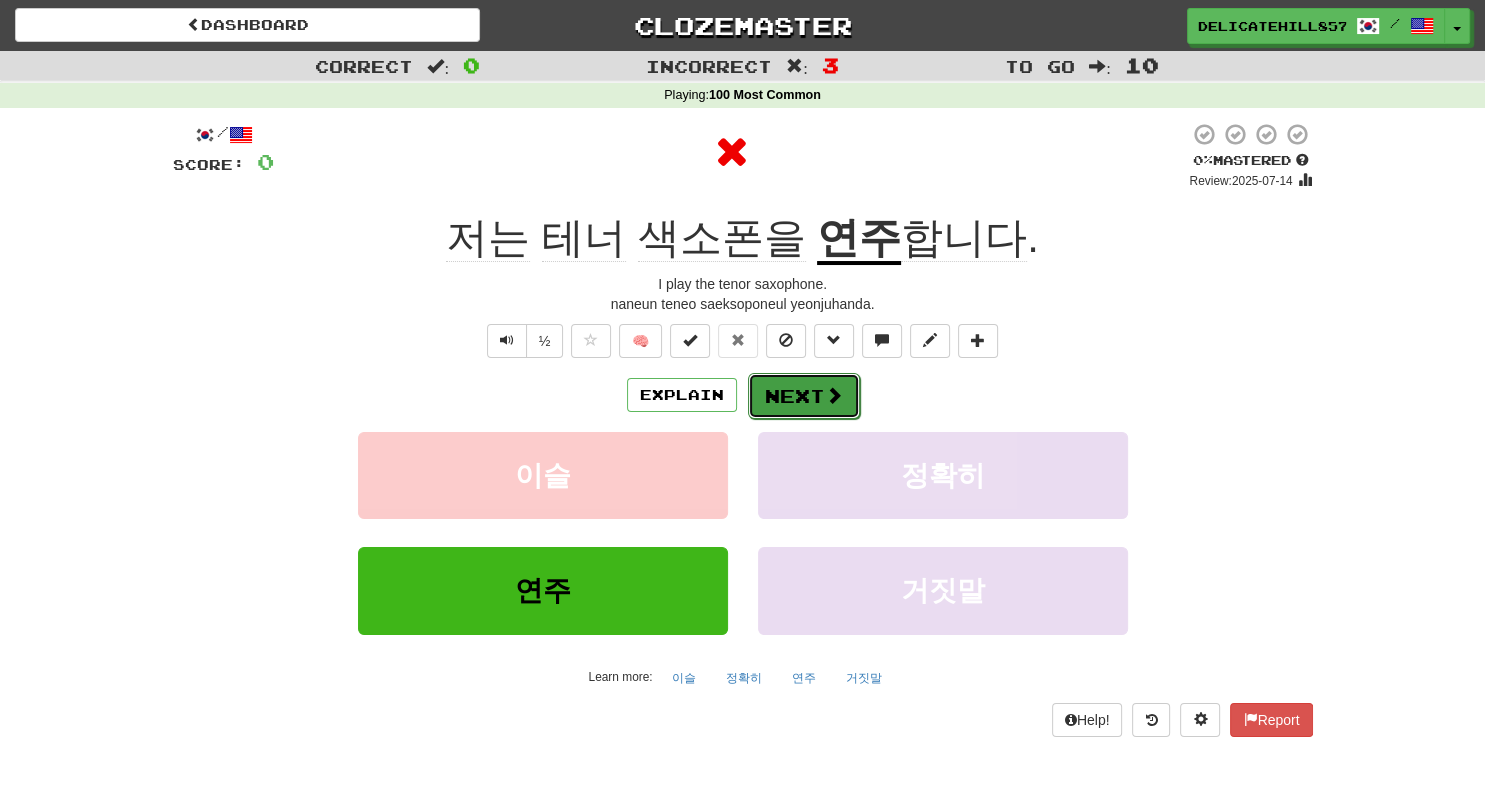 click on "Next" at bounding box center [804, 396] 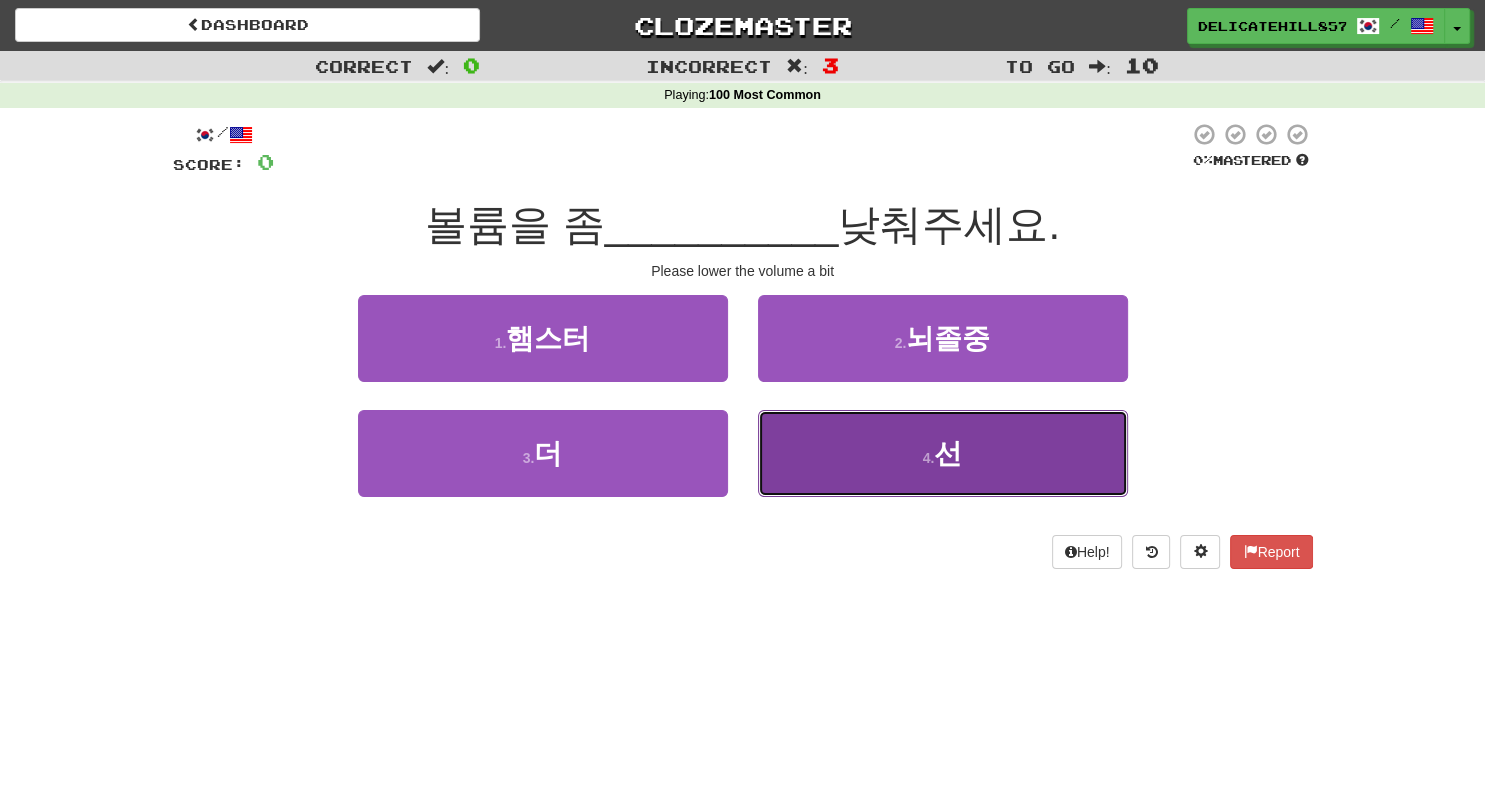 click on "4 .  선" at bounding box center (943, 453) 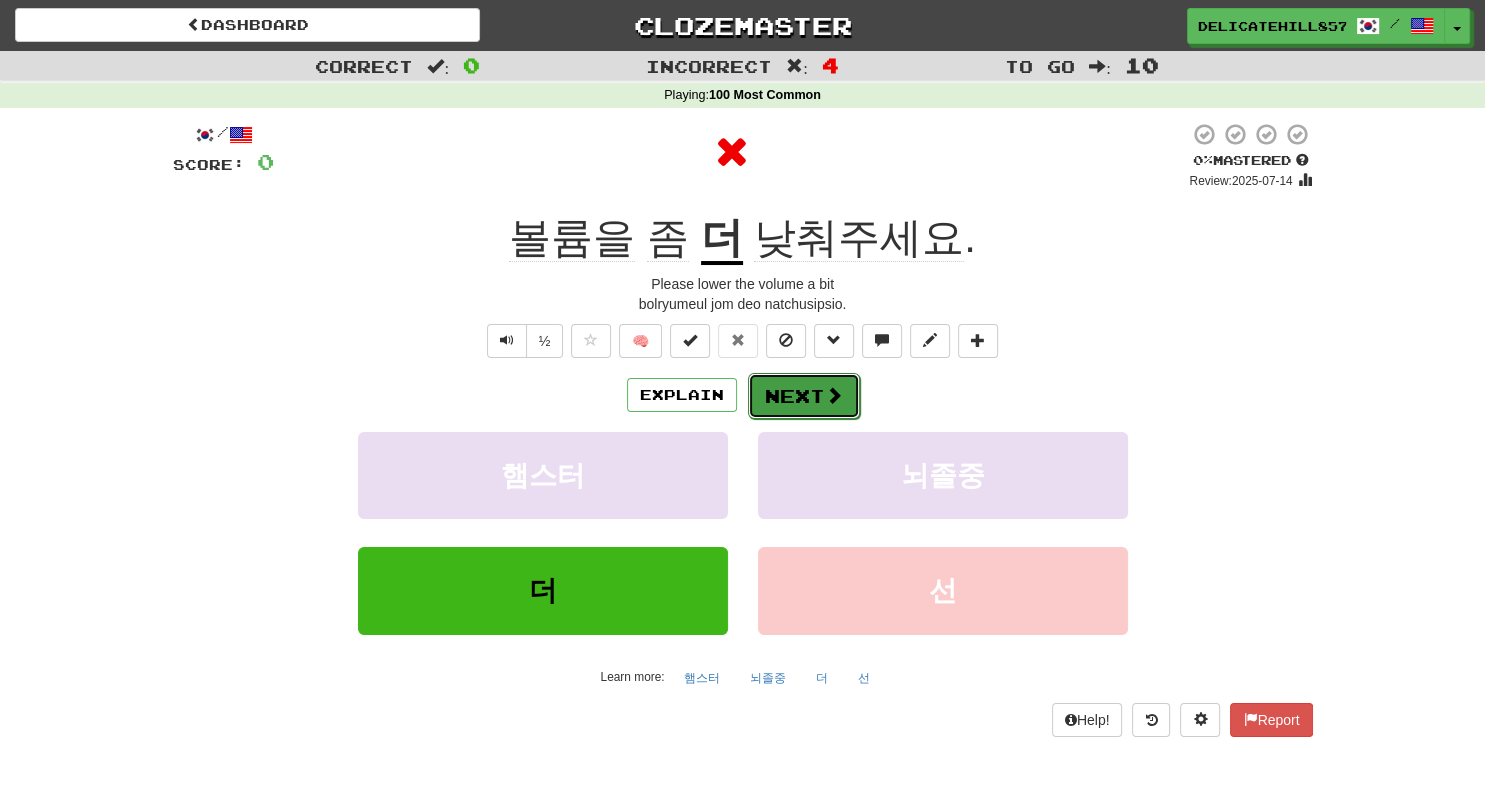 click on "Next" at bounding box center (804, 396) 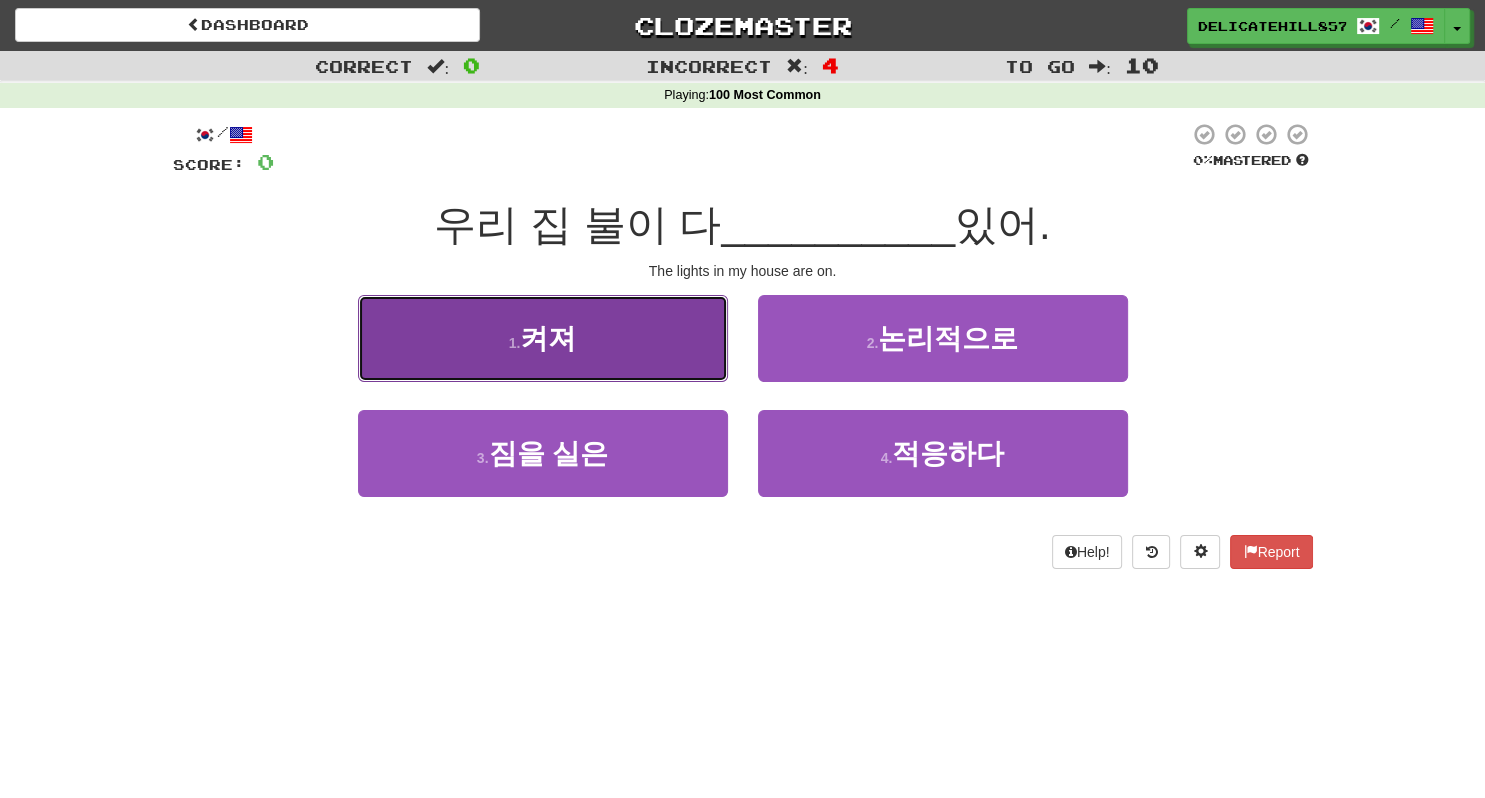 click on "1 .  켜져" at bounding box center [543, 338] 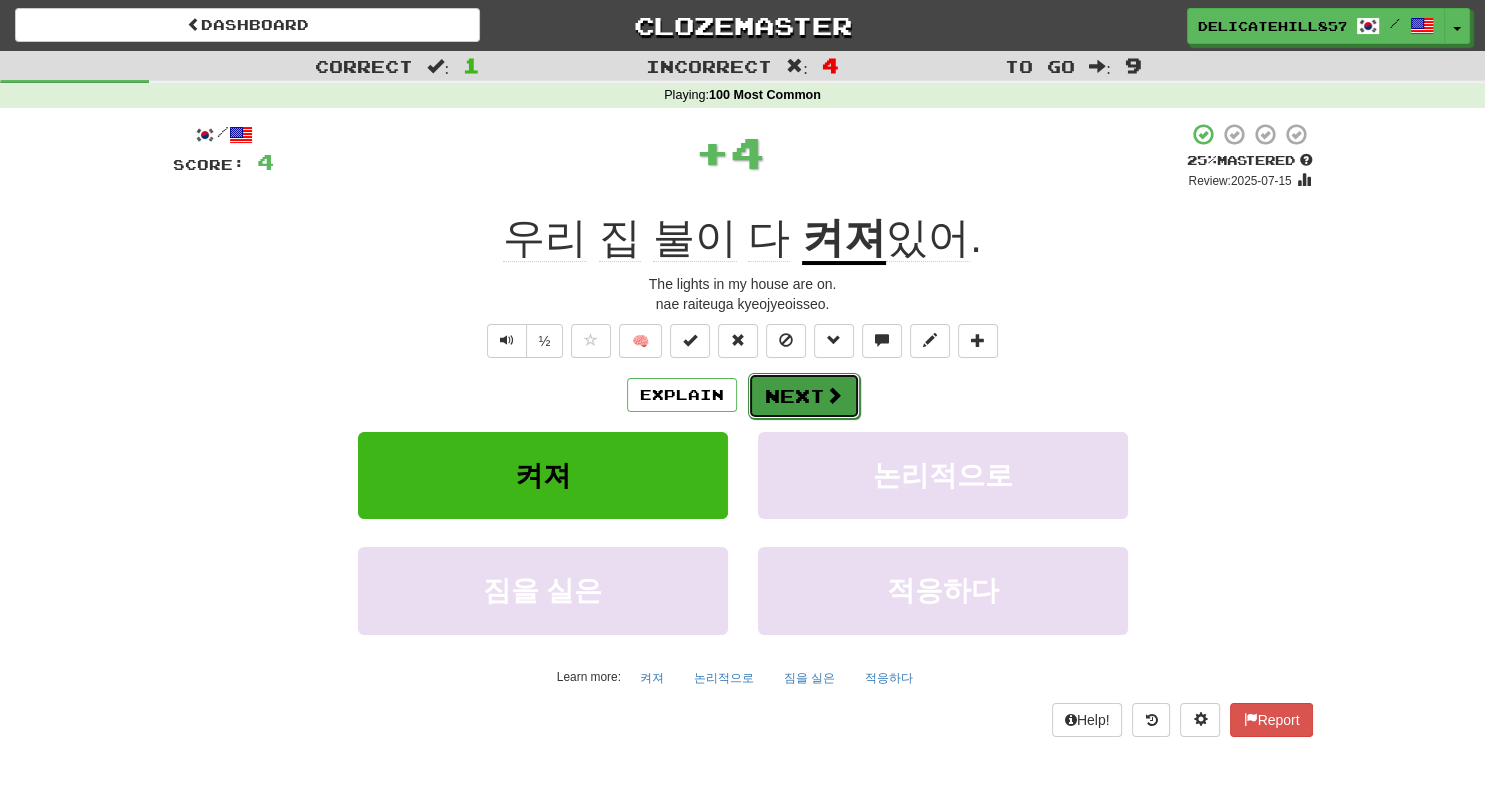 click on "Next" at bounding box center [804, 396] 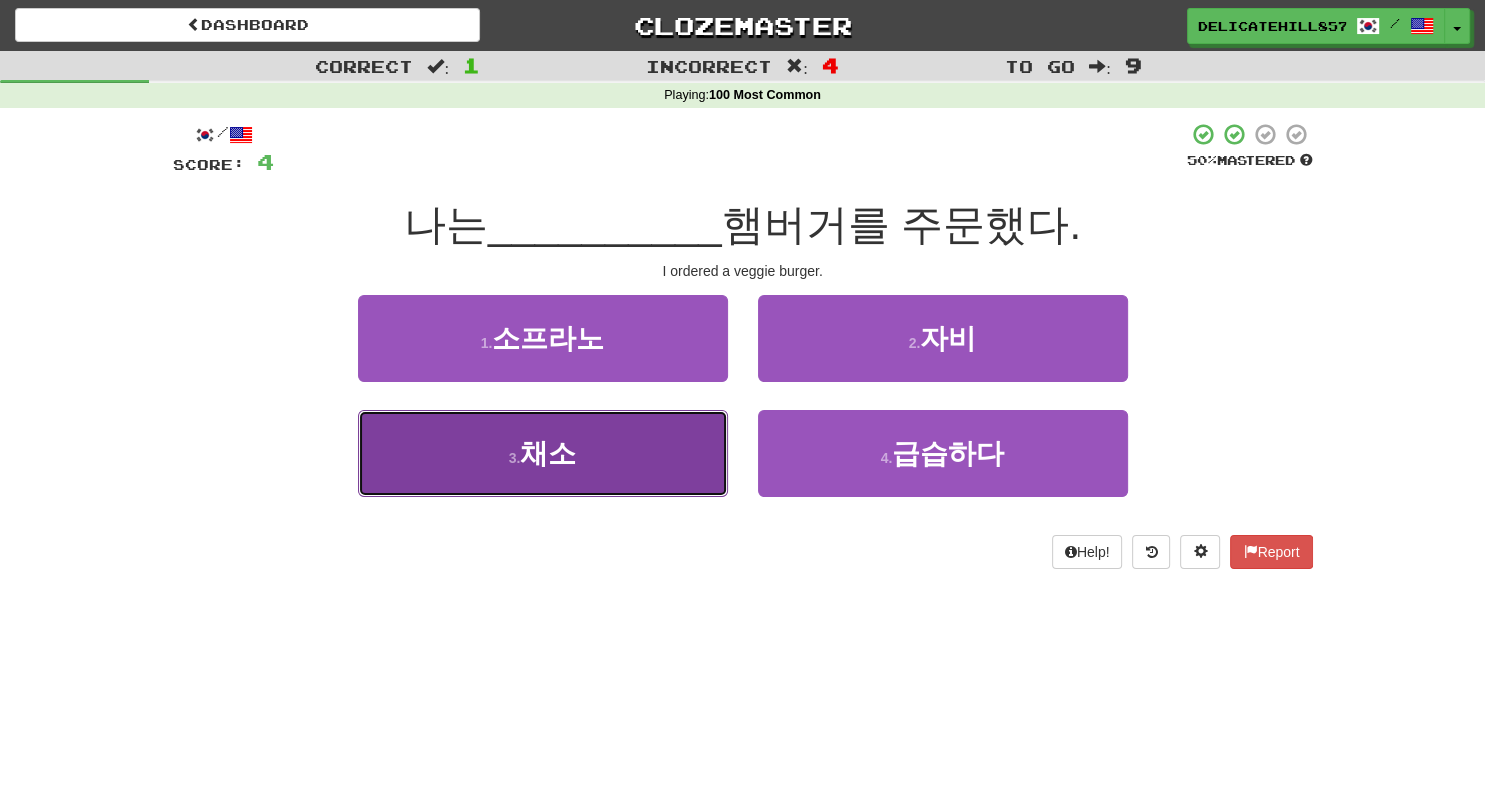 click on "3 .  채소" at bounding box center (543, 453) 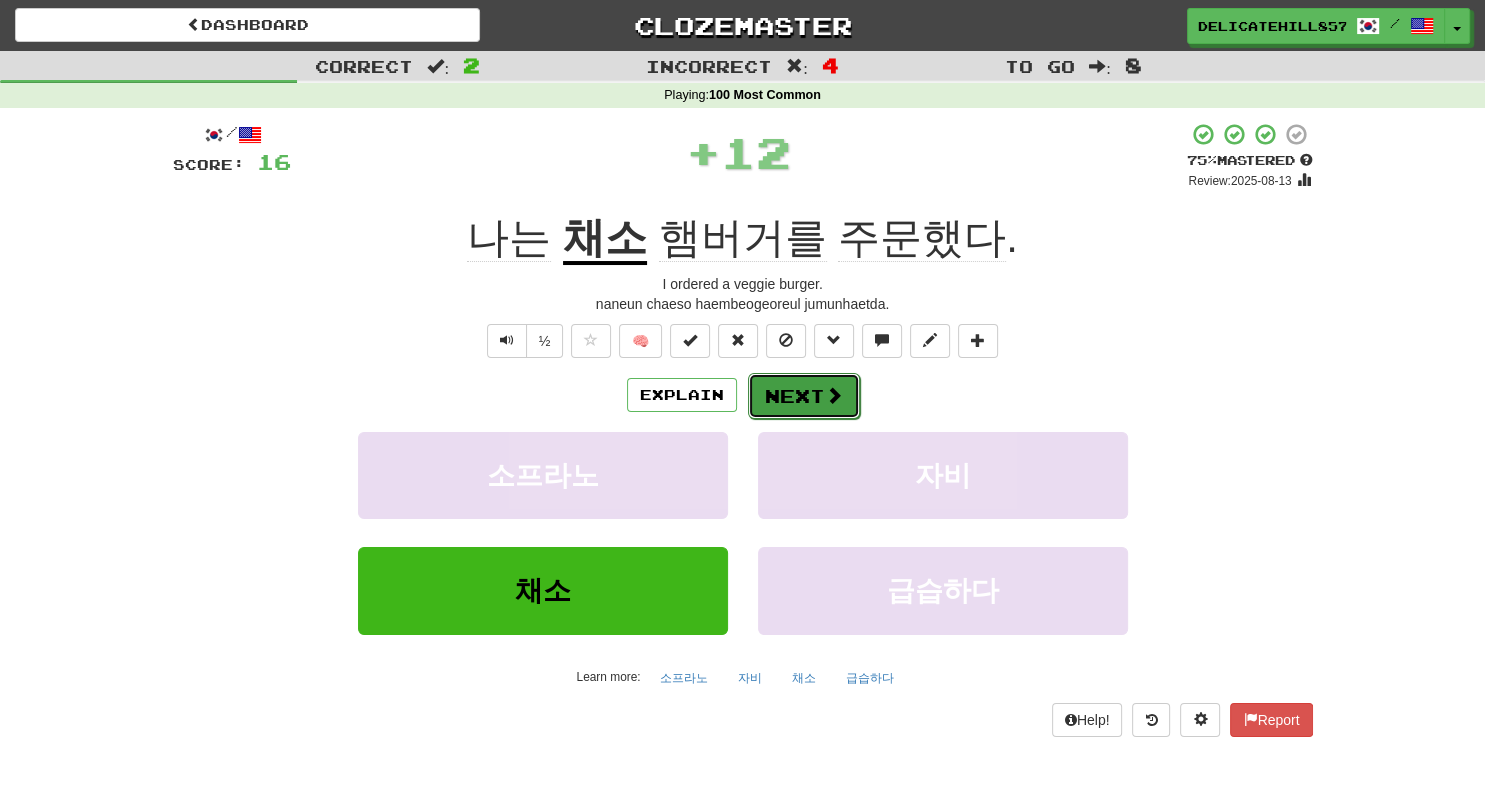 click on "Next" at bounding box center [804, 396] 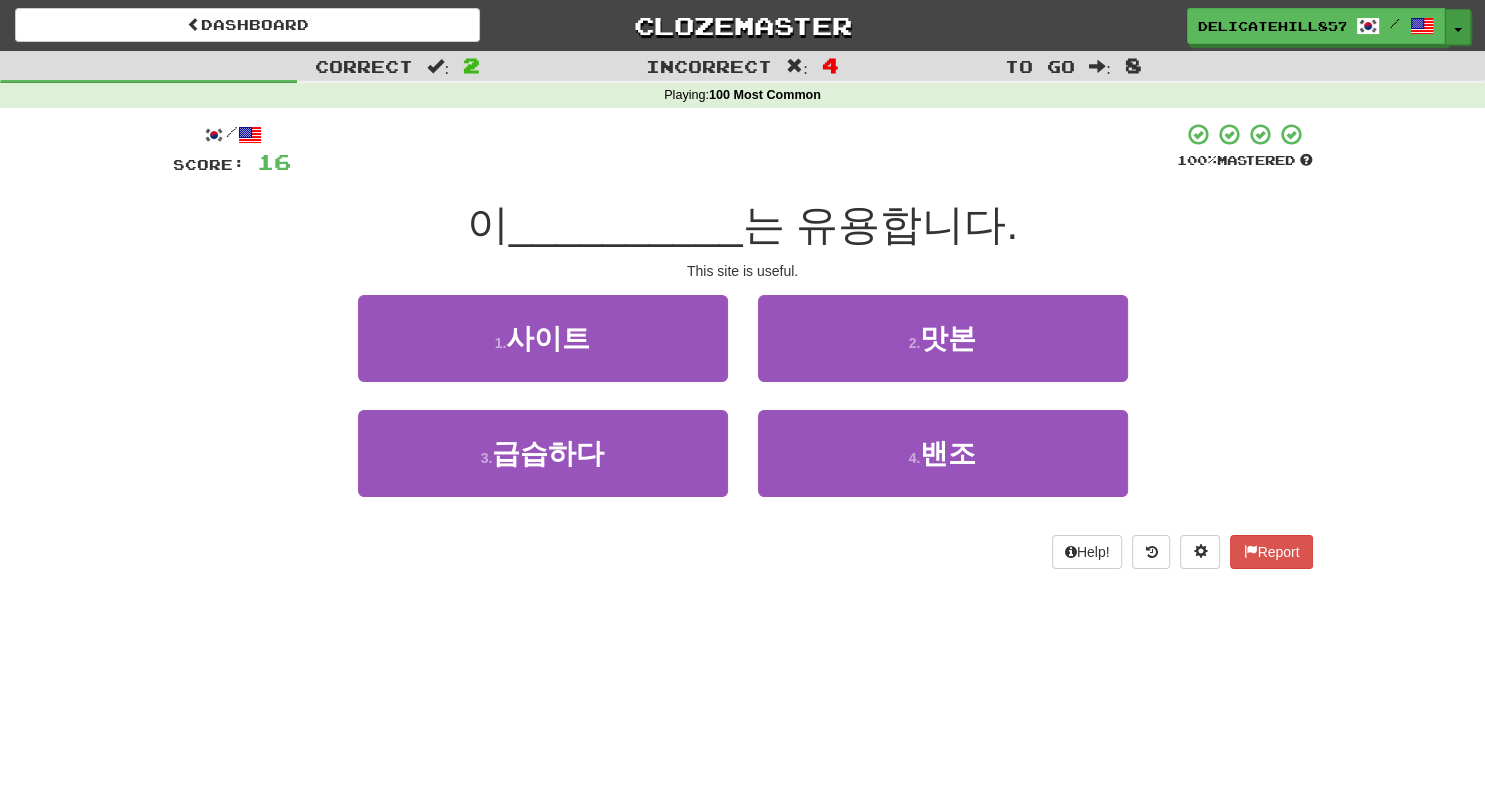 click on "Toggle Dropdown" at bounding box center (1458, 27) 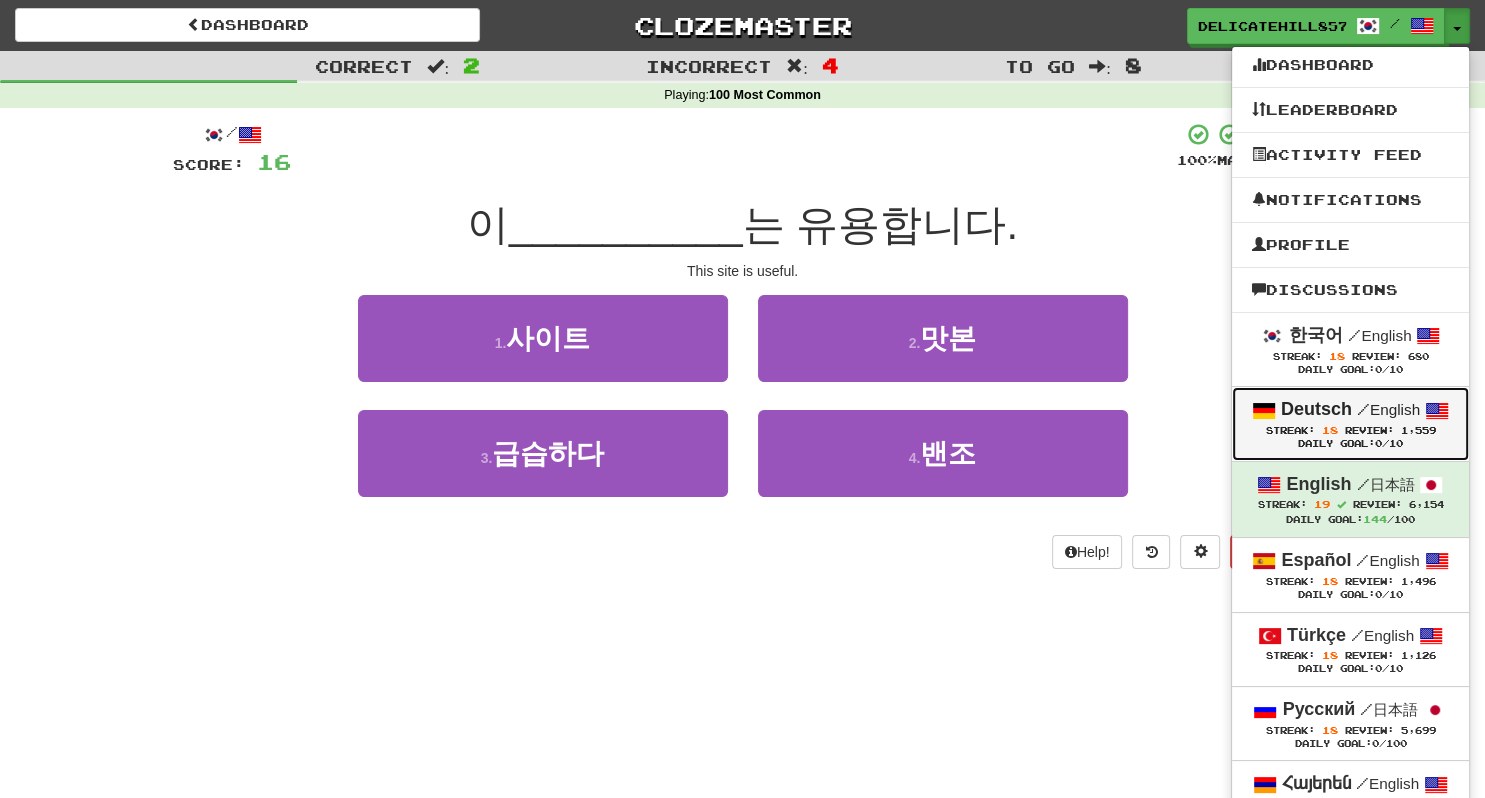 click on "/" at bounding box center (1363, 409) 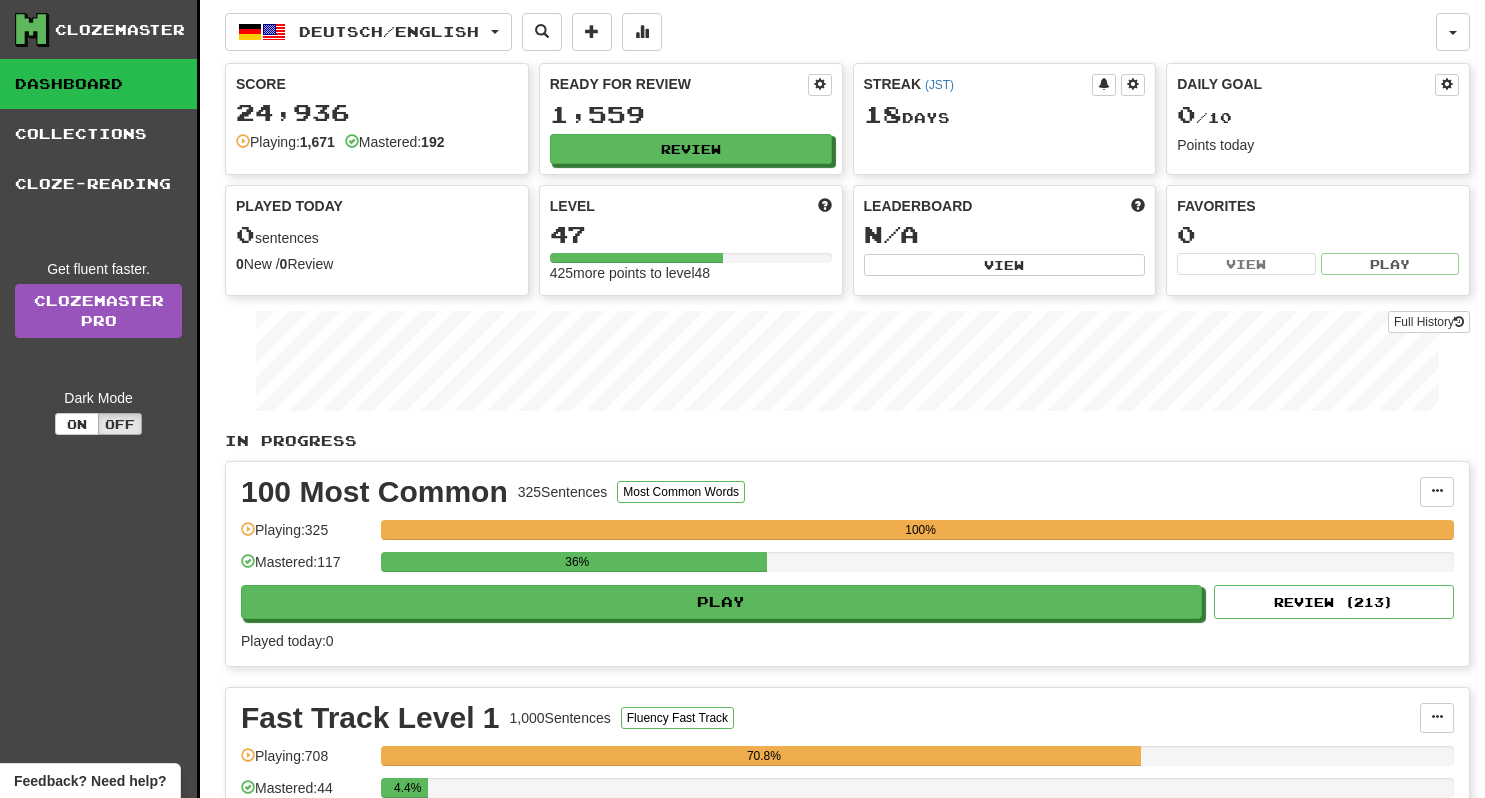 scroll, scrollTop: 0, scrollLeft: 0, axis: both 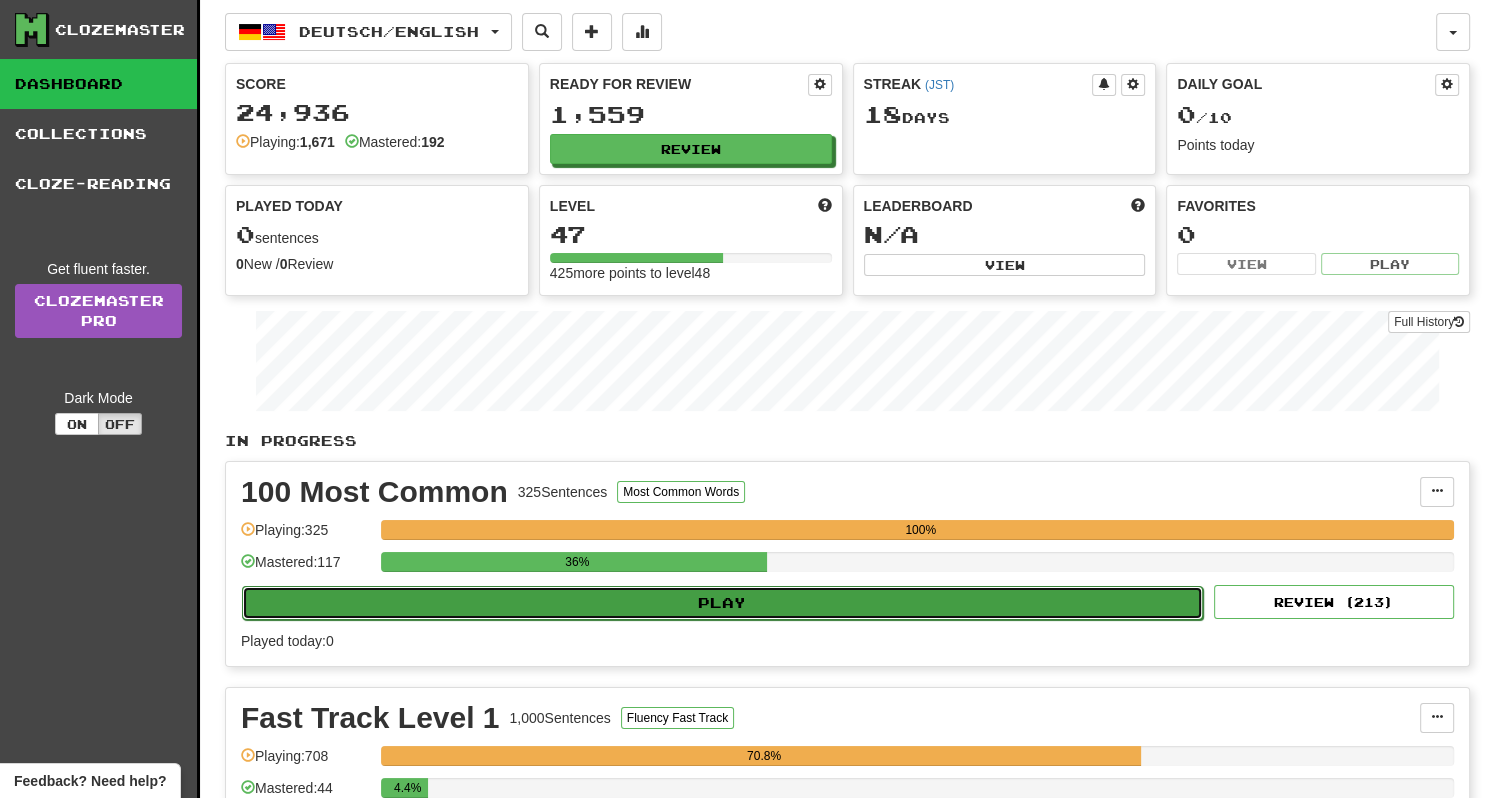click on "Play" at bounding box center [722, 603] 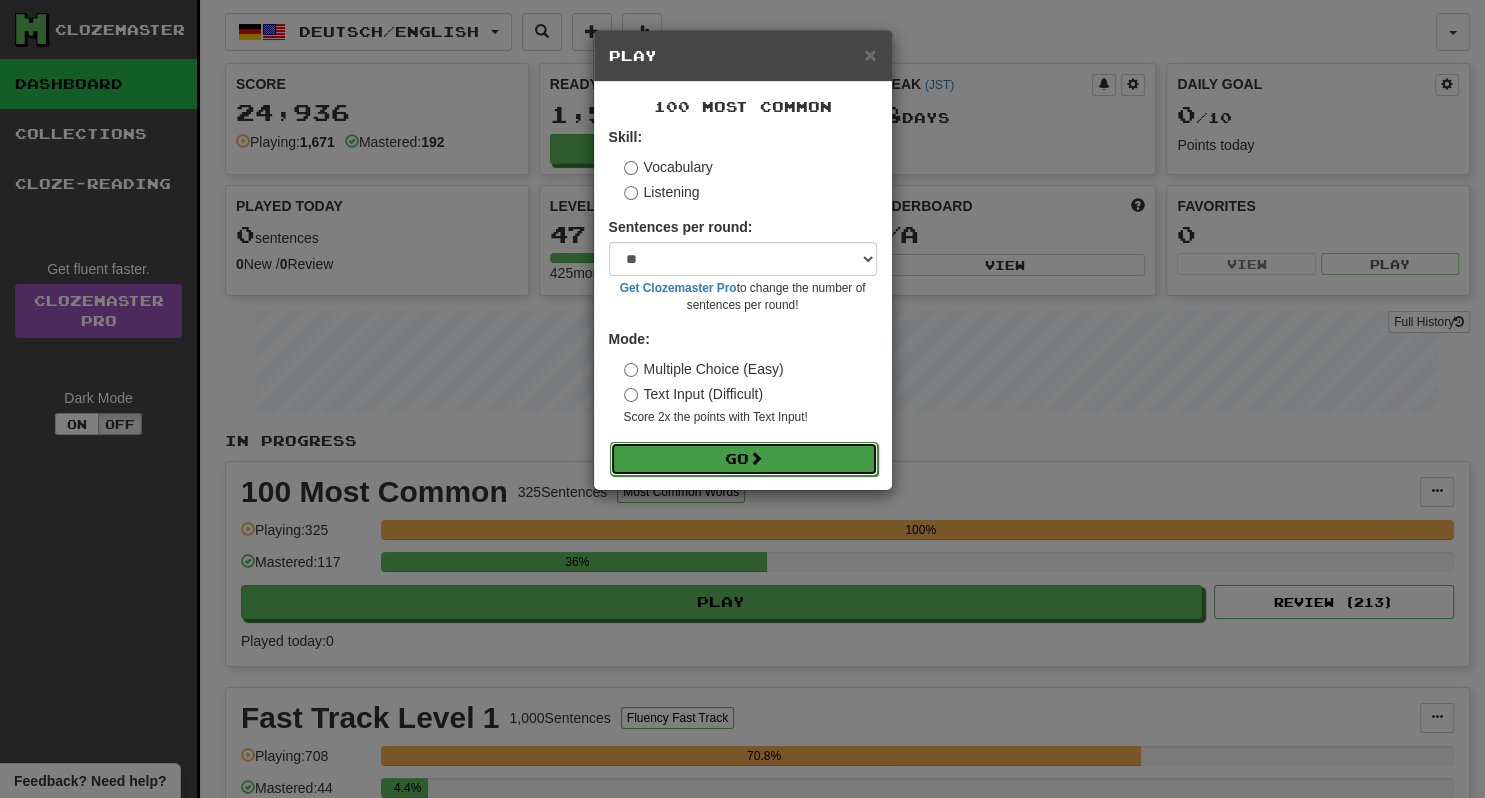 click on "Go" at bounding box center (744, 459) 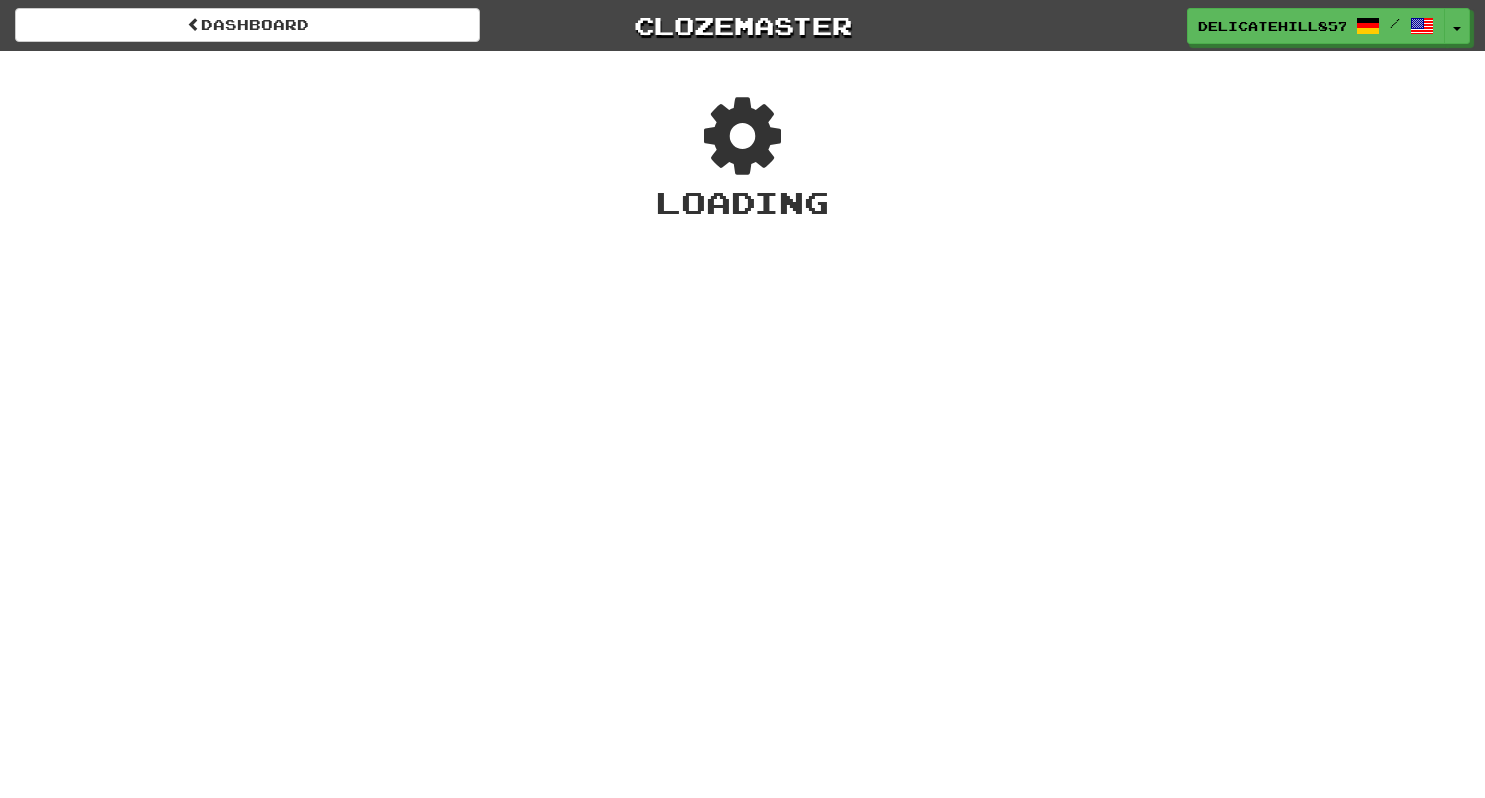scroll, scrollTop: 0, scrollLeft: 0, axis: both 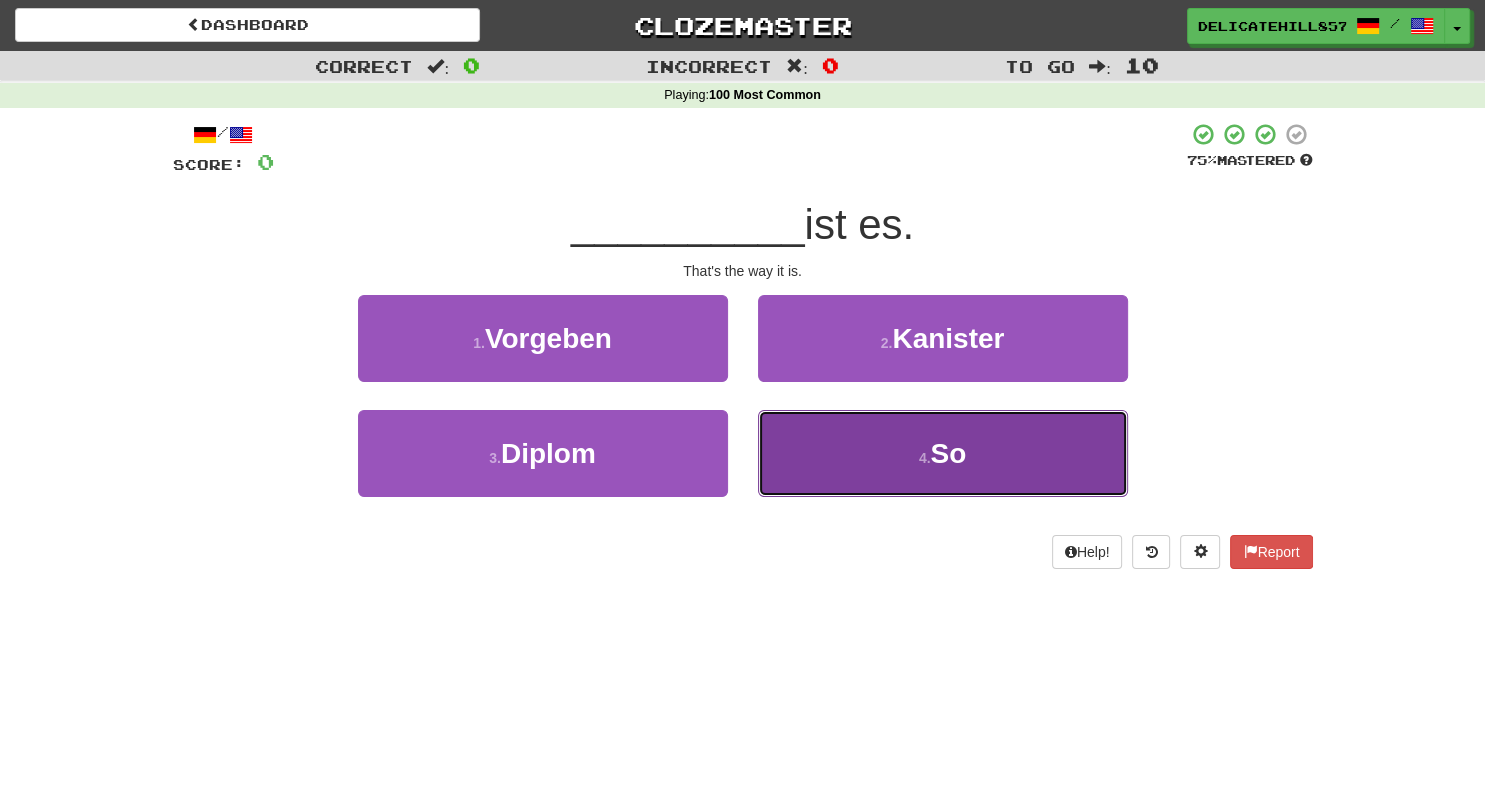 click on "4 .  So" at bounding box center (943, 453) 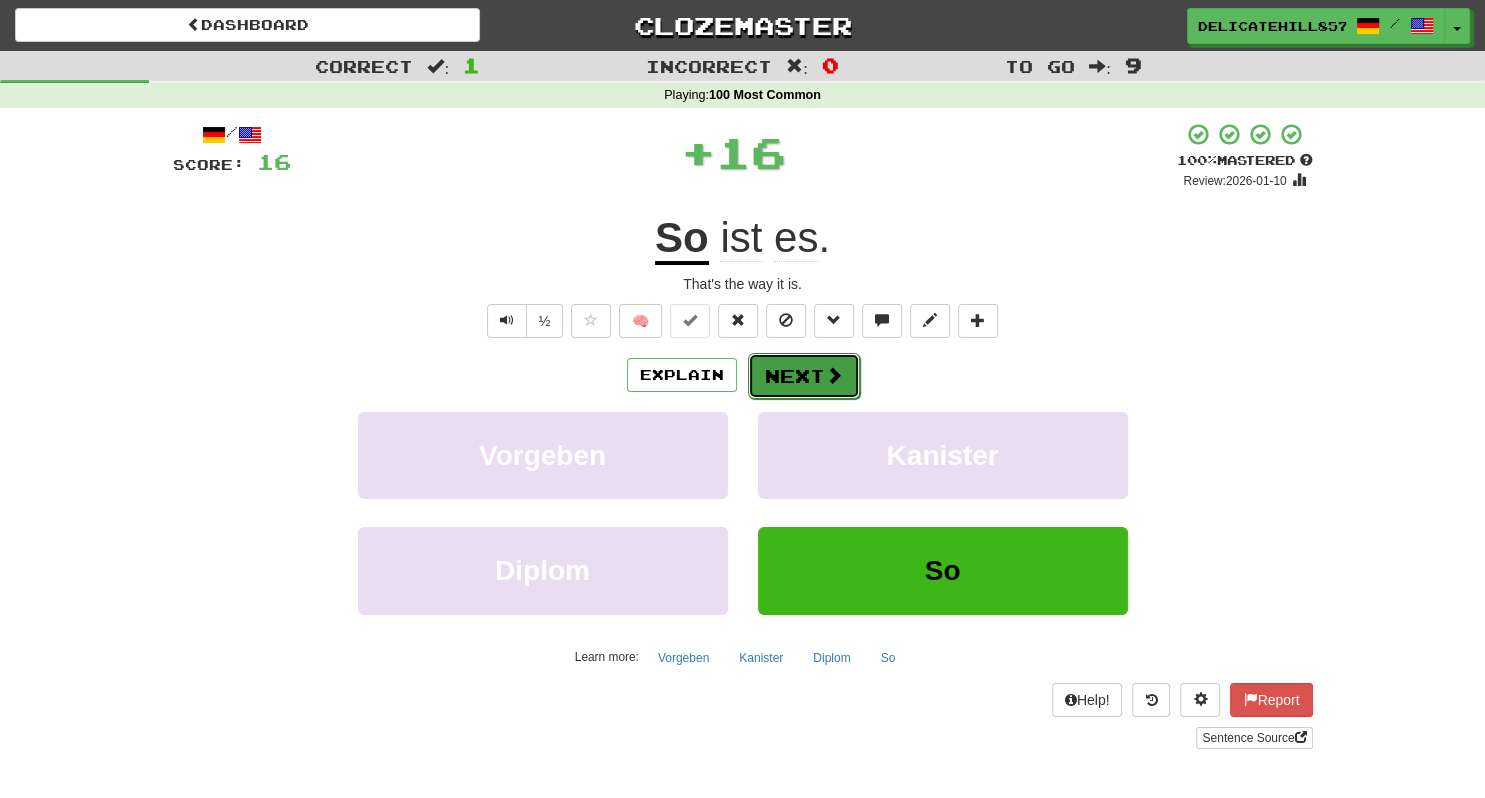 click at bounding box center [834, 375] 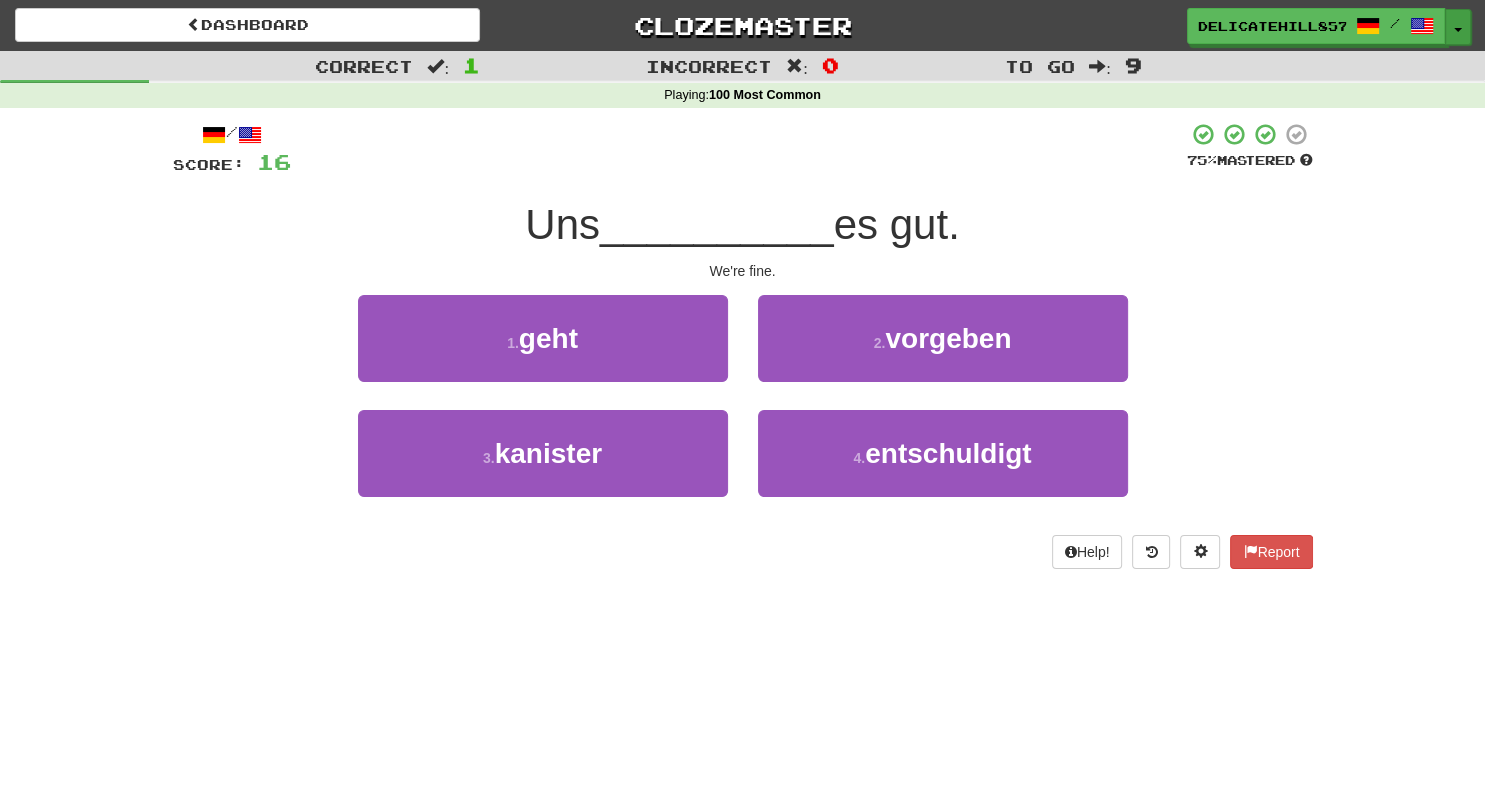 click on "Toggle Dropdown" at bounding box center (1458, 27) 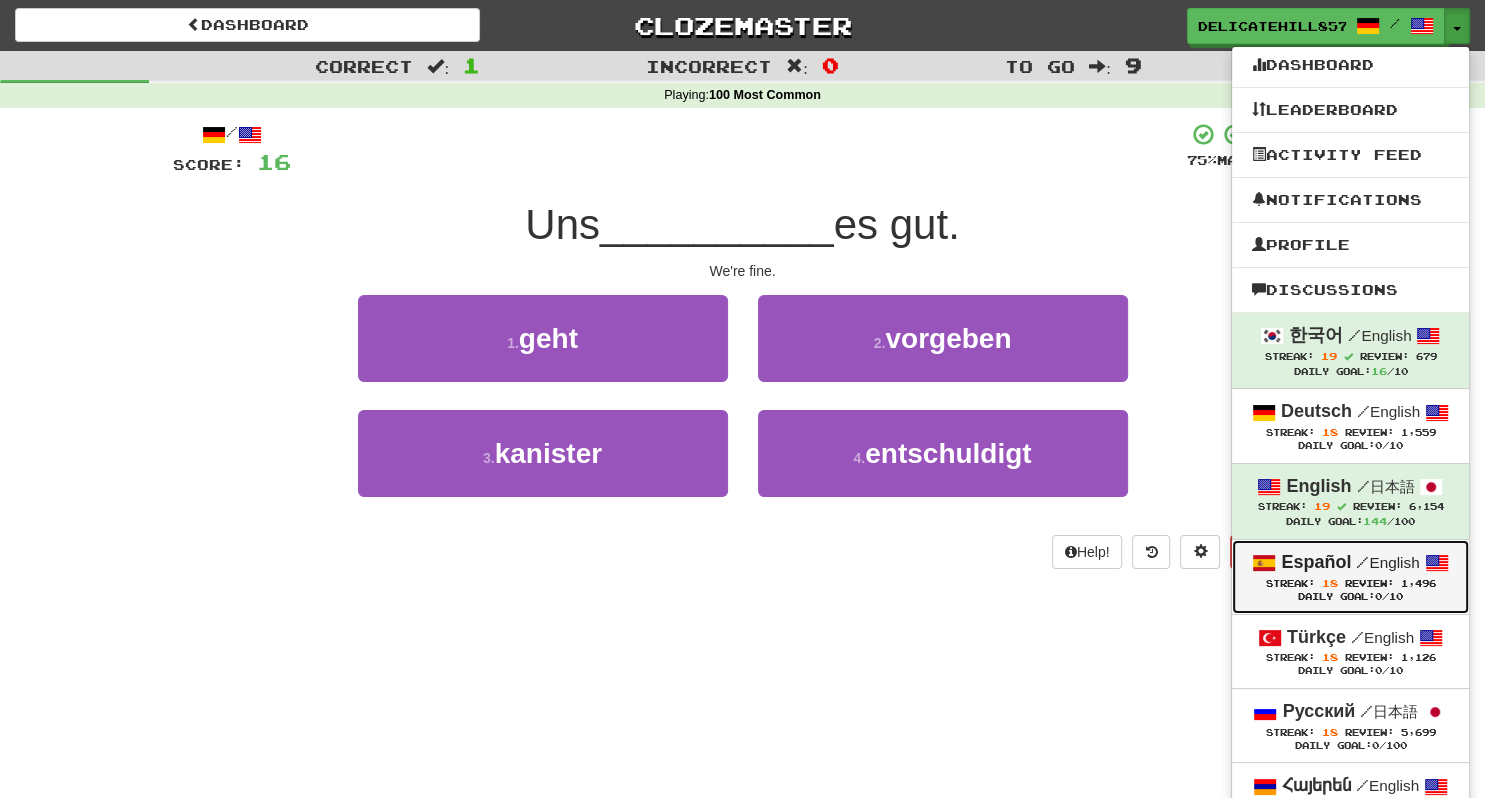 click on "Streak:" at bounding box center [1289, 583] 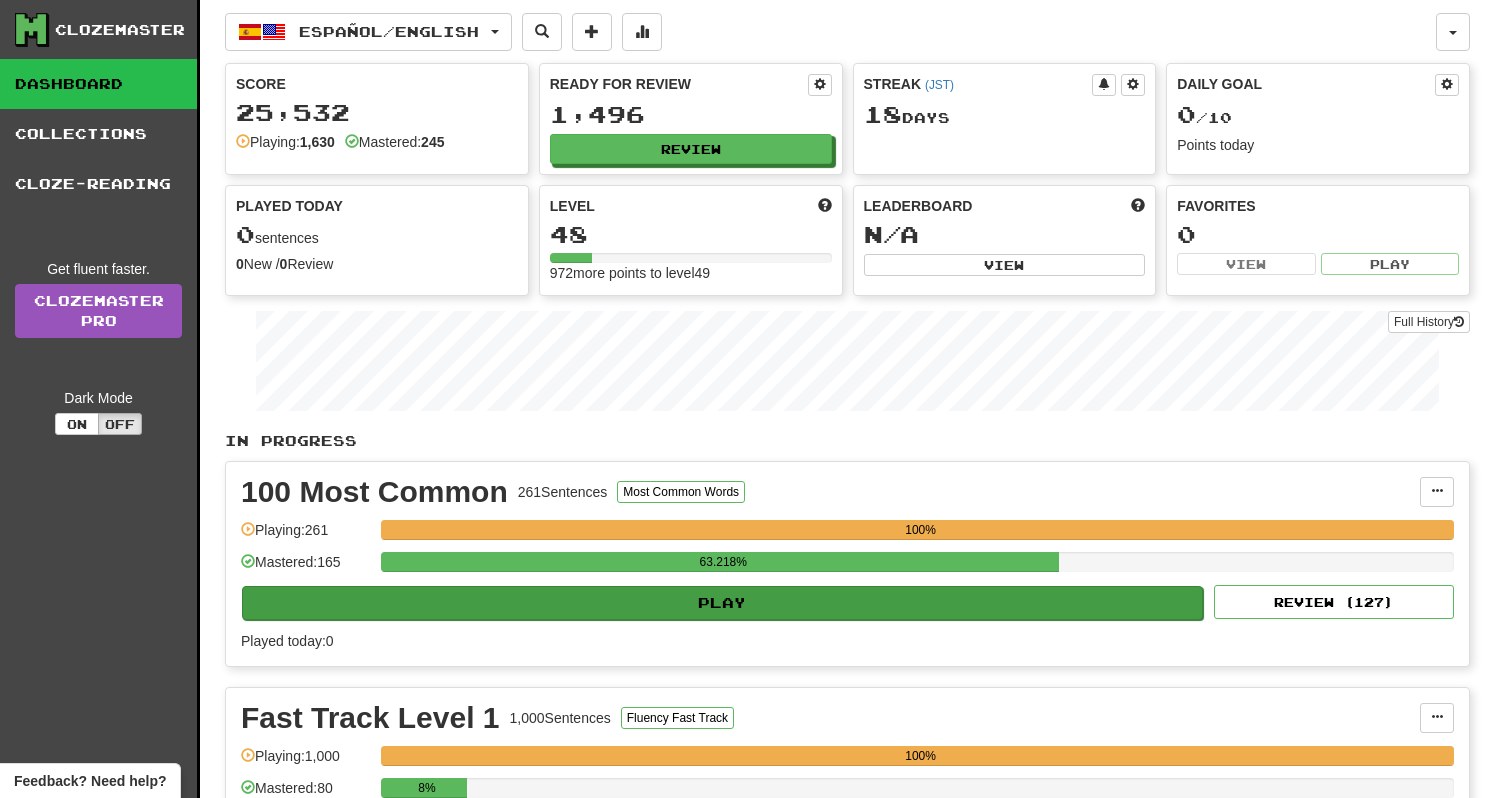 scroll, scrollTop: 0, scrollLeft: 0, axis: both 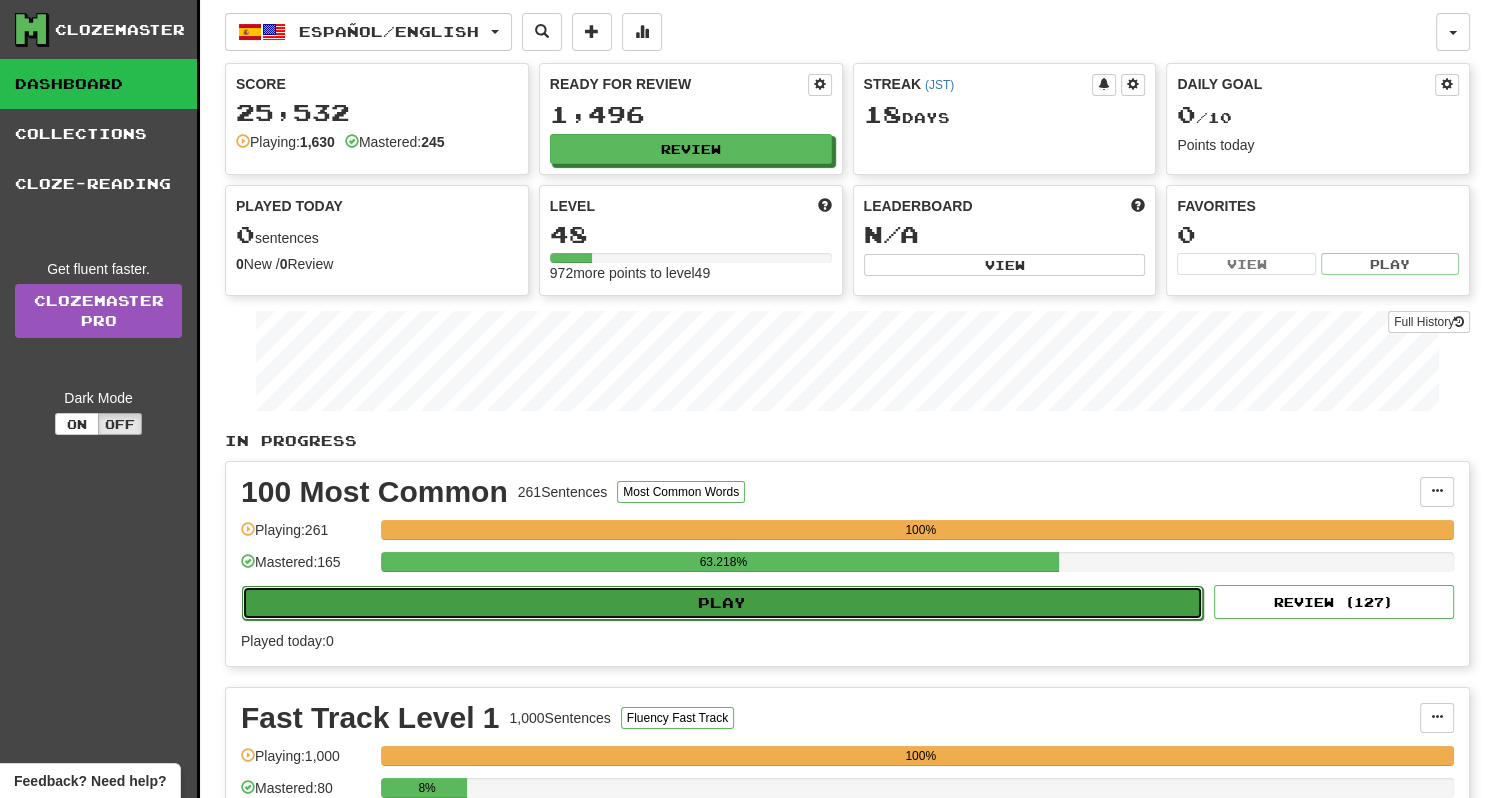 click on "Play" at bounding box center (722, 603) 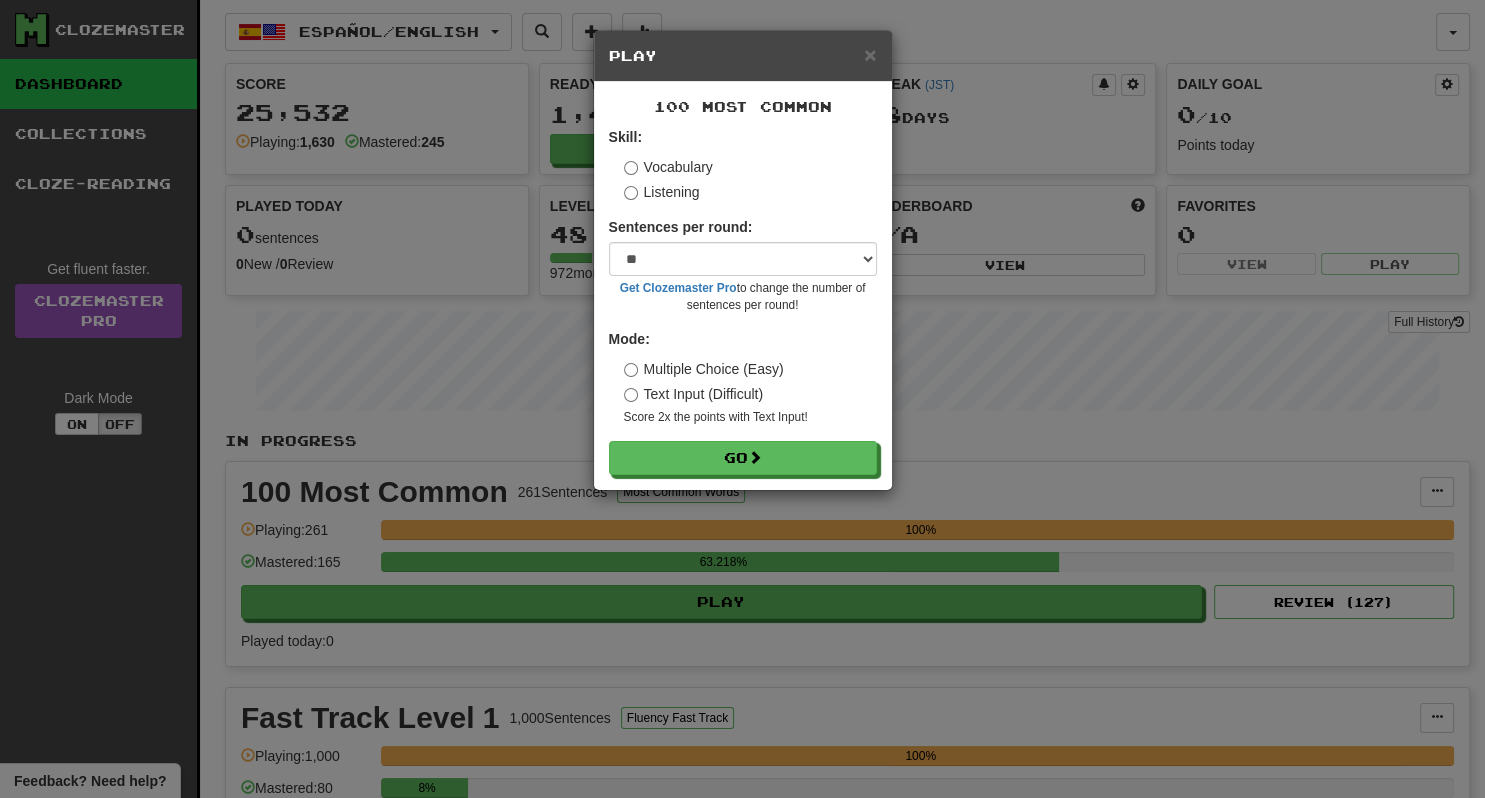 click on "Skill: Vocabulary Listening Sentences per round: * ** ** ** ** ** *** ******** Get Clozemaster Pro  to change the number of sentences per round! Mode: Multiple Choice (Easy) Text Input (Difficult) Score 2x the points with Text Input ! Go" at bounding box center [743, 301] 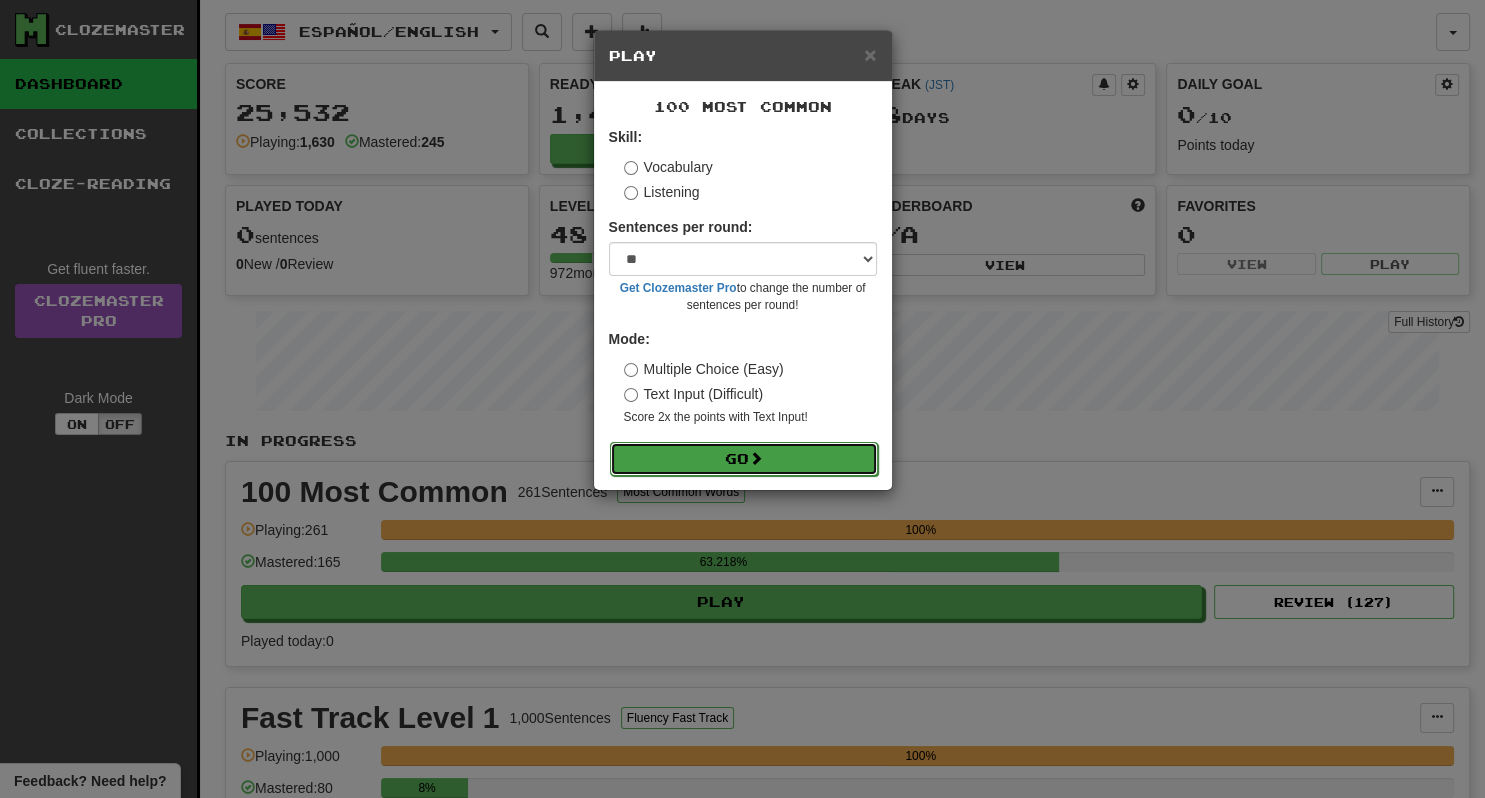click on "Go" at bounding box center [744, 459] 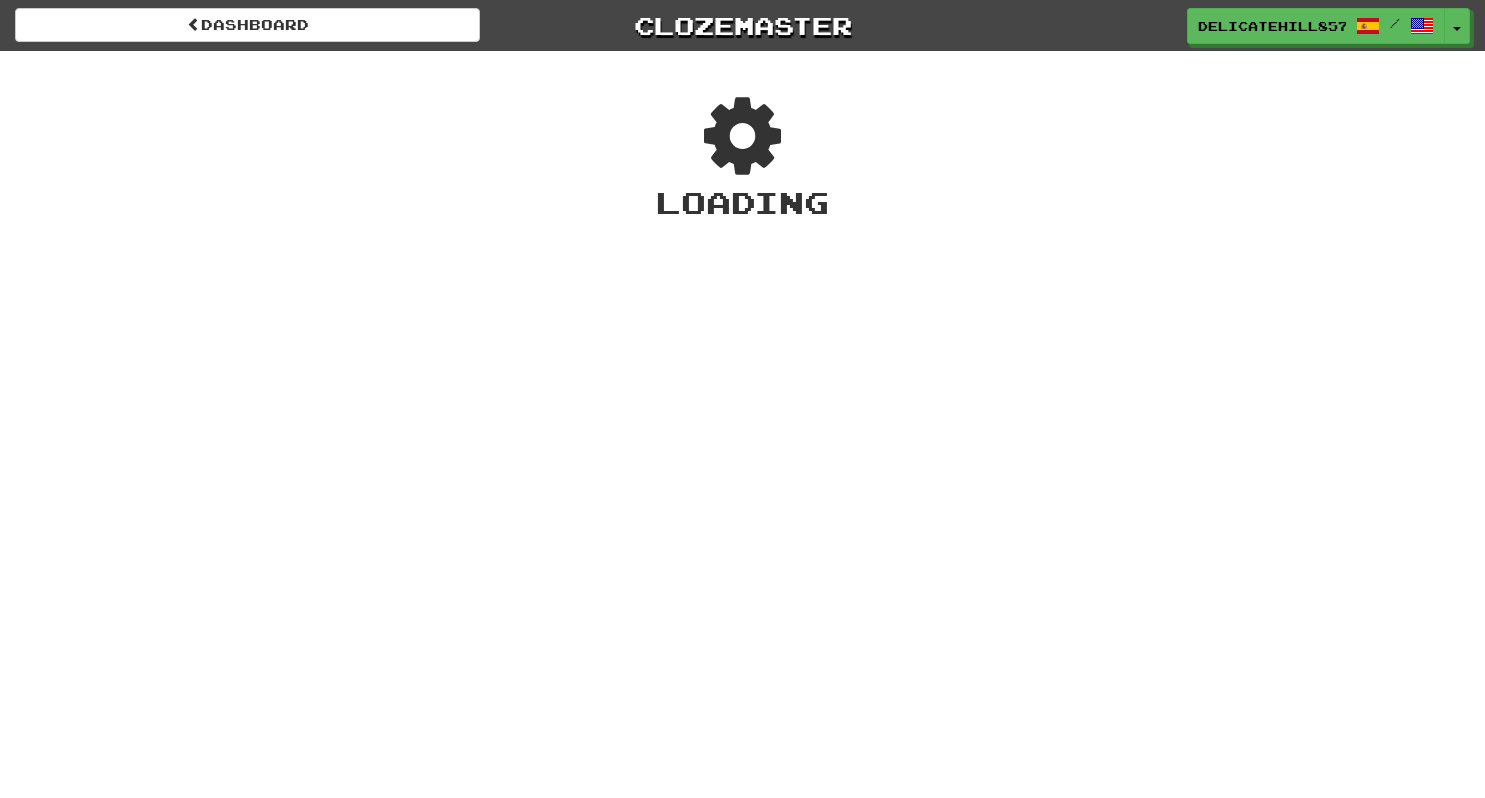 scroll, scrollTop: 0, scrollLeft: 0, axis: both 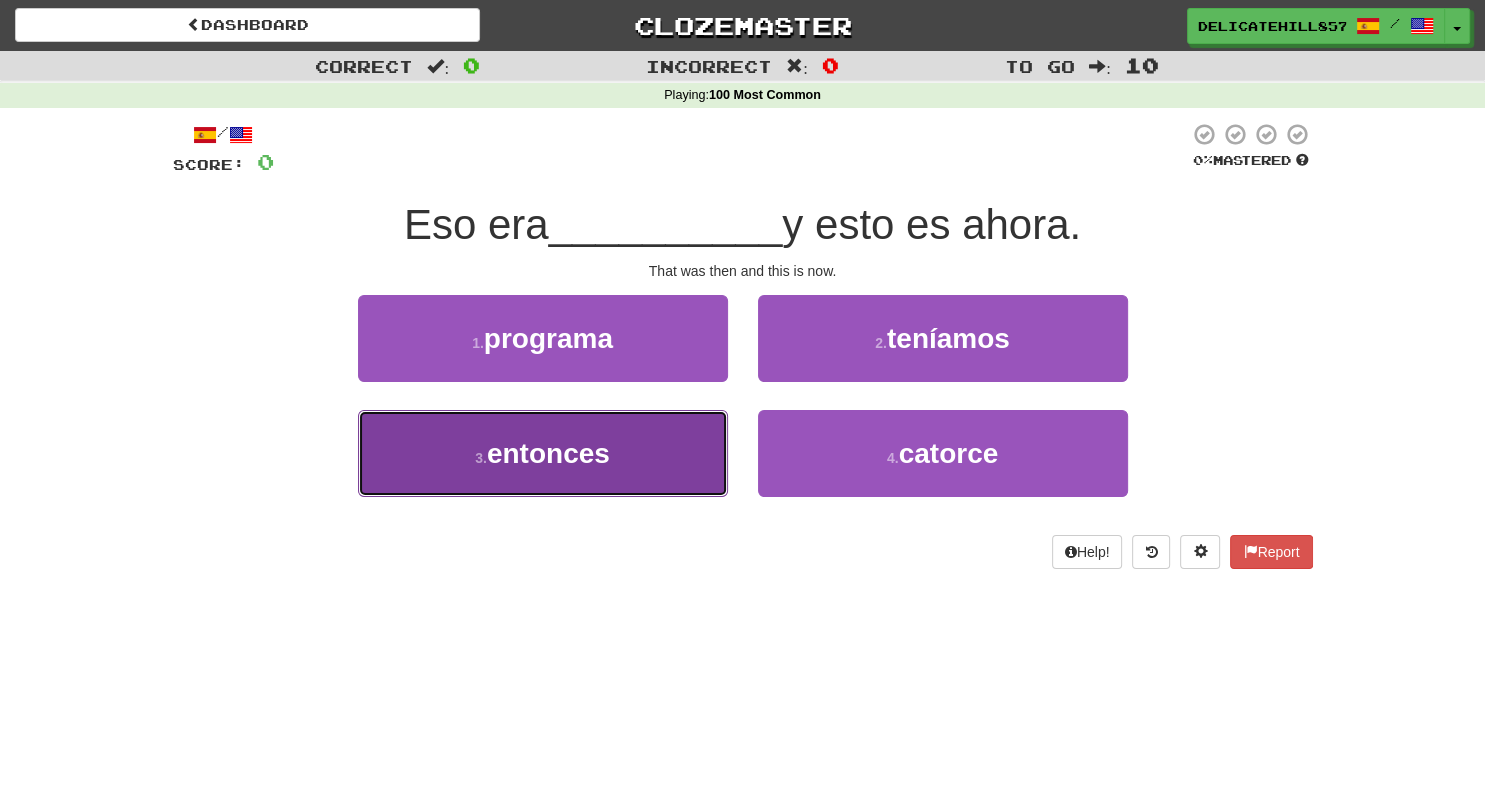 click on "3 .  entonces" at bounding box center (543, 453) 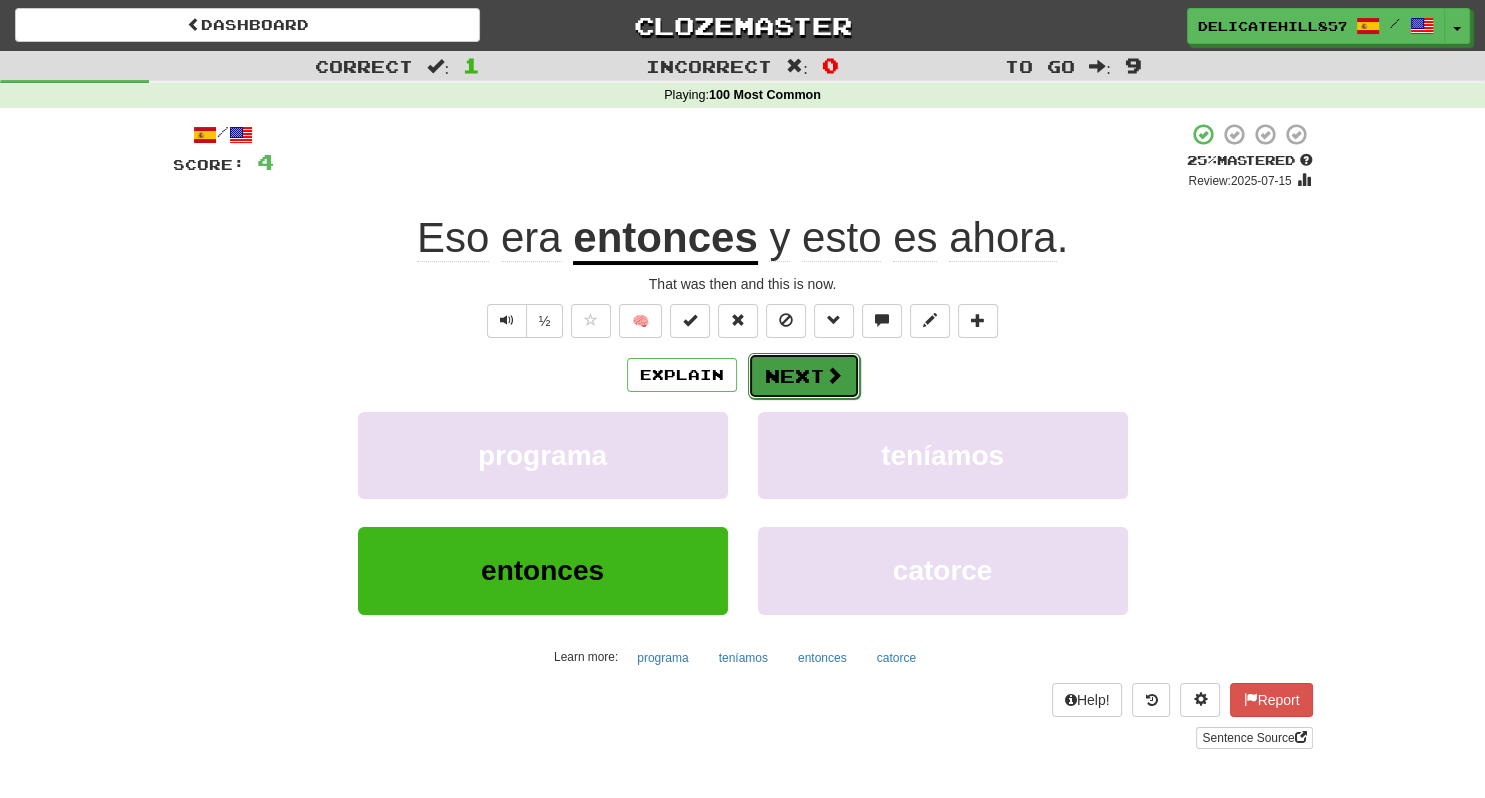 click on "Next" at bounding box center [804, 376] 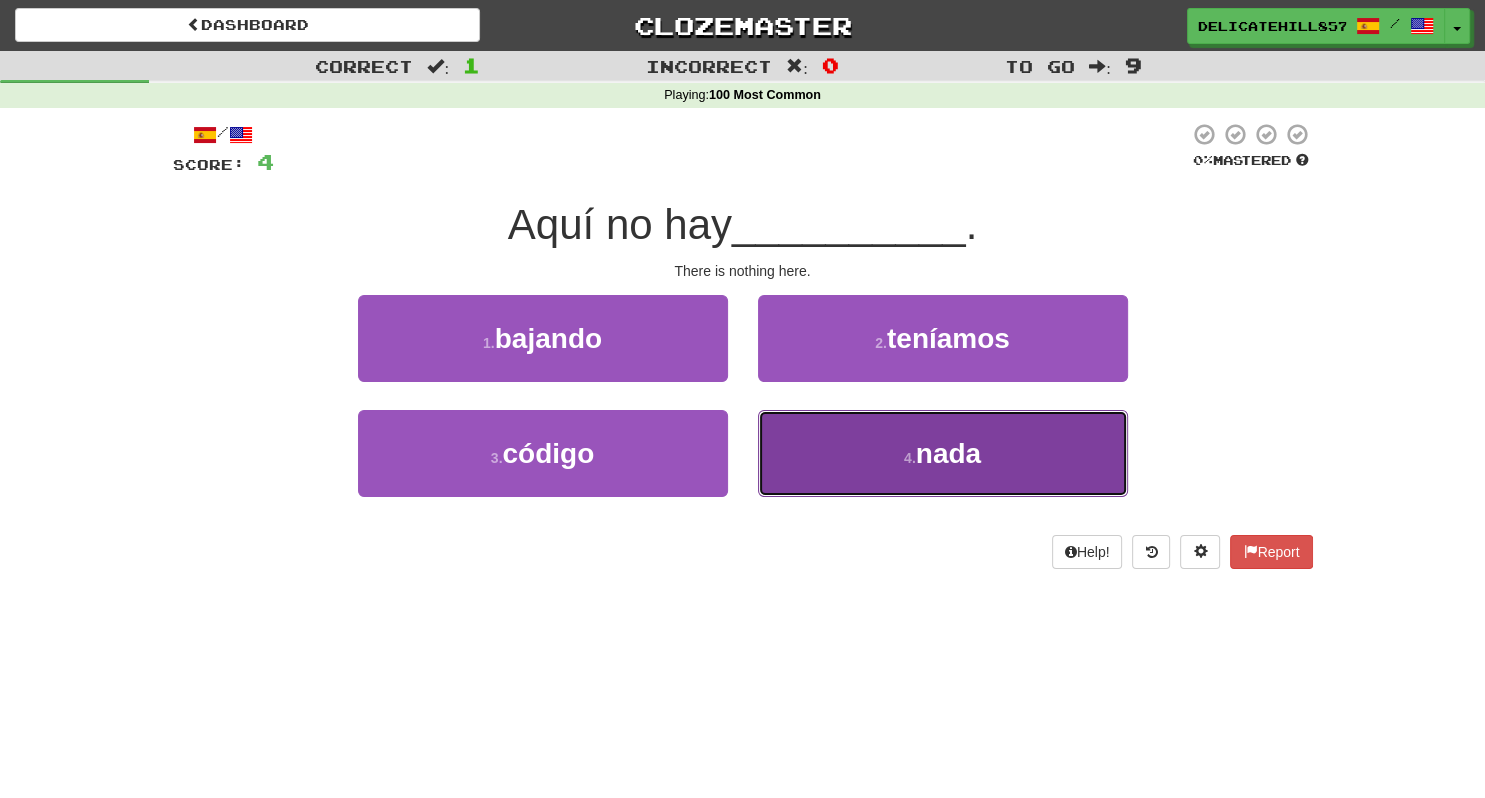 click on "4 .  nada" at bounding box center (943, 453) 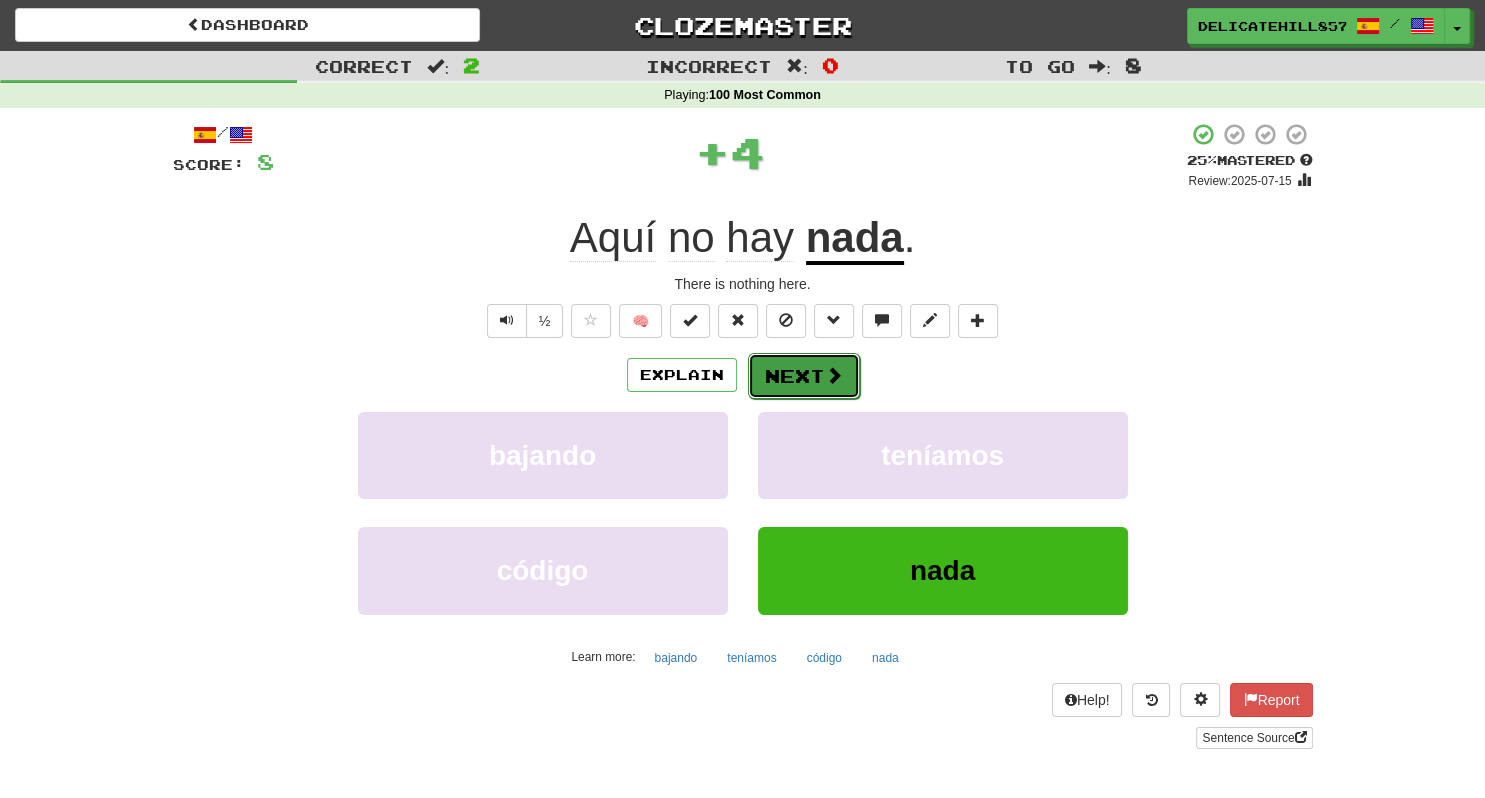 click at bounding box center (834, 375) 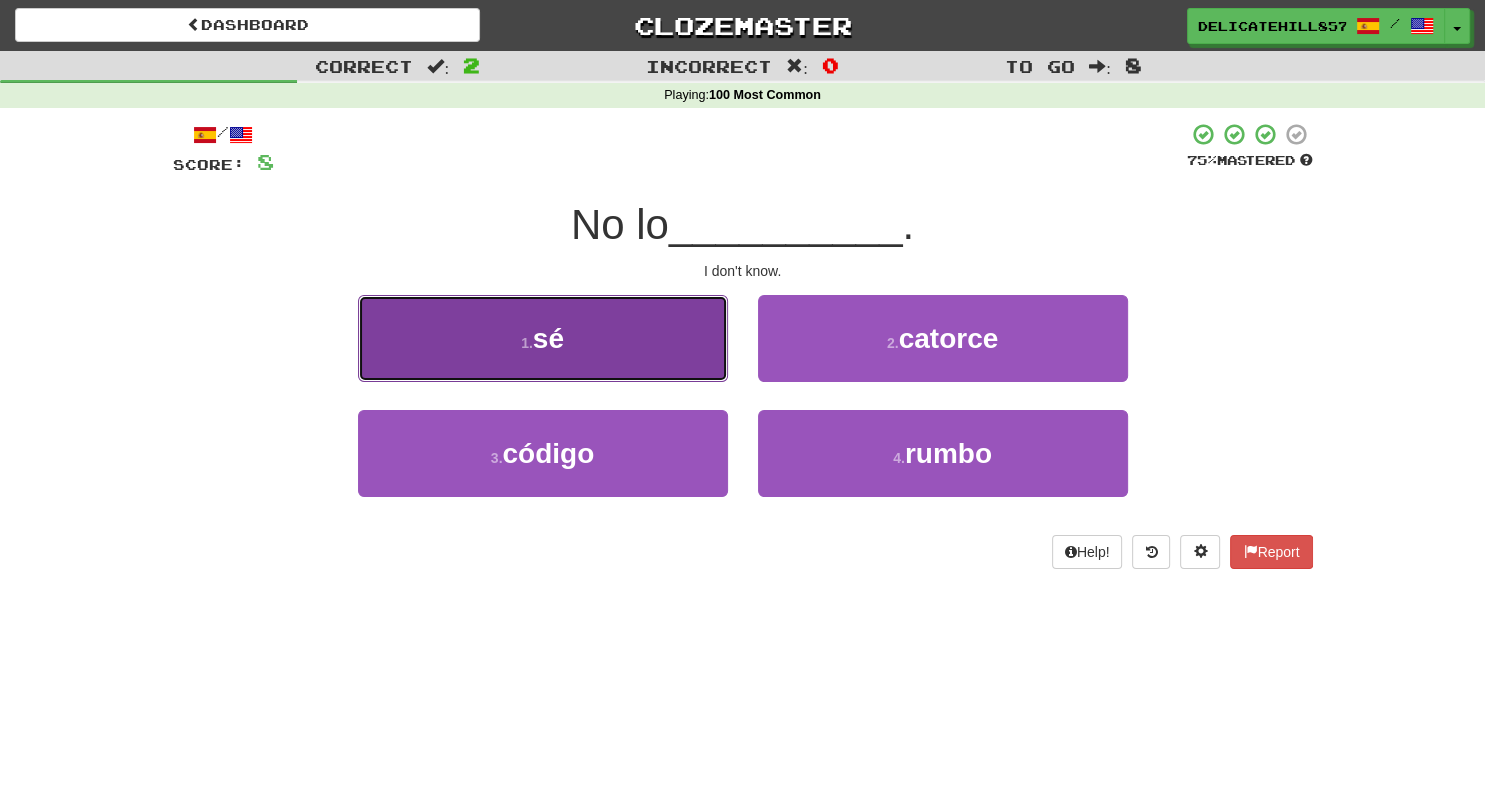 click on "1 .  sé" at bounding box center (543, 338) 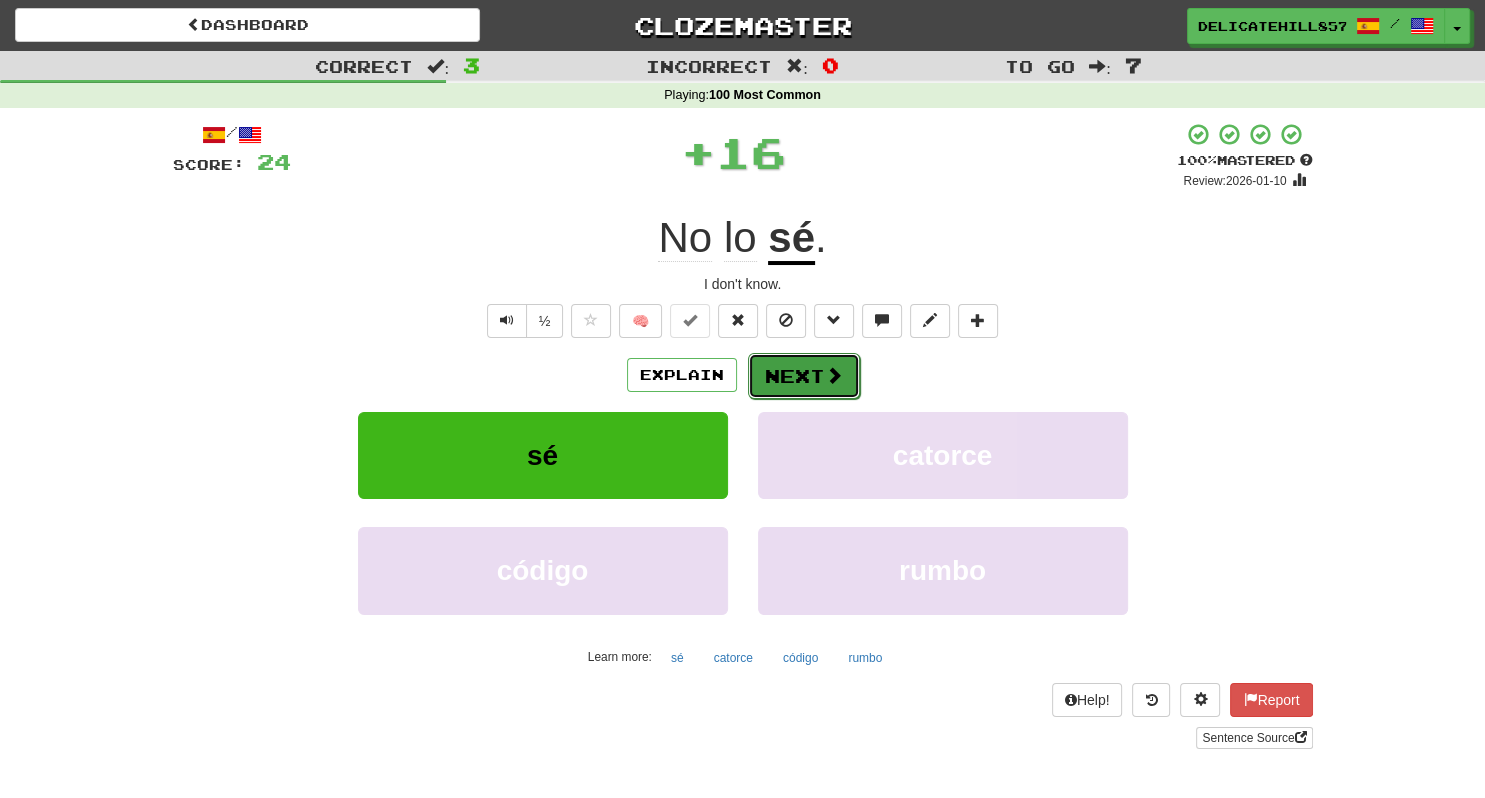 click at bounding box center (834, 375) 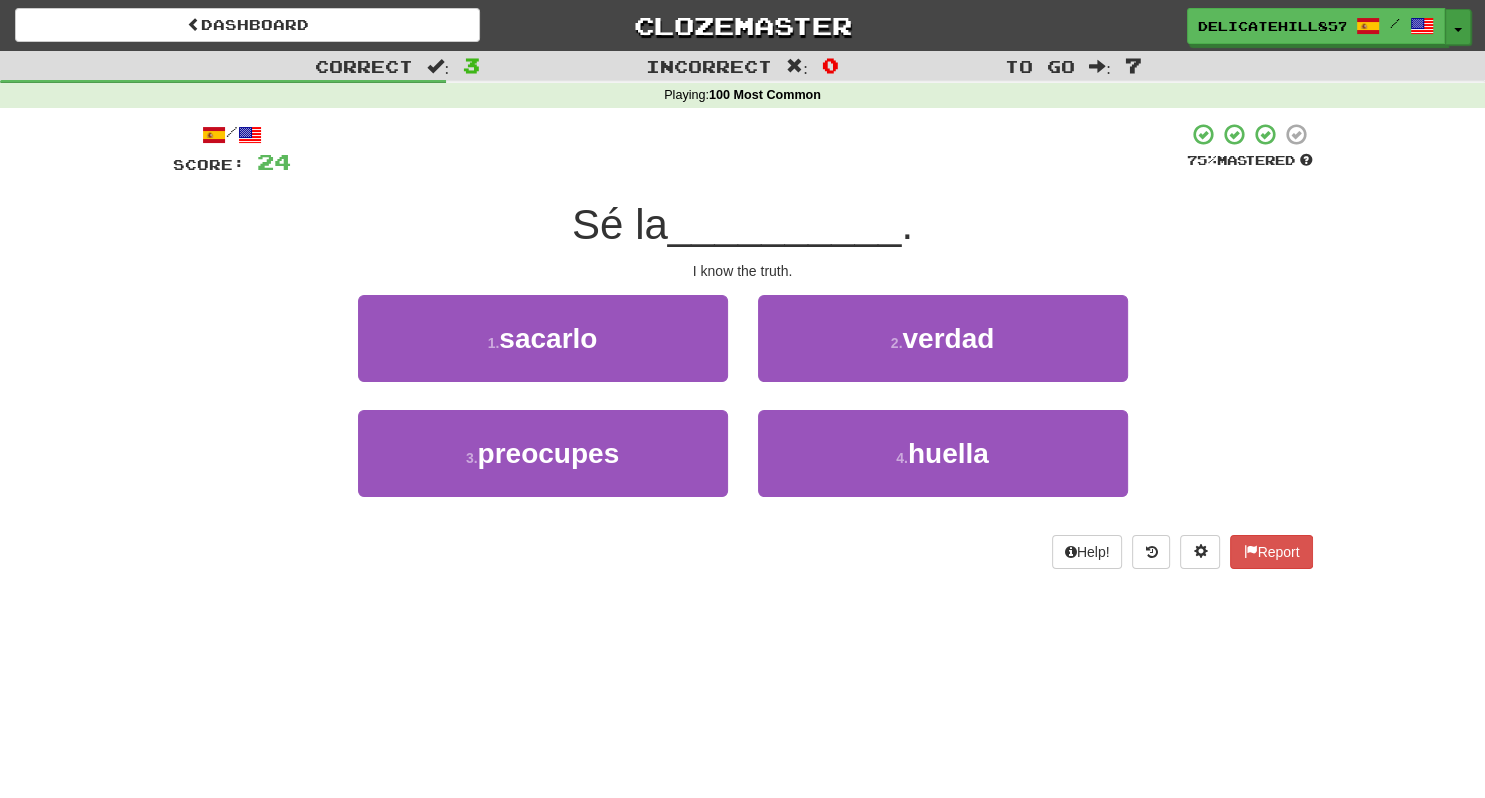click on "Toggle Dropdown" at bounding box center (1458, 27) 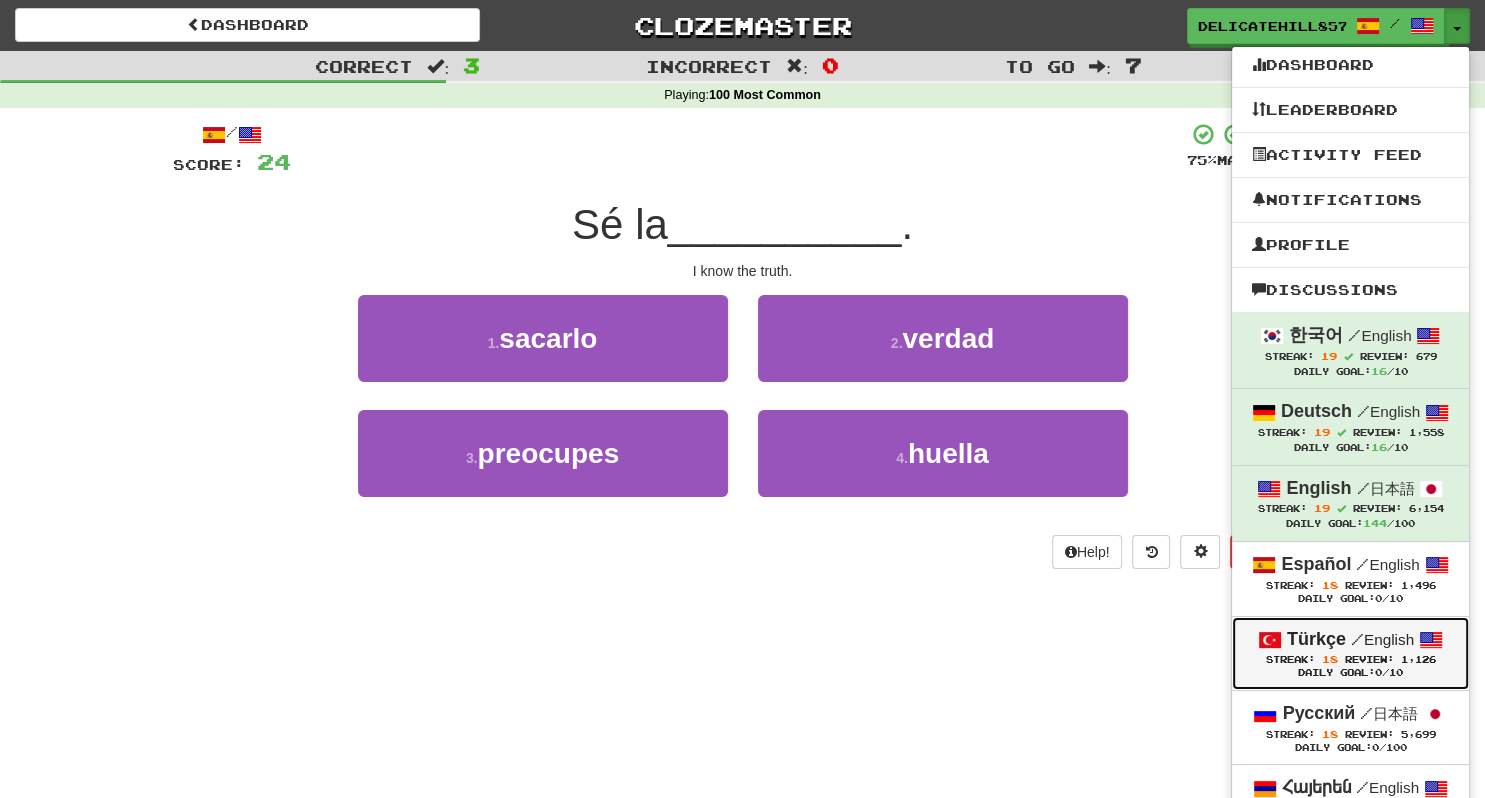 click on "Türkçe" at bounding box center [1316, 639] 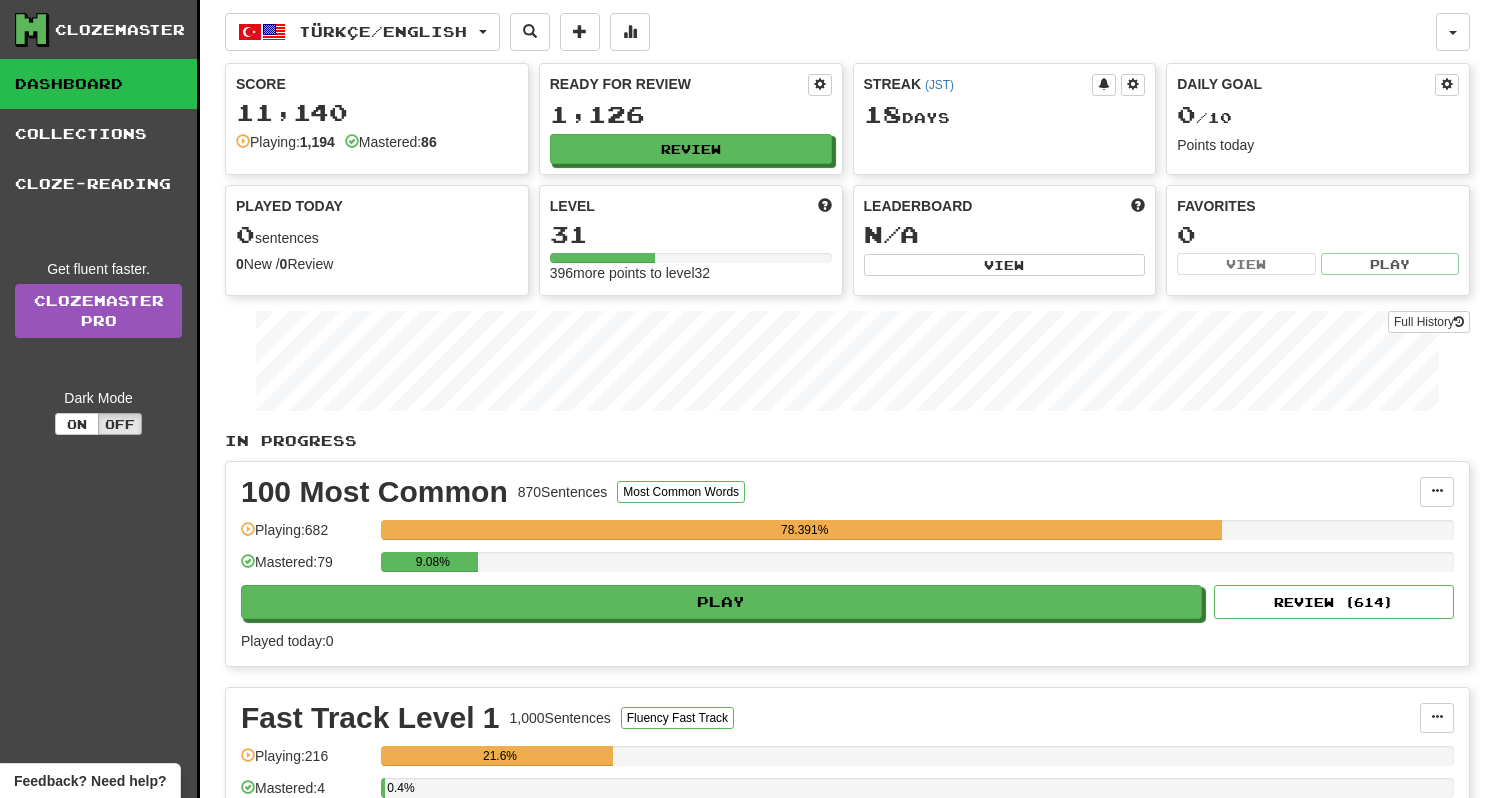 scroll, scrollTop: 0, scrollLeft: 0, axis: both 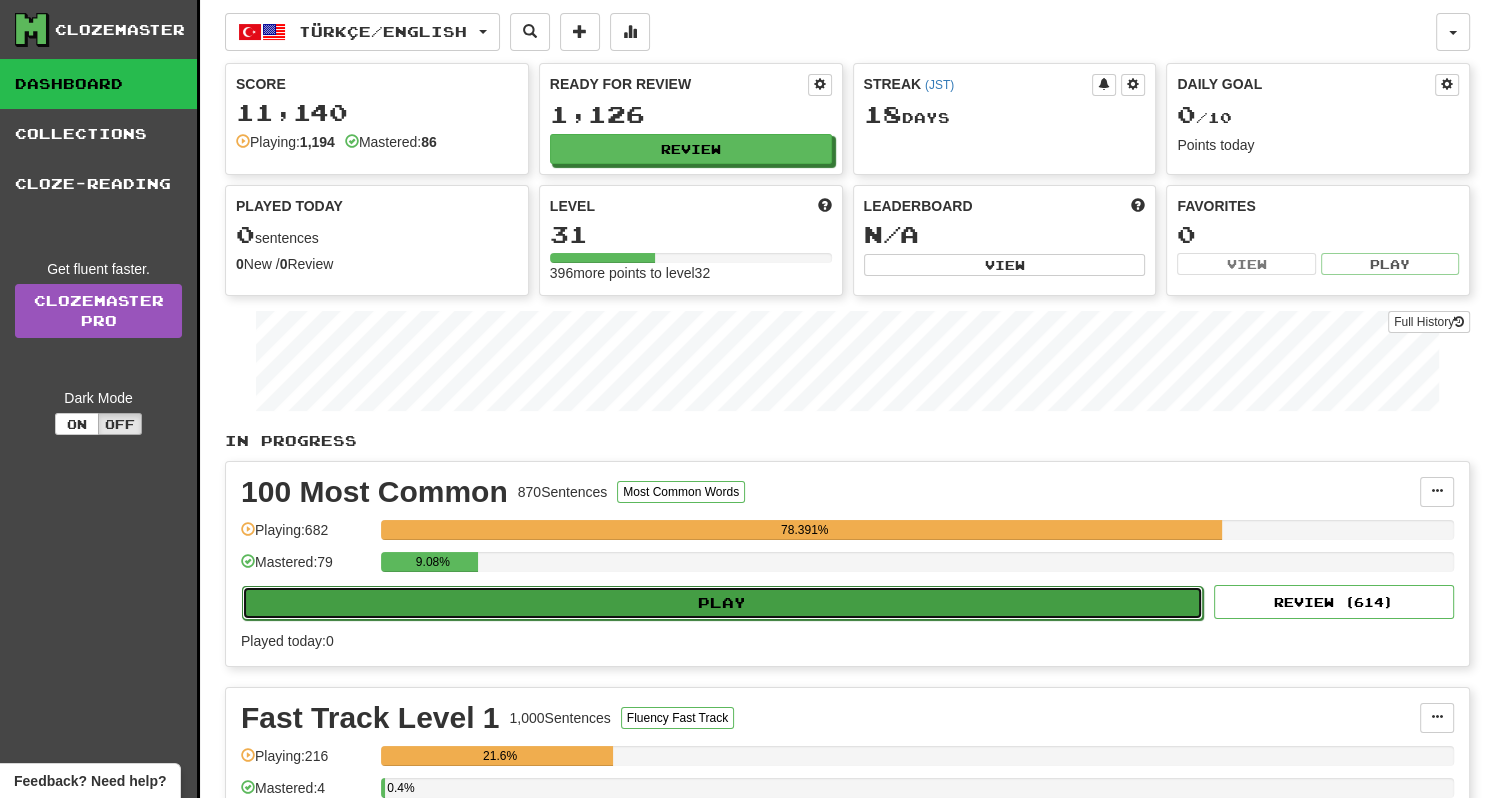 click on "Play" at bounding box center (722, 603) 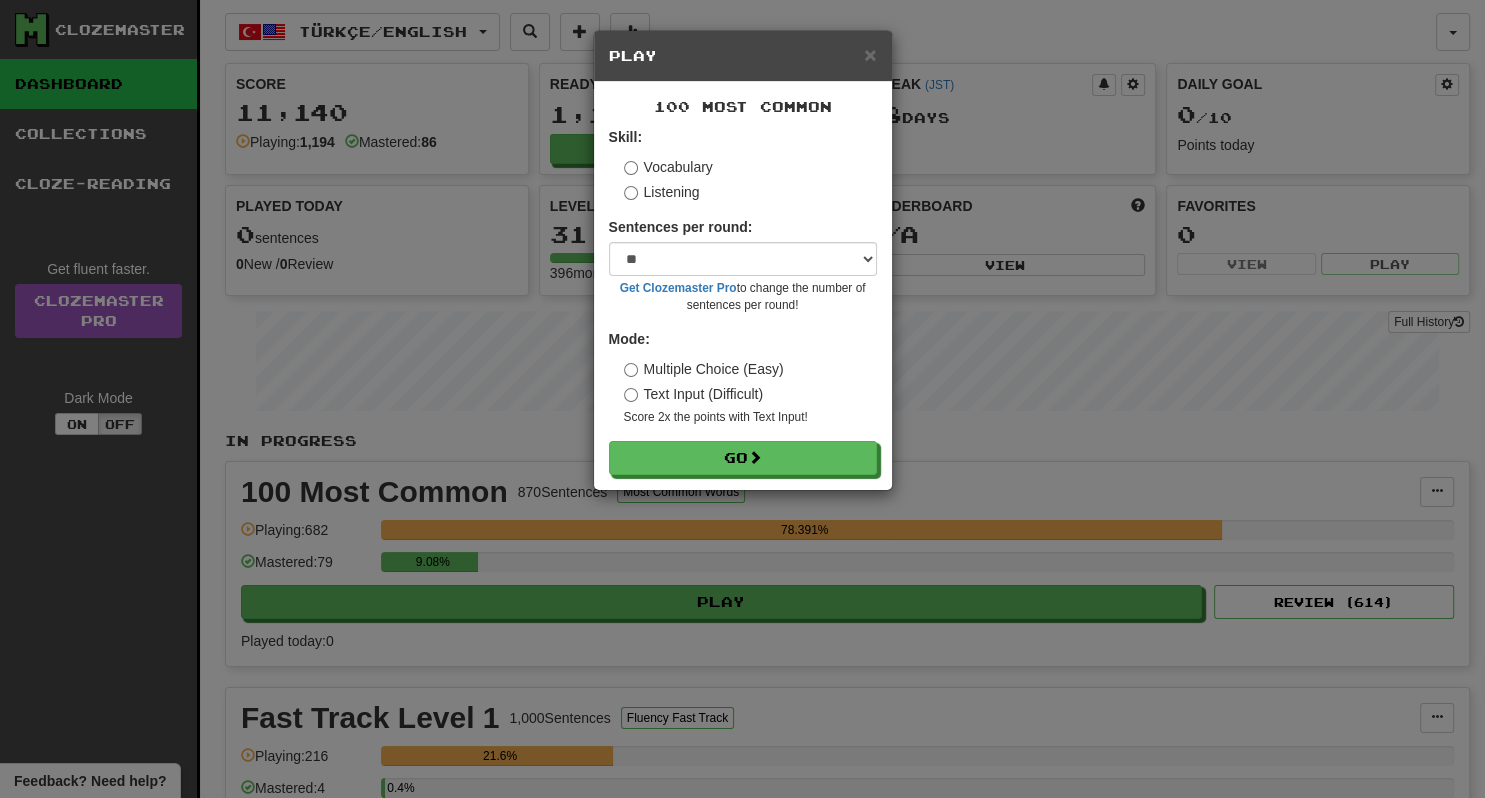 click on "100 Most Common Skill: Vocabulary Listening Sentences per round: * ** ** ** ** ** *** ******** Get Clozemaster Pro  to change the number of sentences per round! Mode: Multiple Choice (Easy) Text Input (Difficult) Score 2x the points with Text Input ! Go" at bounding box center (743, 286) 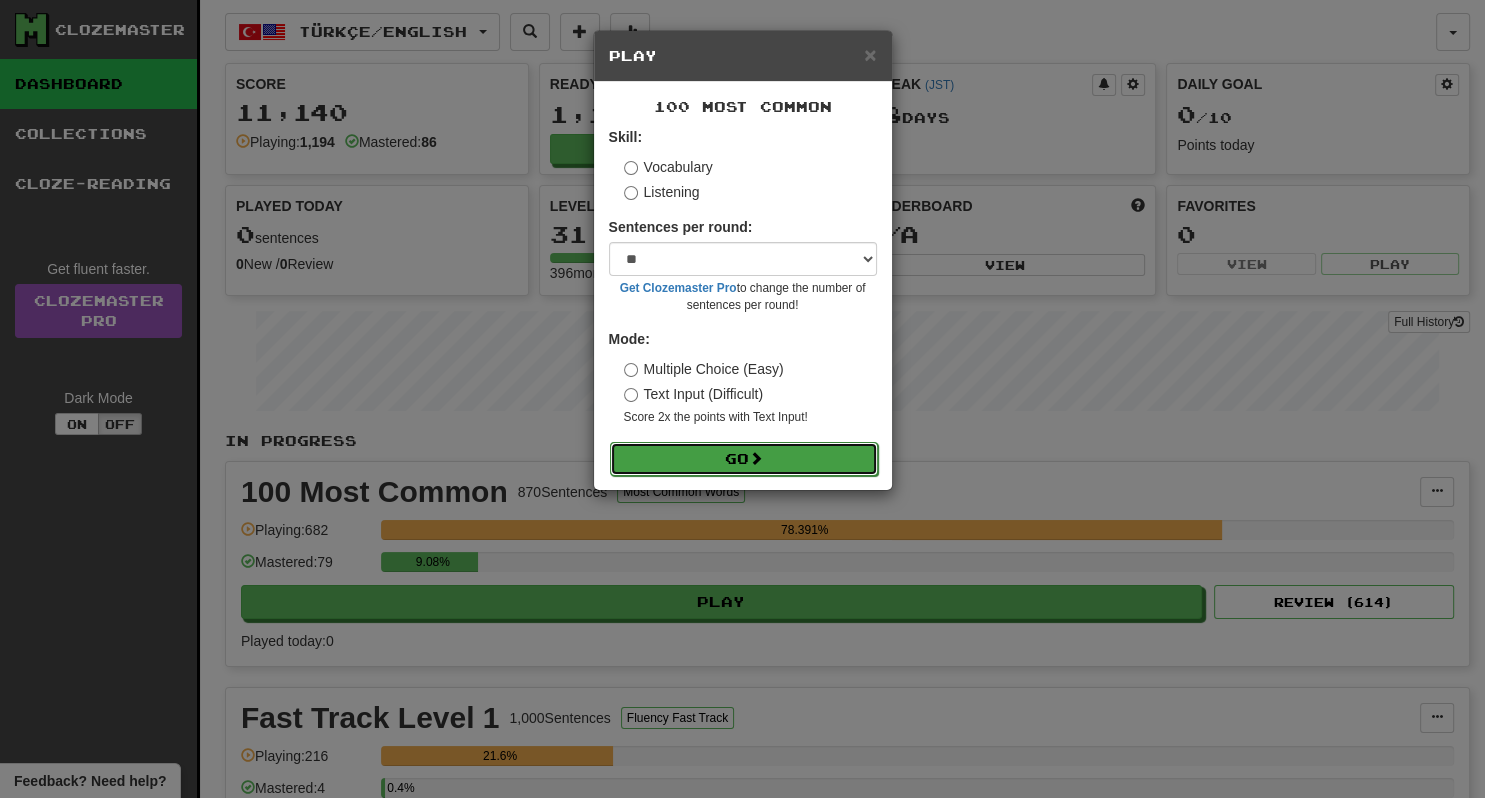 click on "Go" at bounding box center [744, 459] 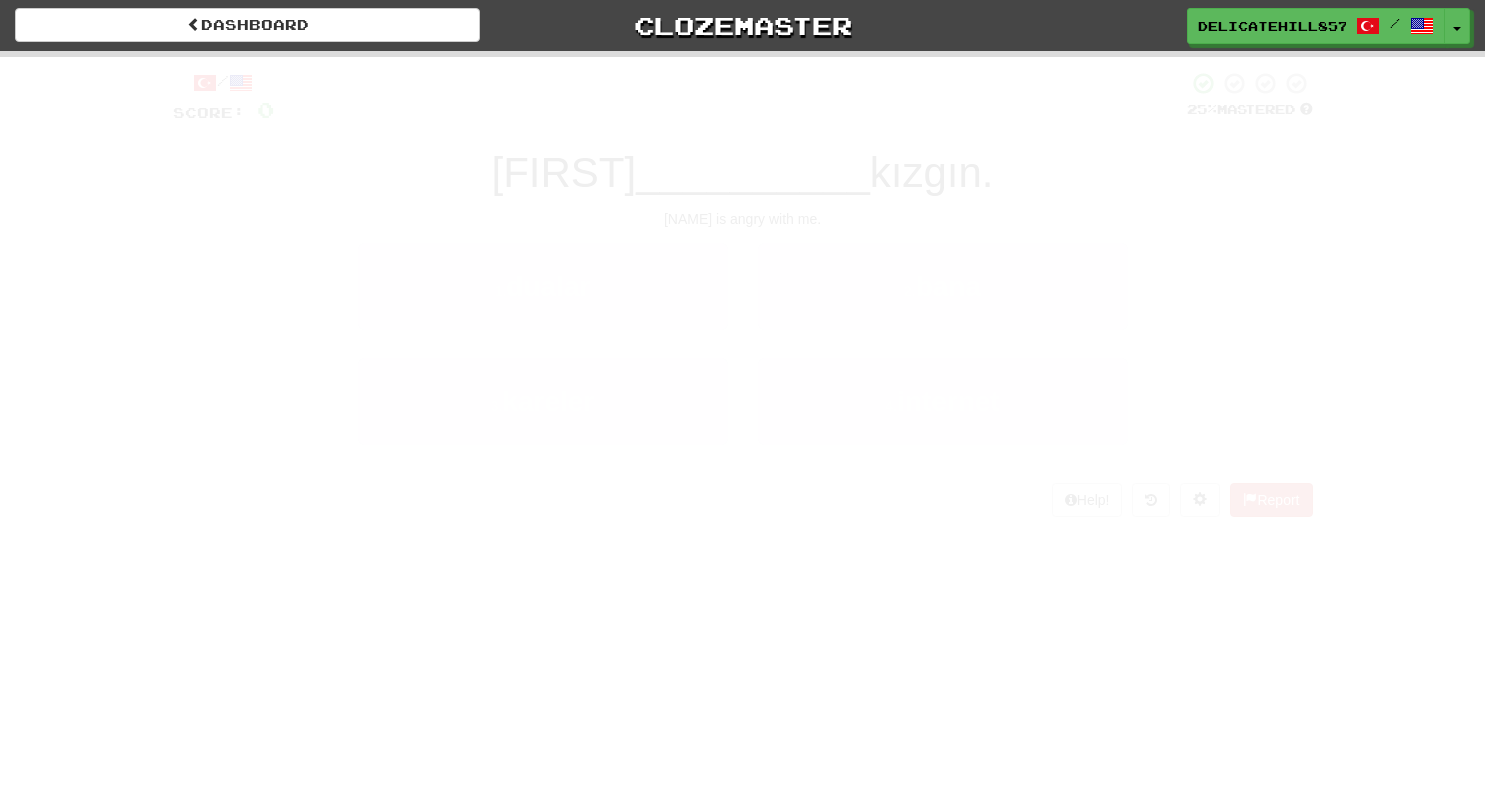 scroll, scrollTop: 0, scrollLeft: 0, axis: both 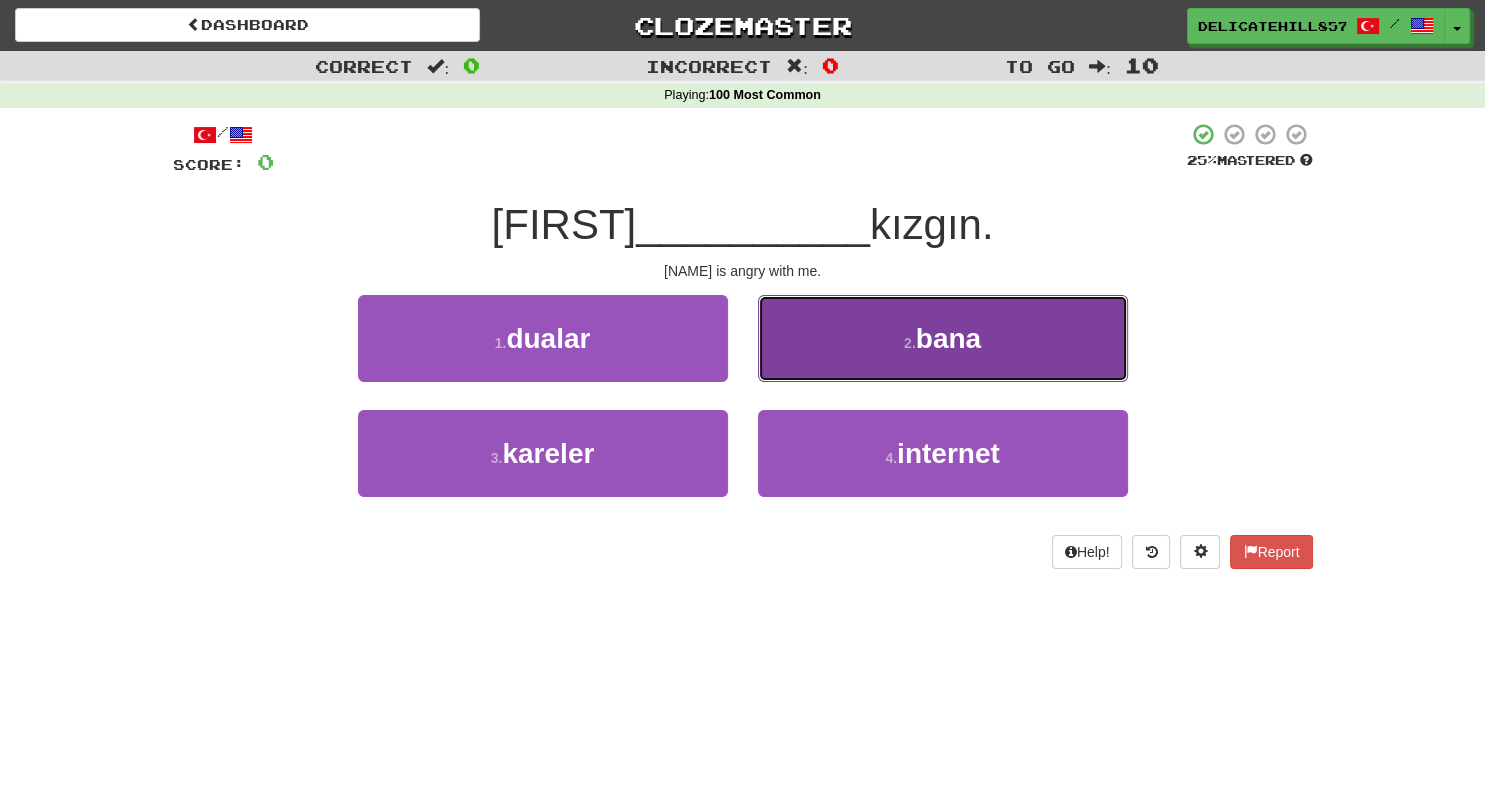 click on "2 .  bana" at bounding box center (943, 338) 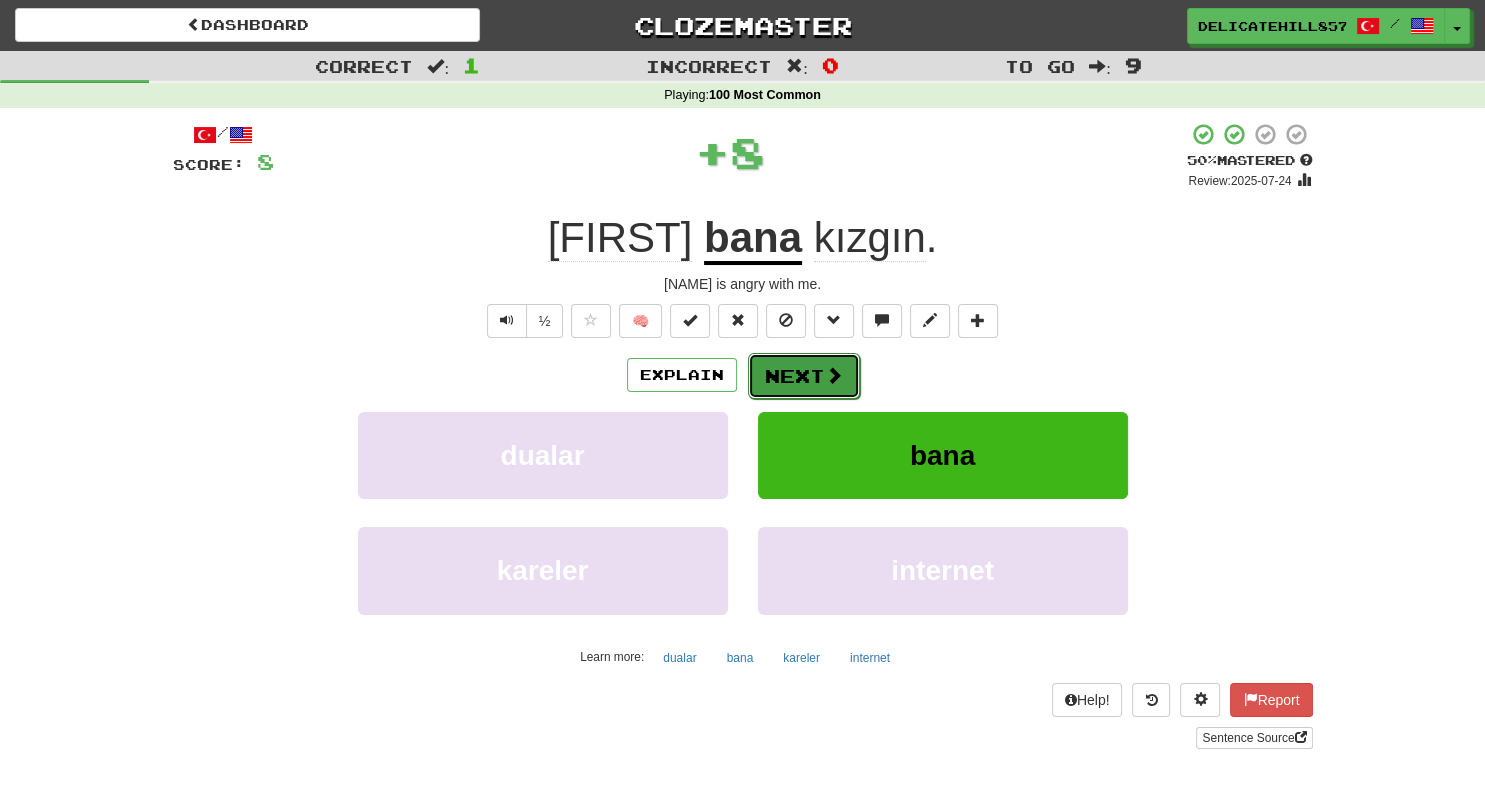 click at bounding box center [834, 375] 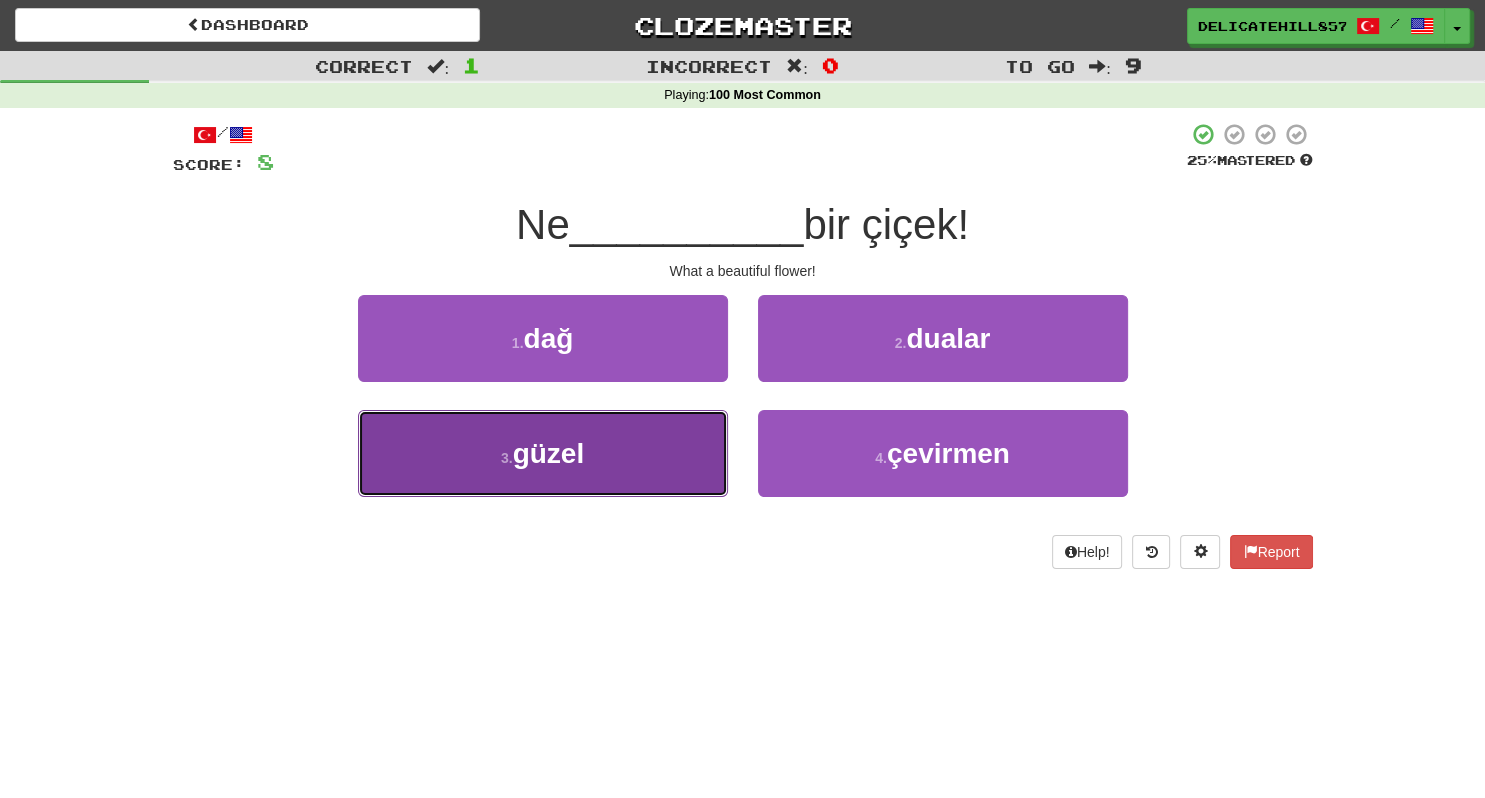 click on "3 .  güzel" at bounding box center [543, 453] 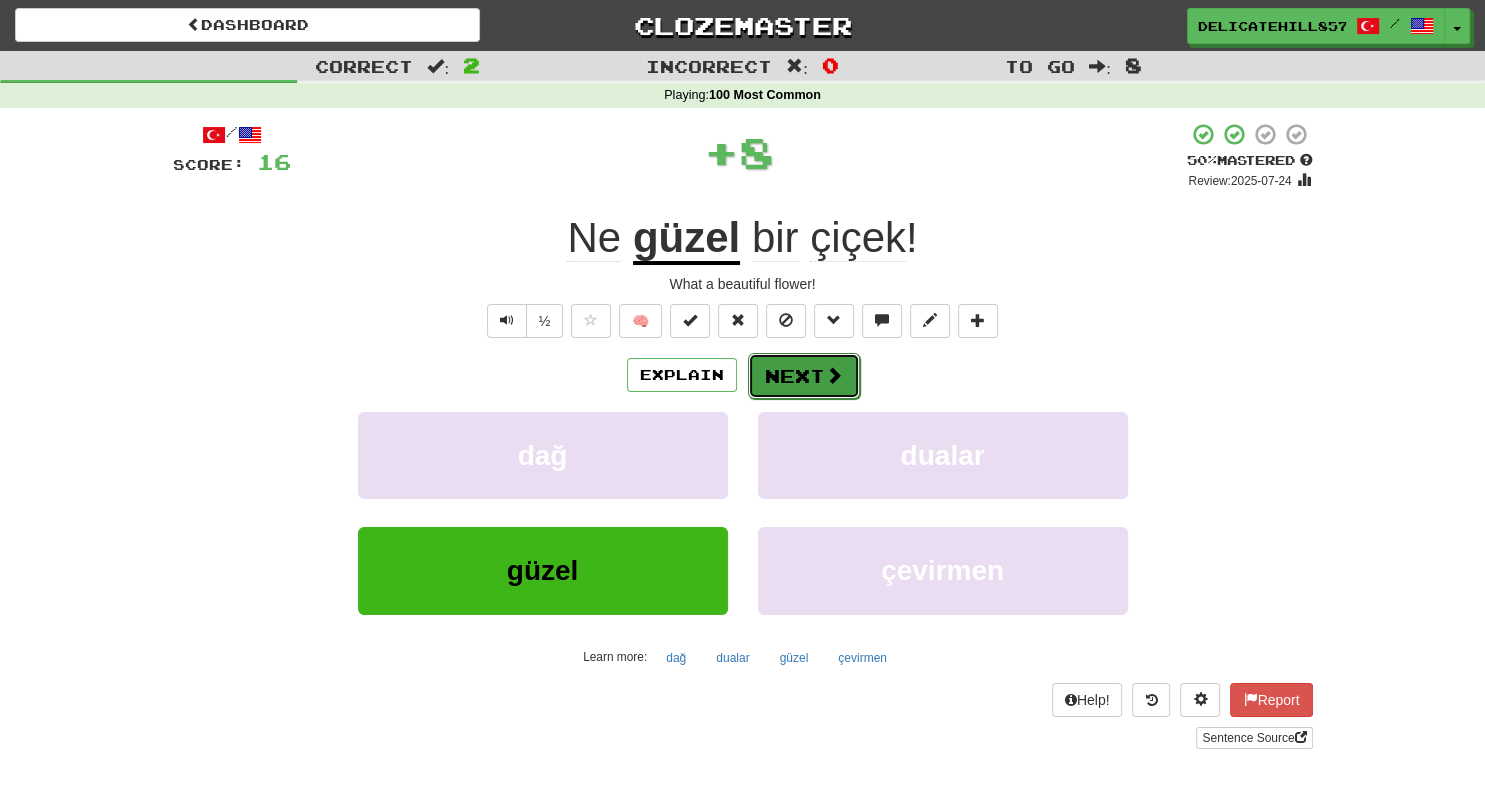 click on "Next" at bounding box center (804, 376) 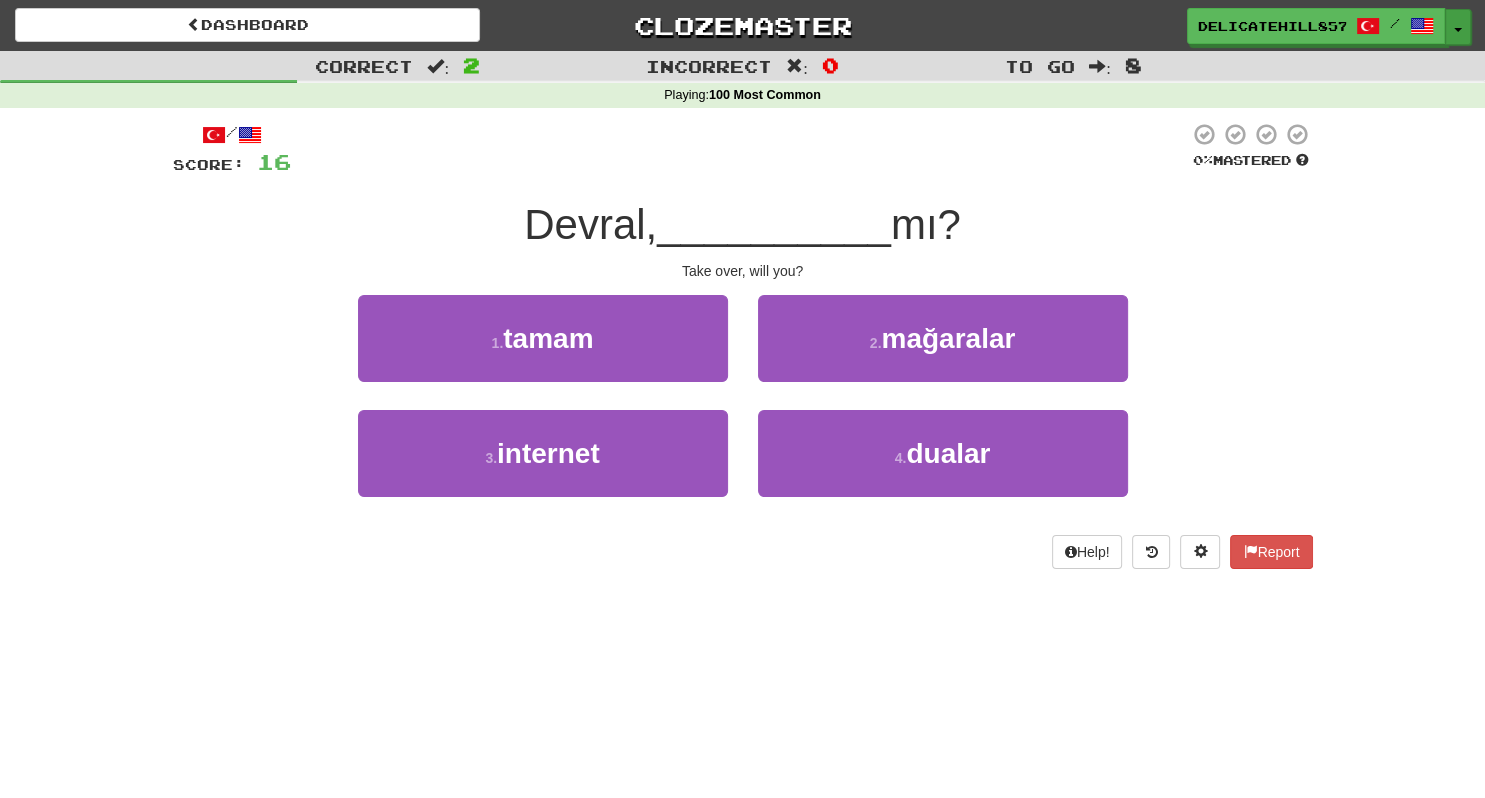 click on "Toggle Dropdown" at bounding box center (1458, 27) 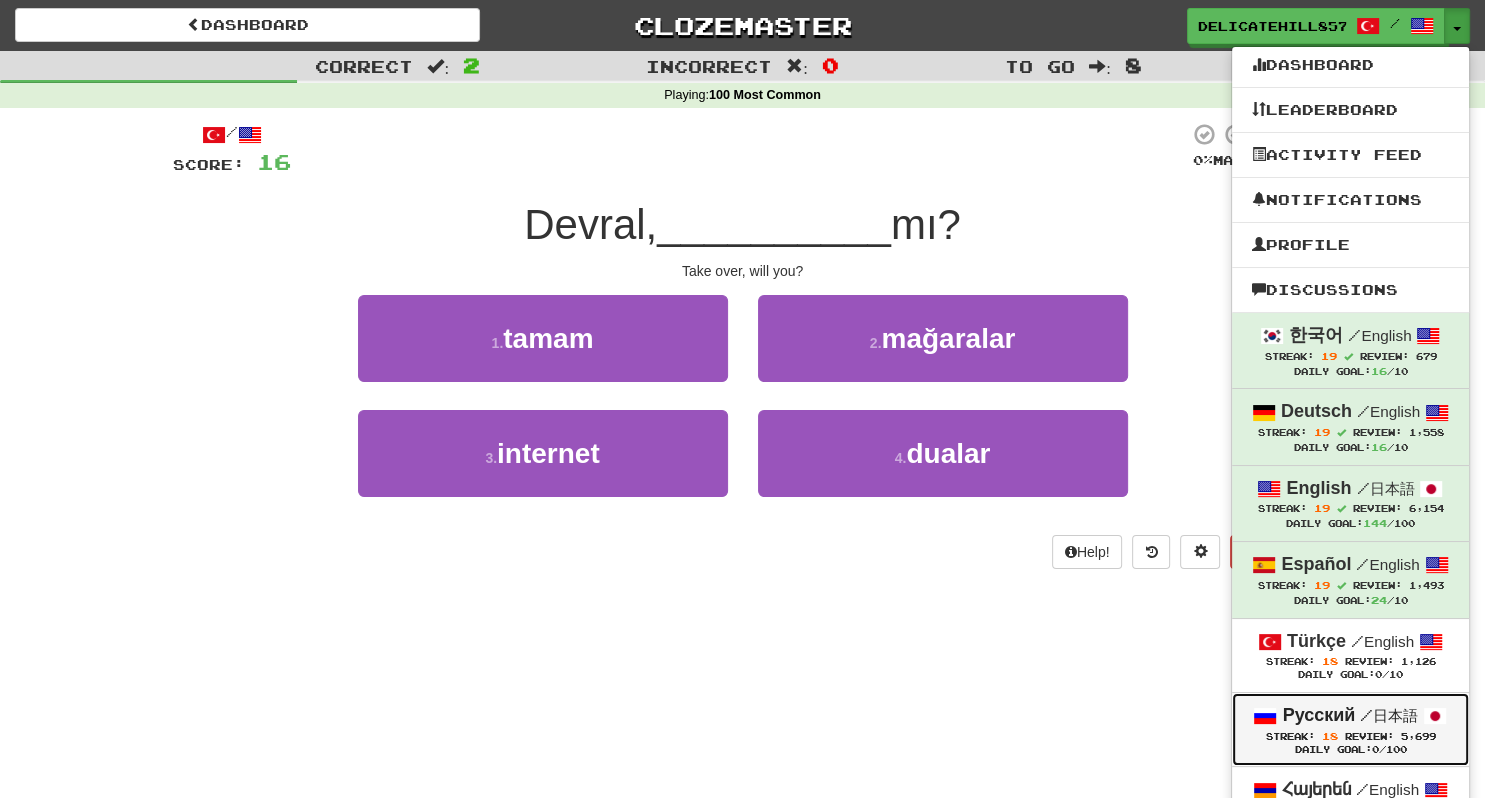 click on "Русский" at bounding box center (1319, 715) 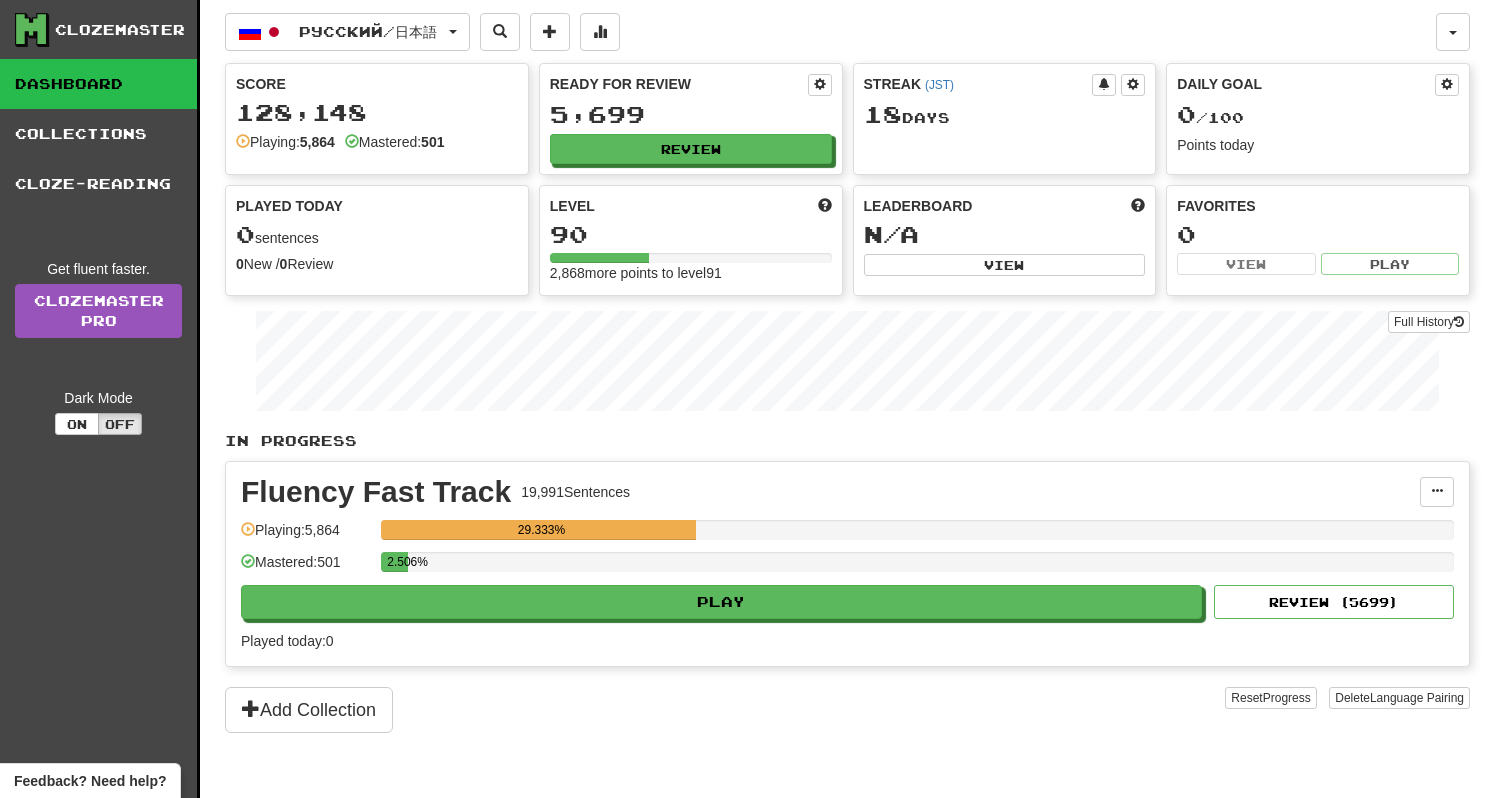 scroll, scrollTop: 0, scrollLeft: 0, axis: both 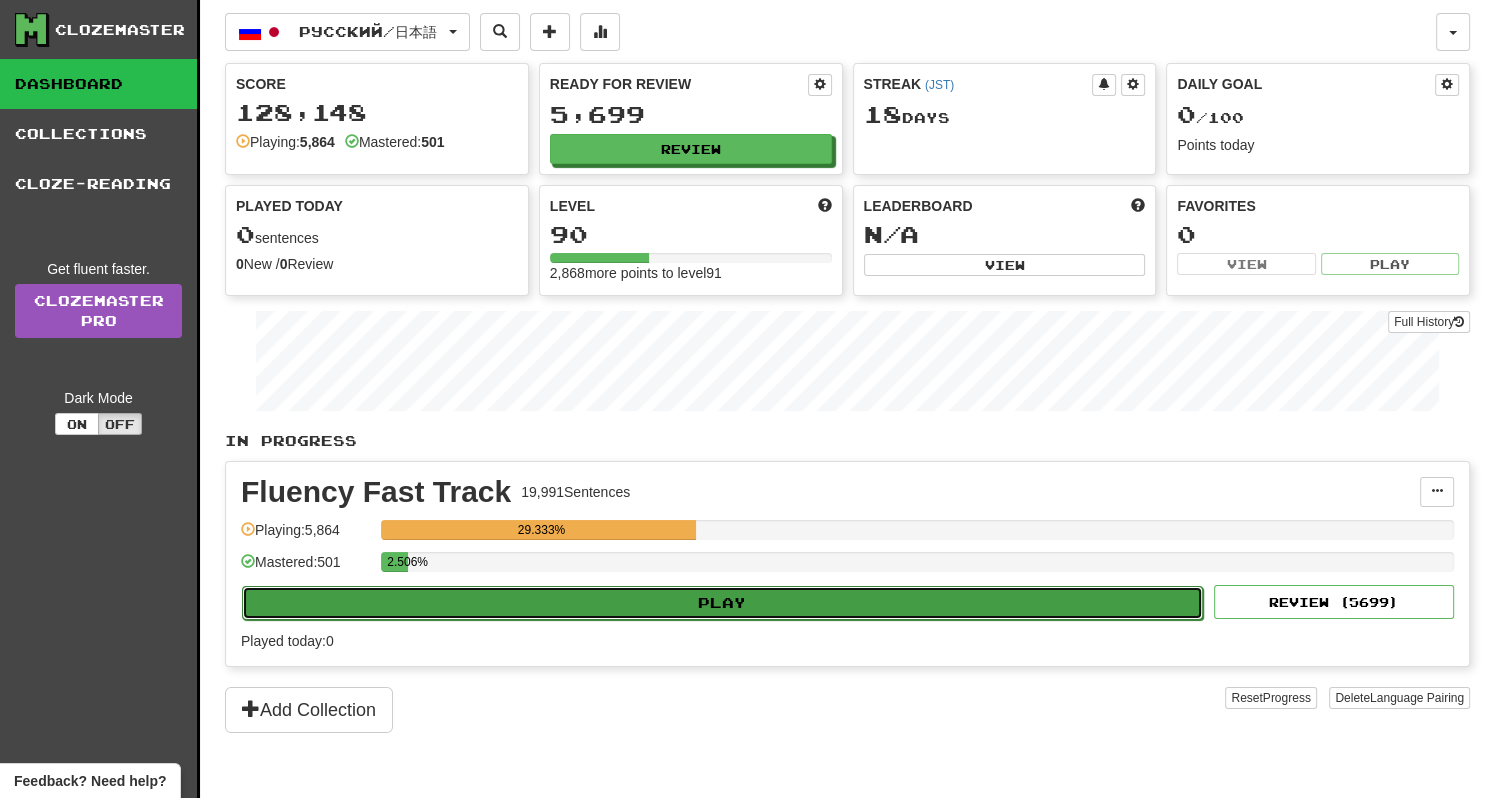 click on "Play" at bounding box center (722, 603) 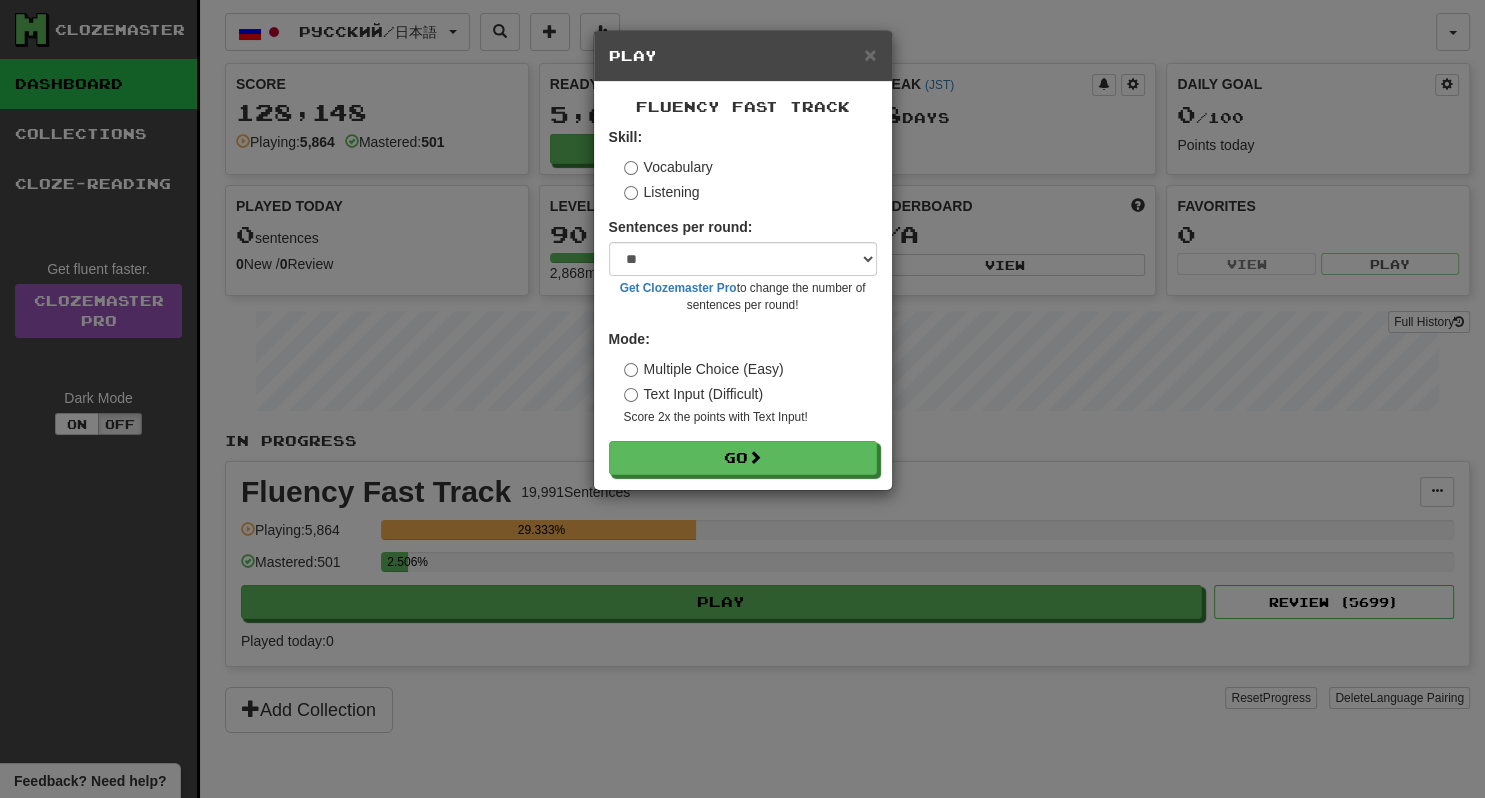 click on "Text Input (Difficult)" at bounding box center [694, 394] 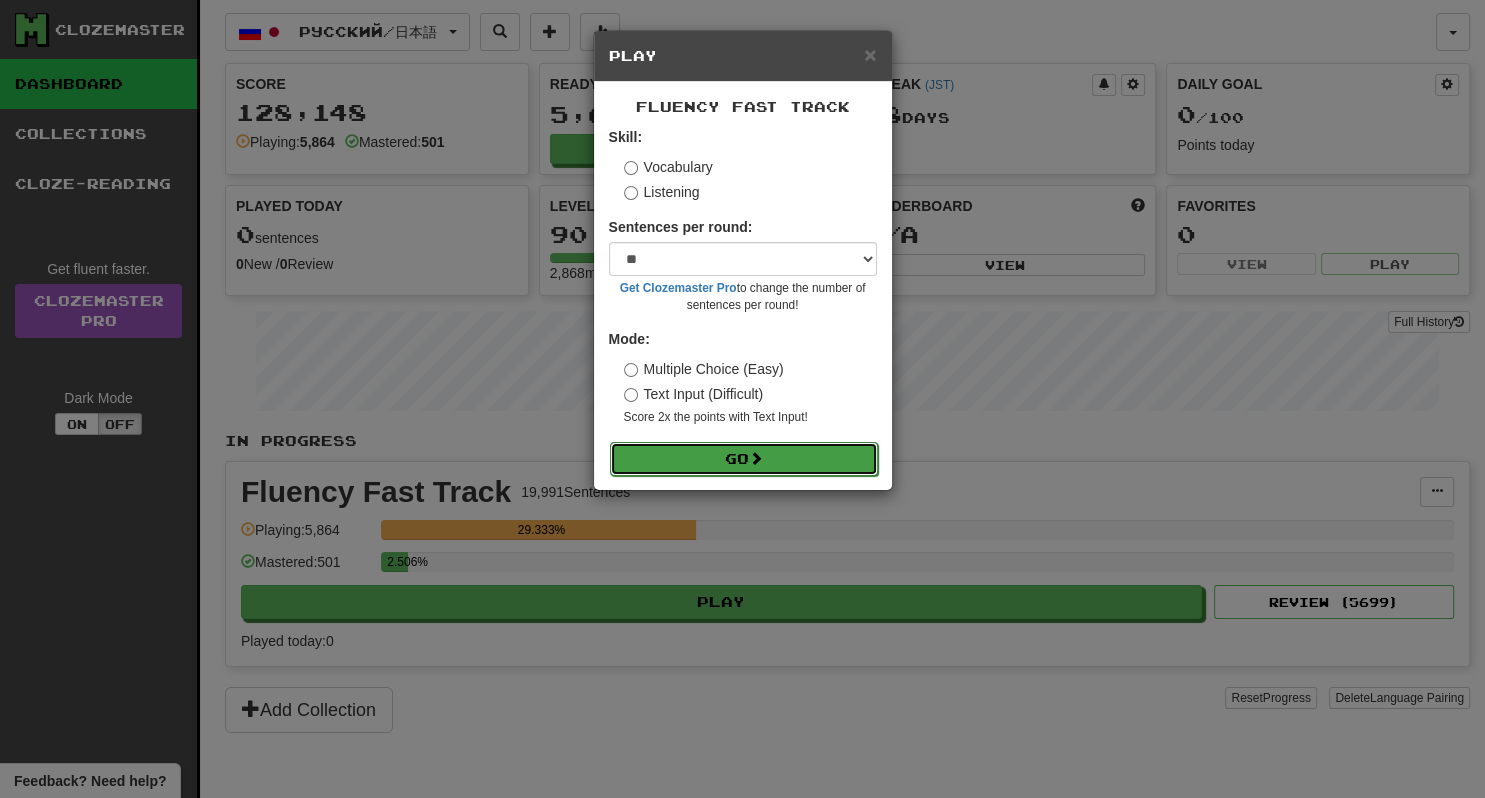 click on "Go" at bounding box center [744, 459] 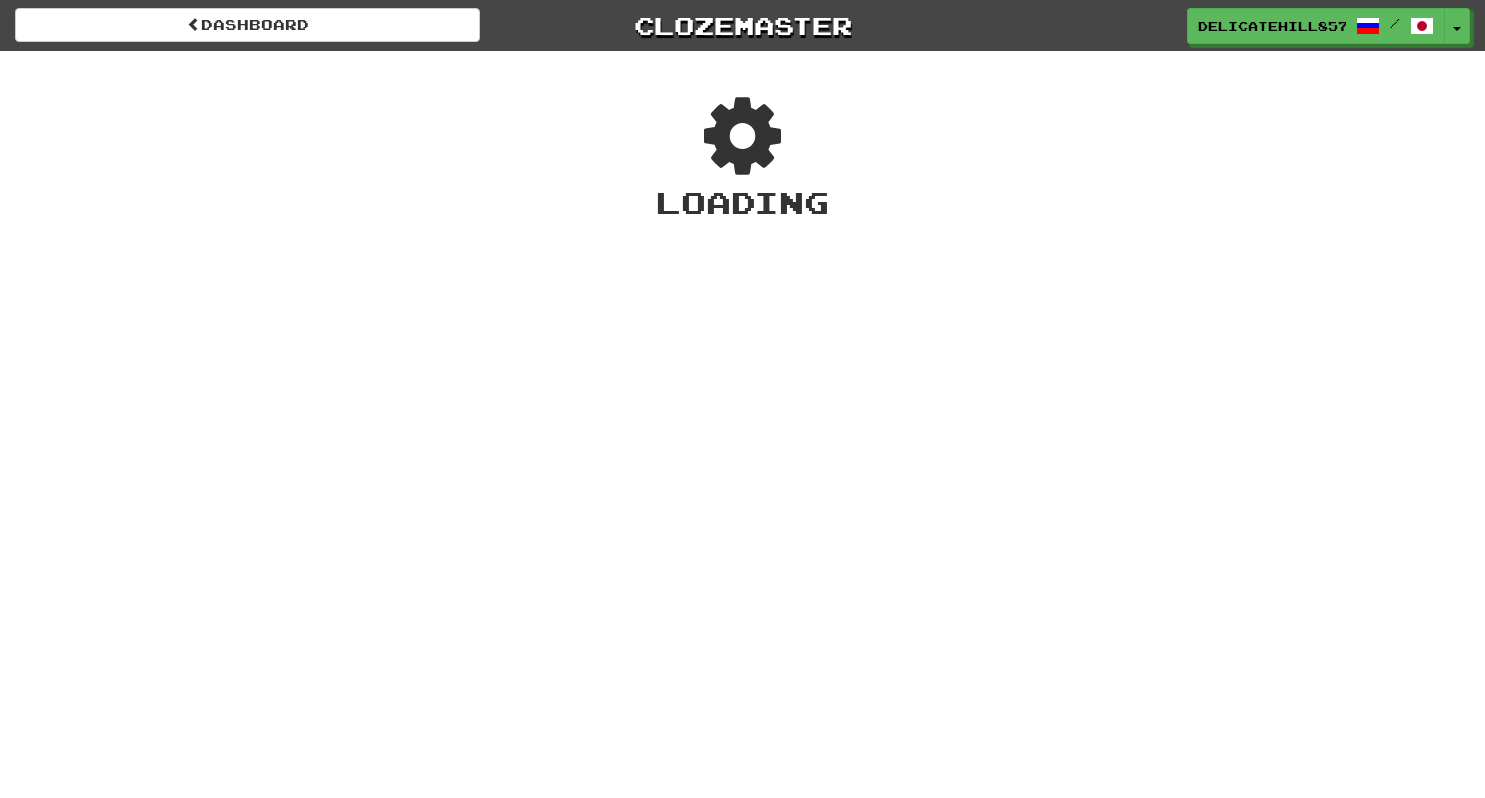 scroll, scrollTop: 0, scrollLeft: 0, axis: both 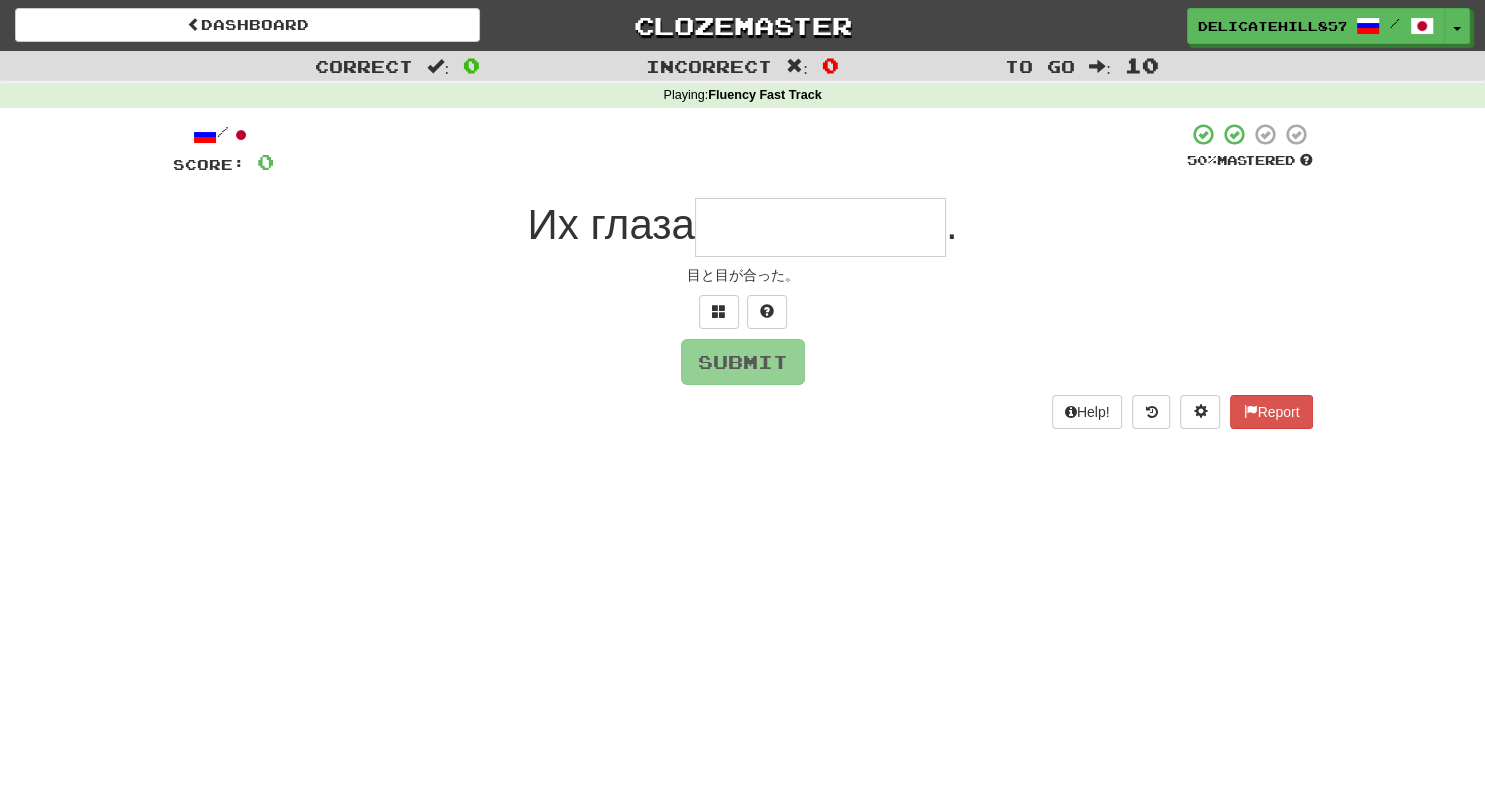 type on "*" 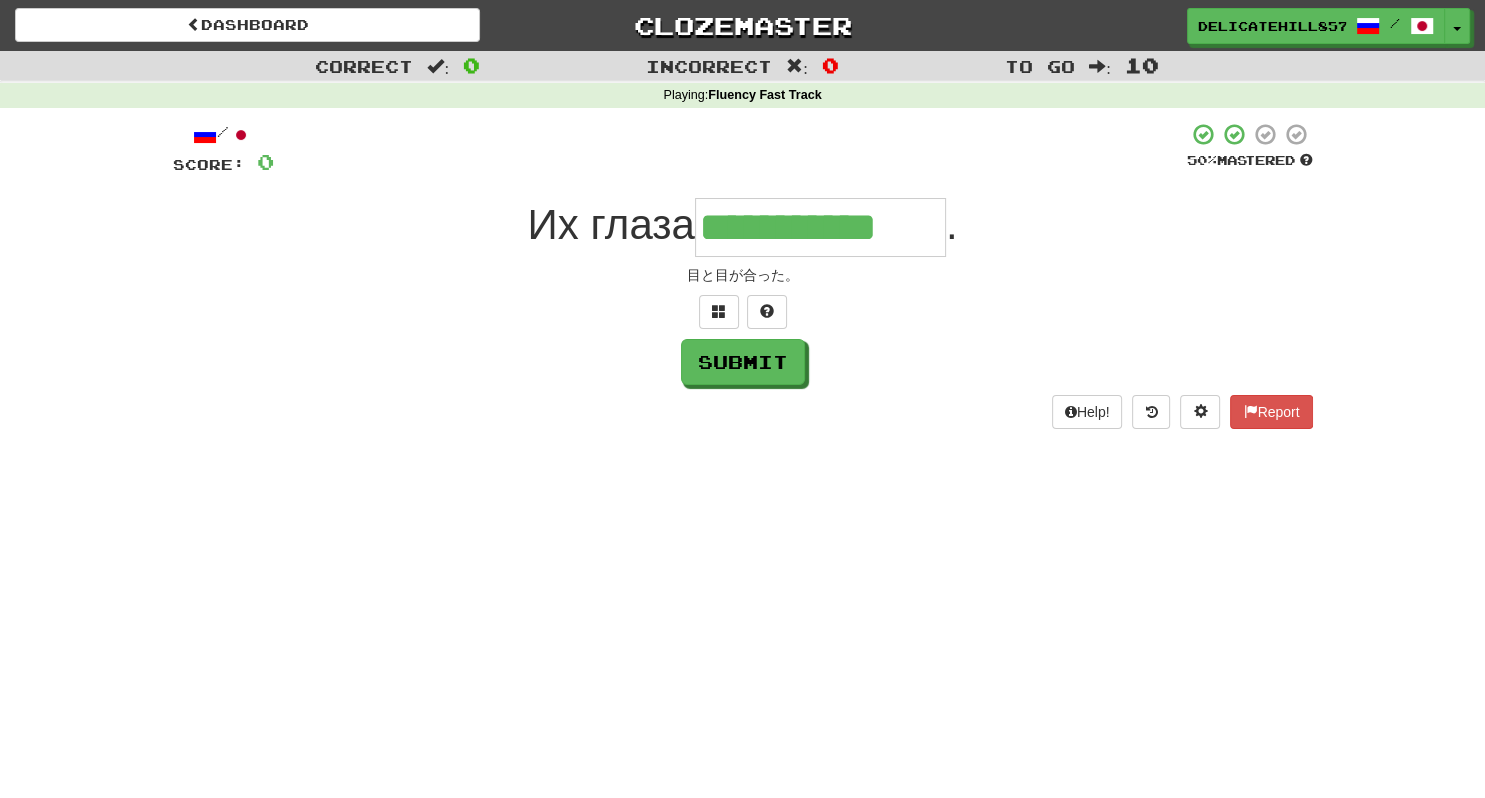 type on "**********" 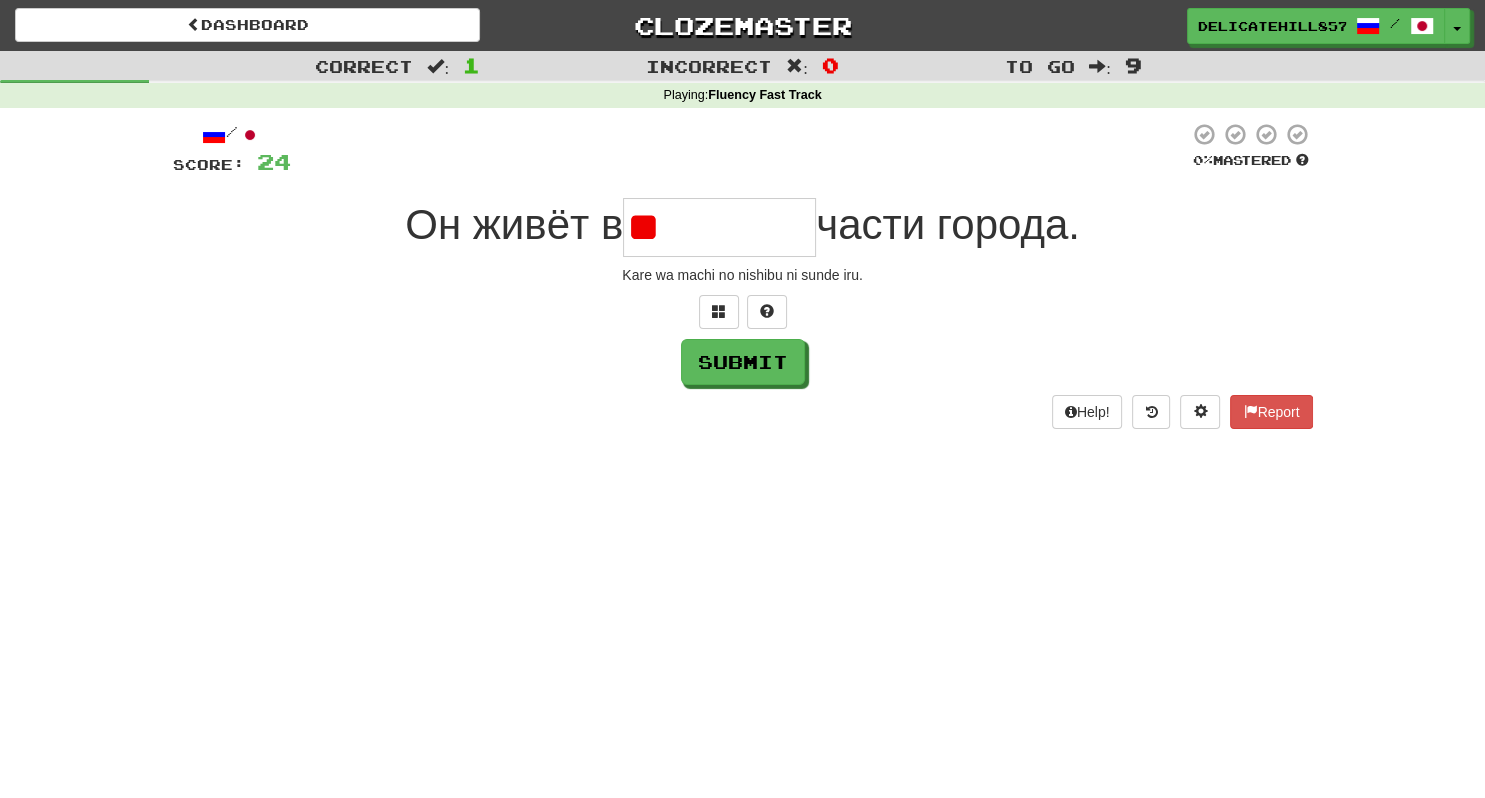 type on "*" 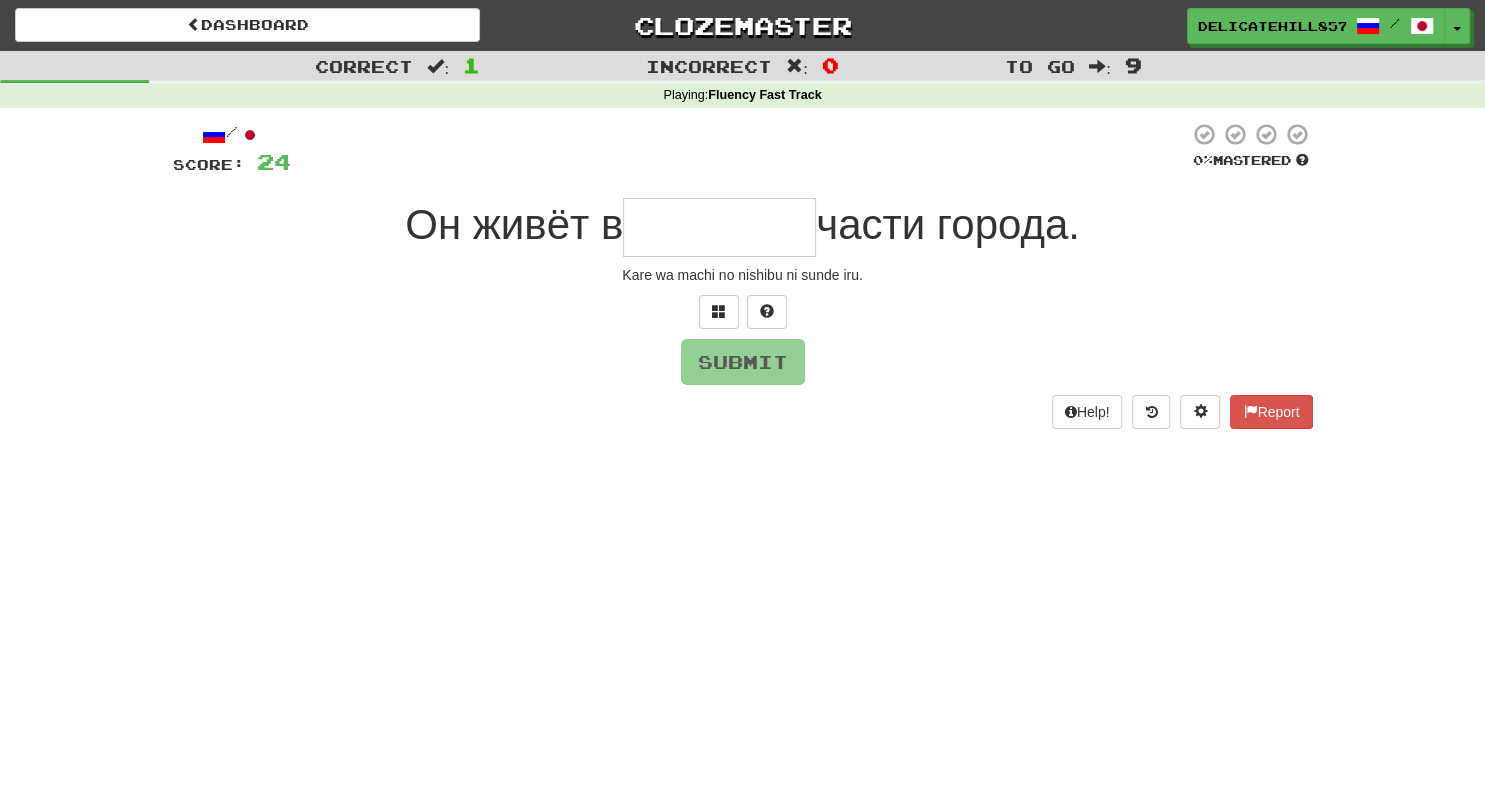 type on "*" 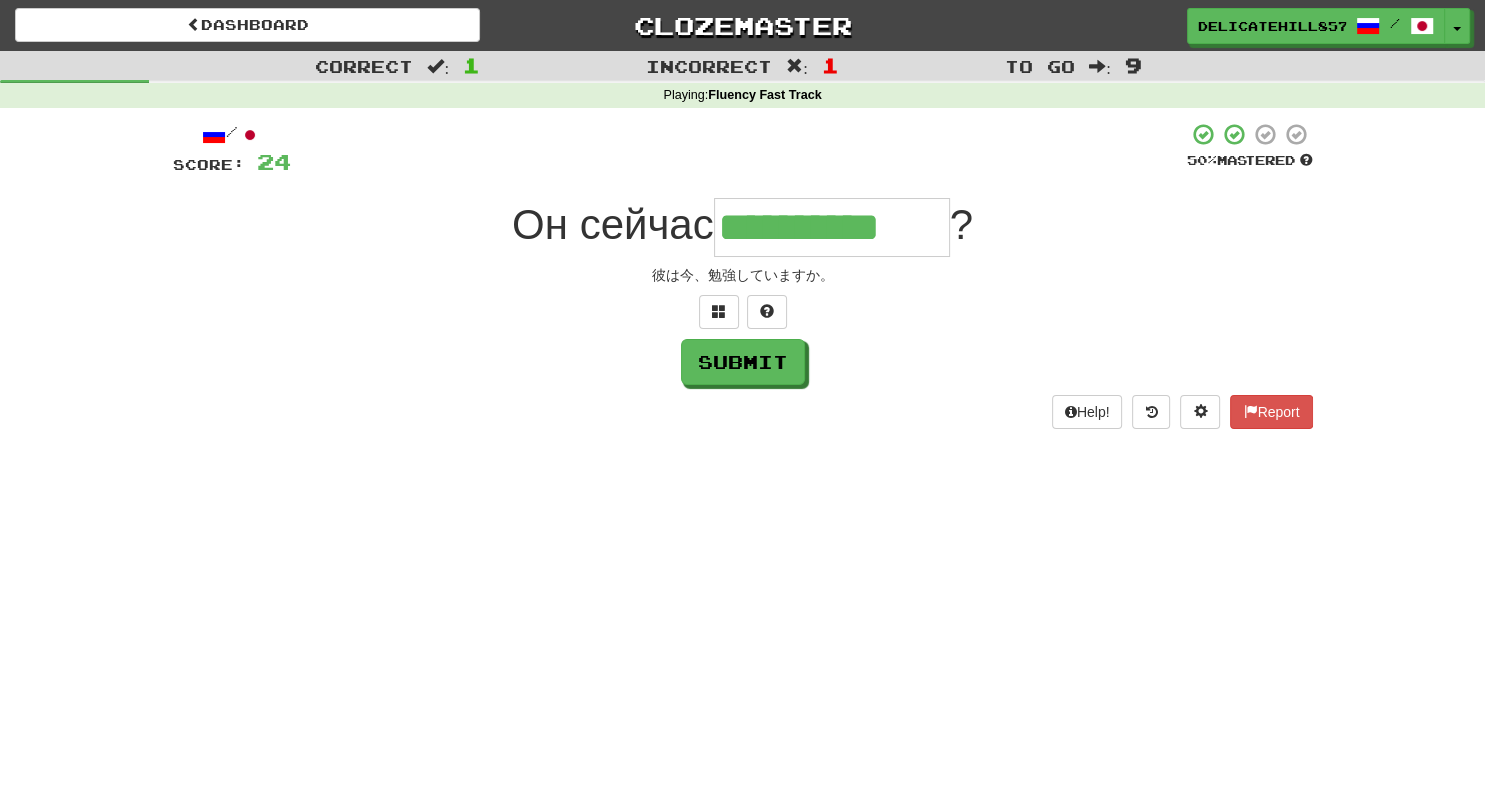 type on "**********" 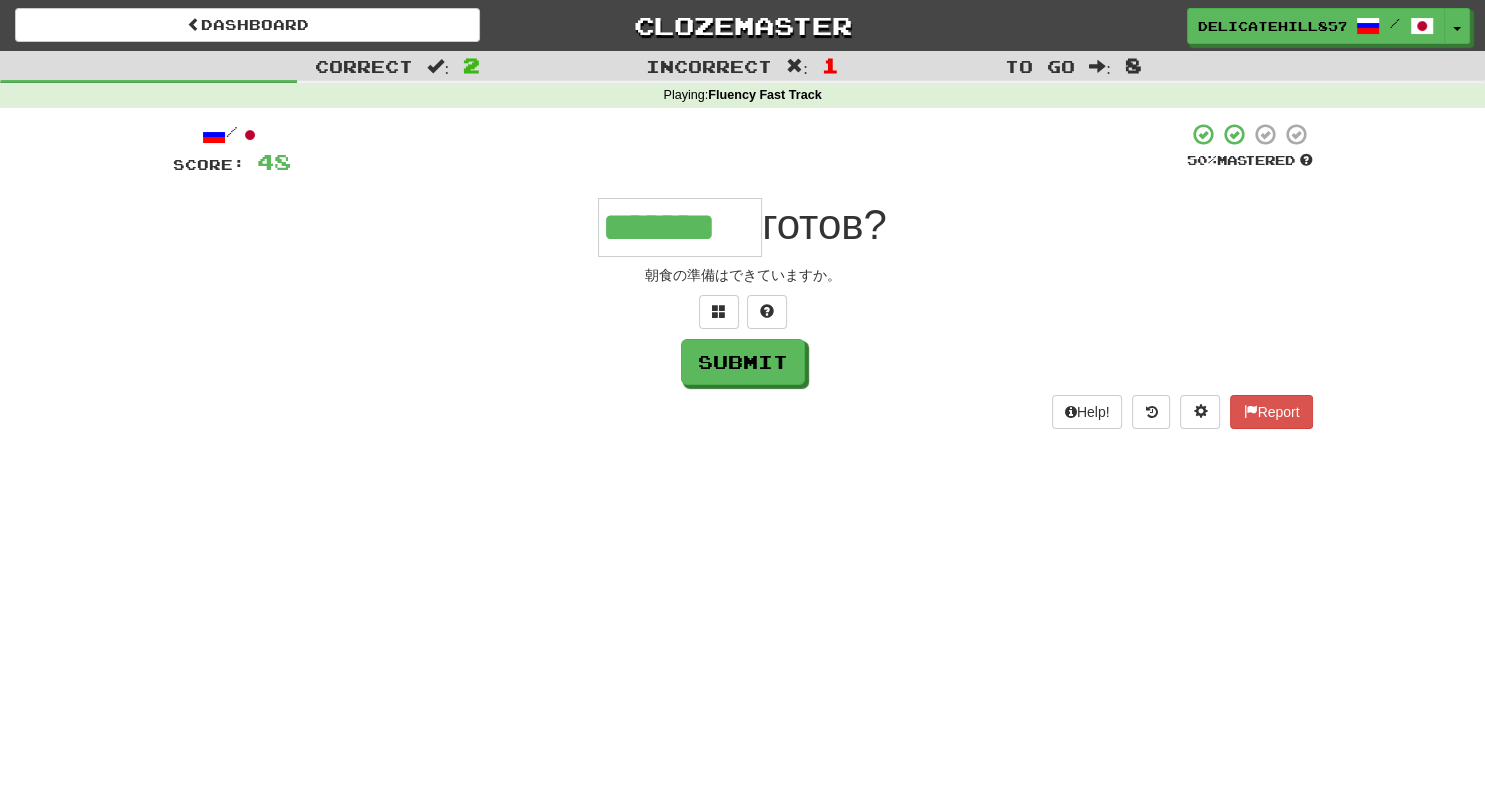 type on "*******" 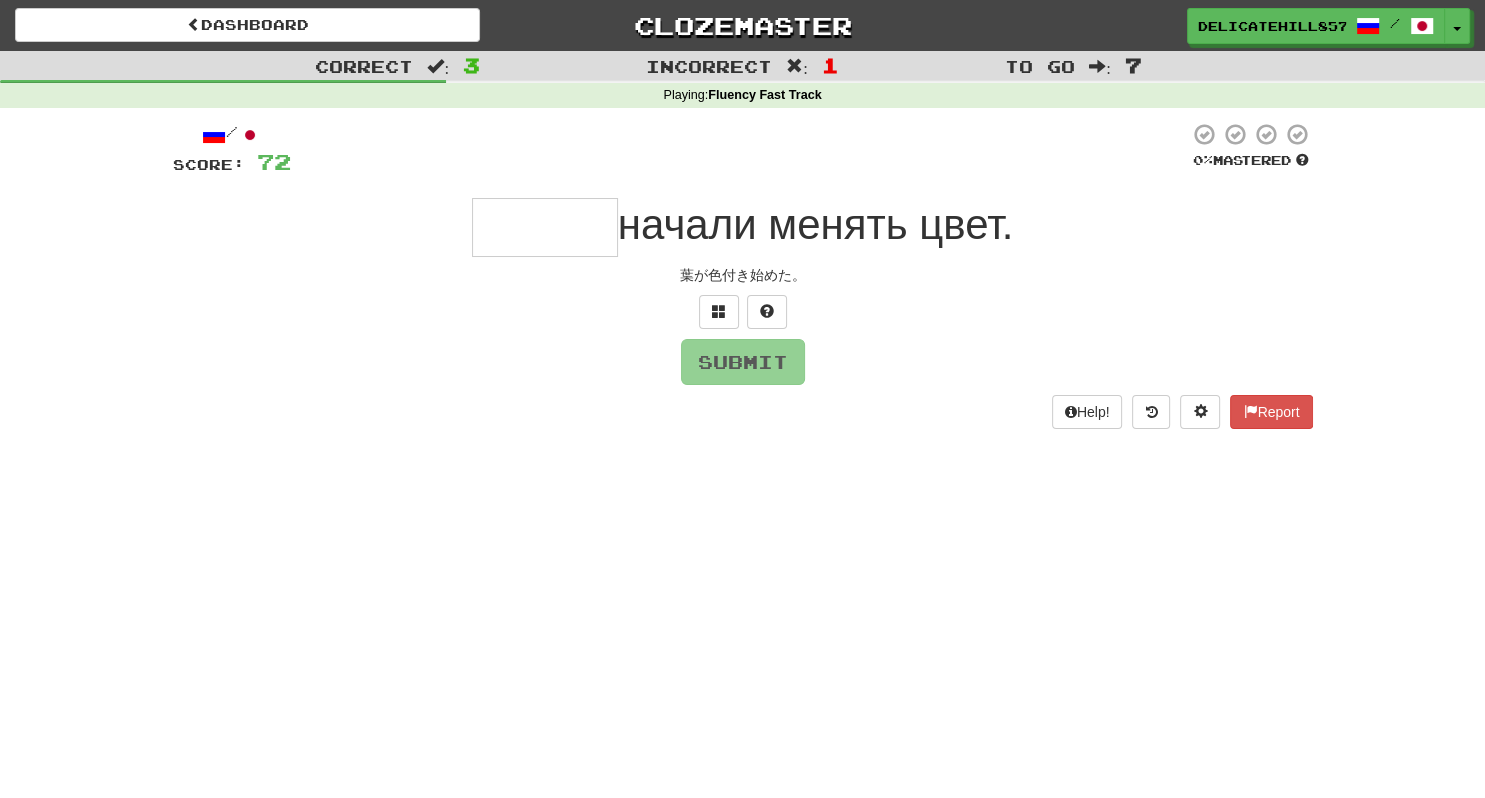 type on "*" 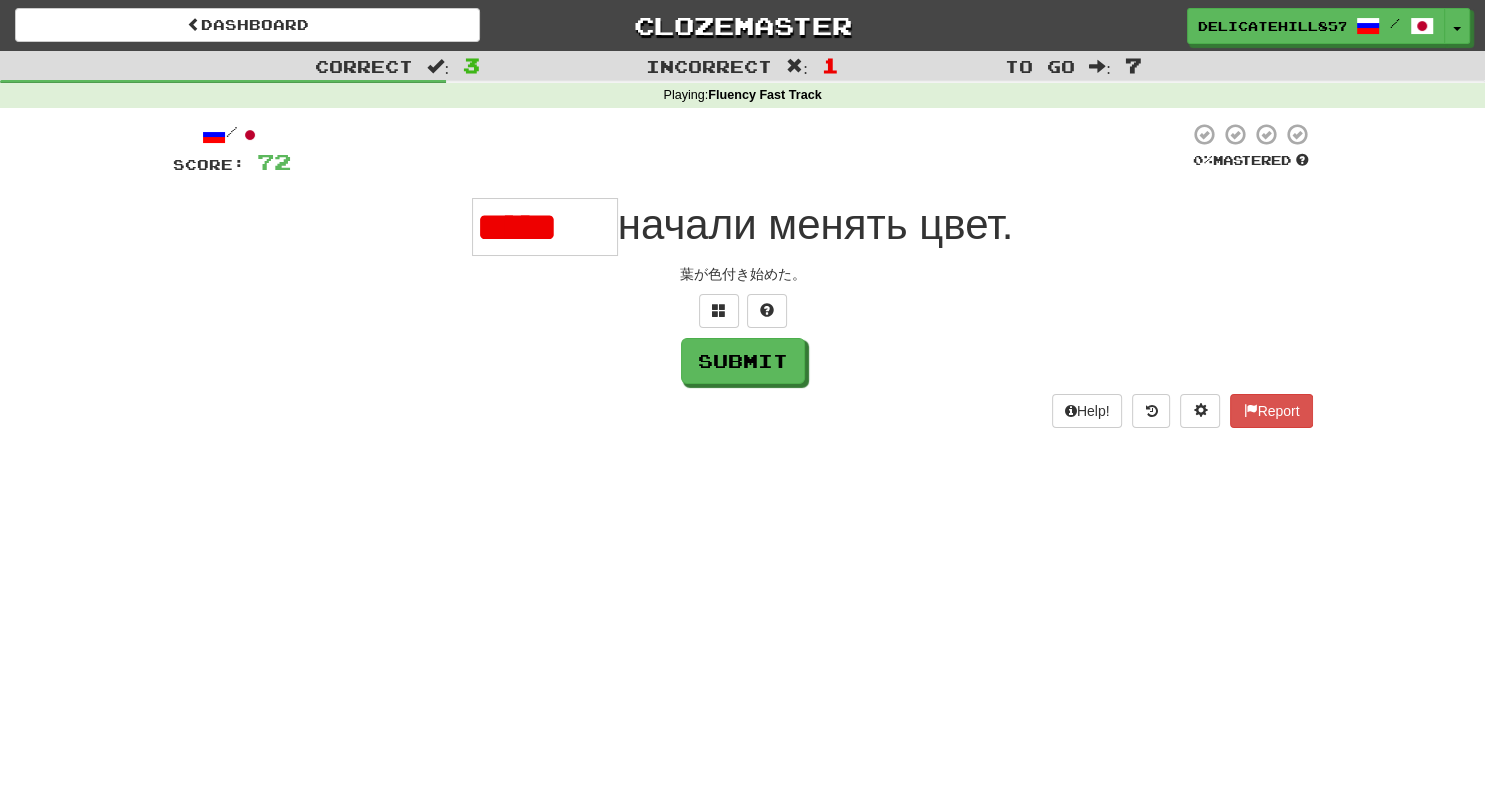 scroll, scrollTop: 0, scrollLeft: 0, axis: both 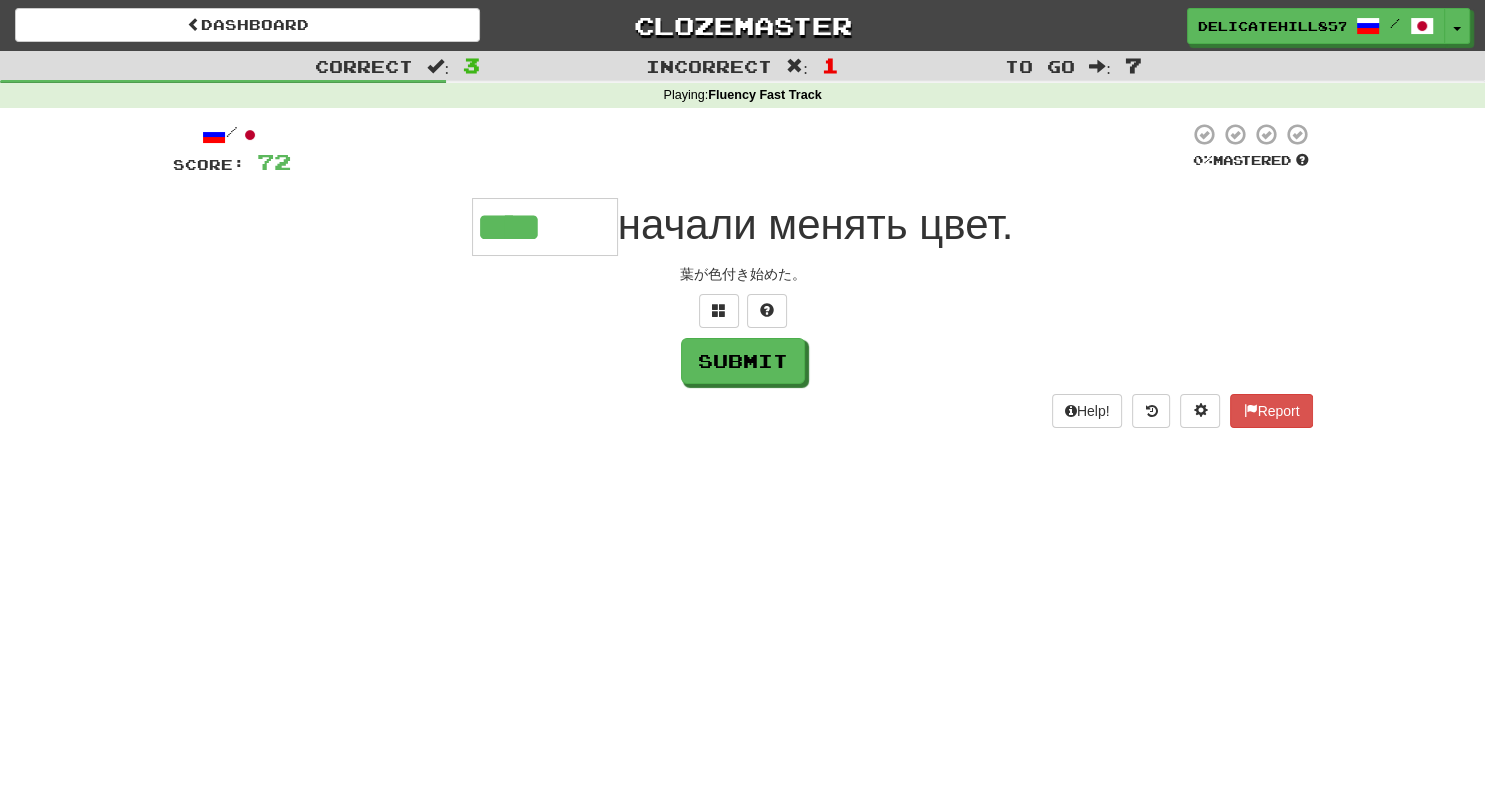 click on "/ Score: 72 0 % Mastered **** nachali menyat' cvet. 葉が色付き始めた。 Submit Help! Report" at bounding box center (743, 275) 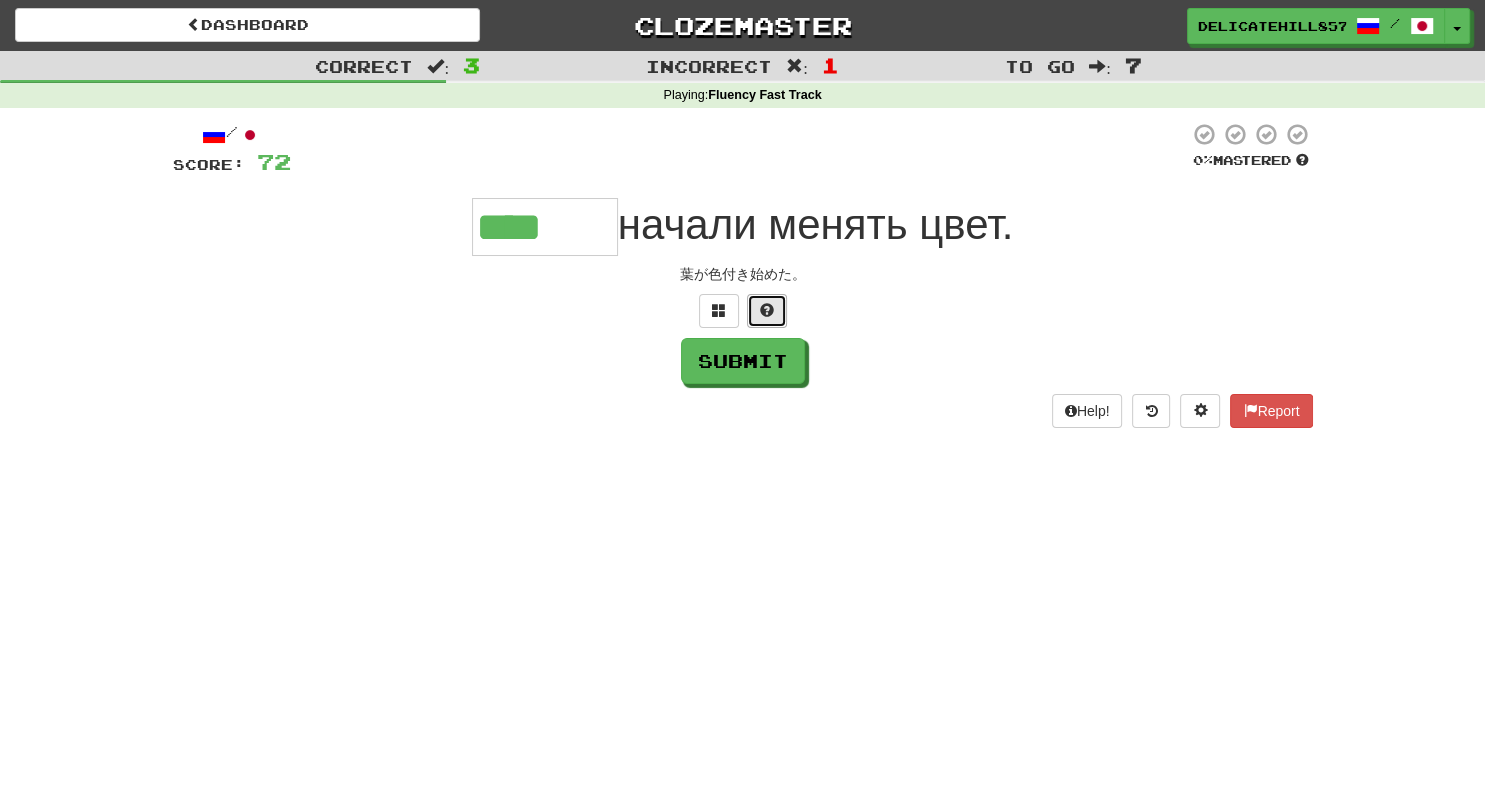 click at bounding box center [767, 310] 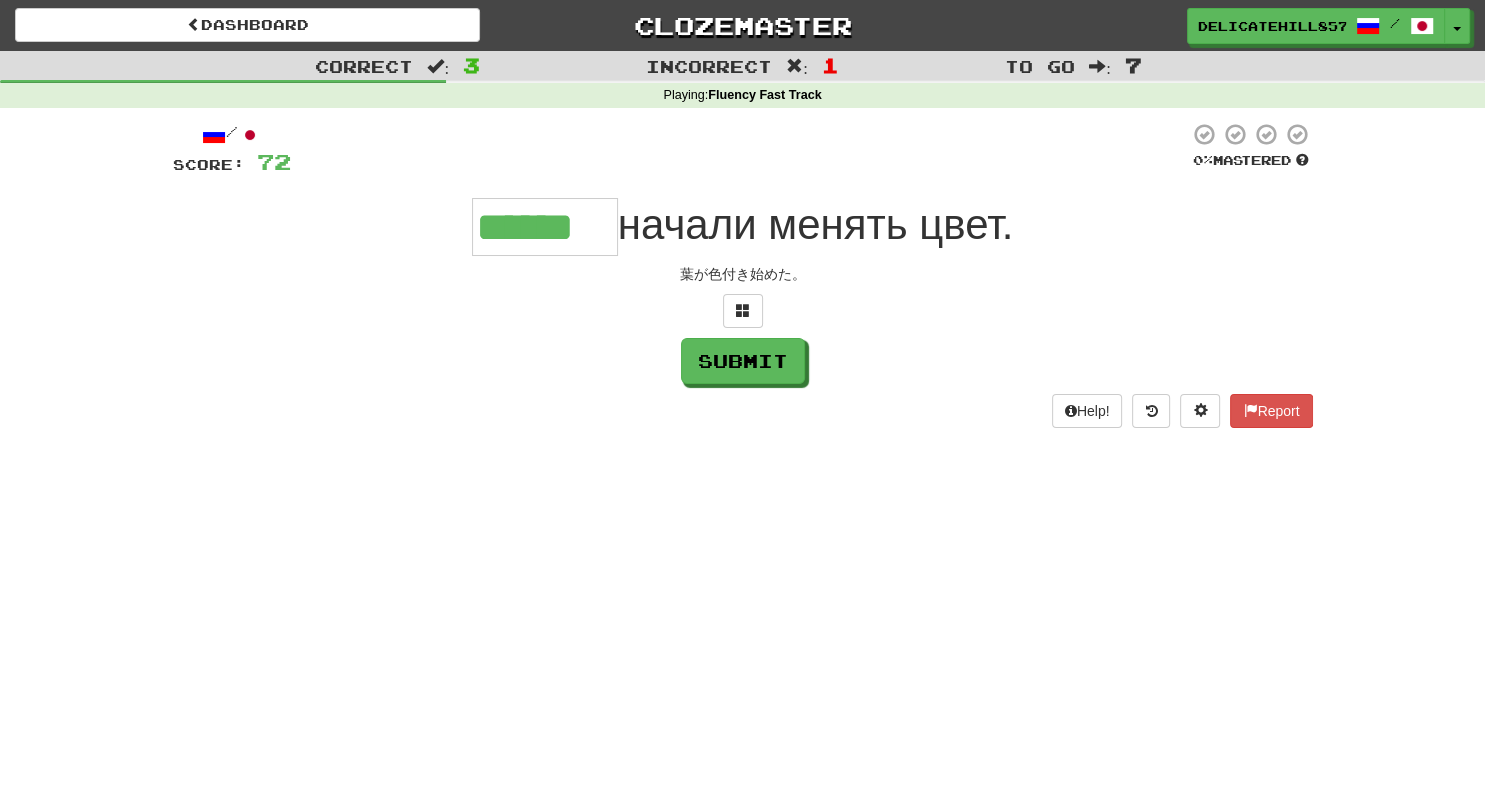type on "******" 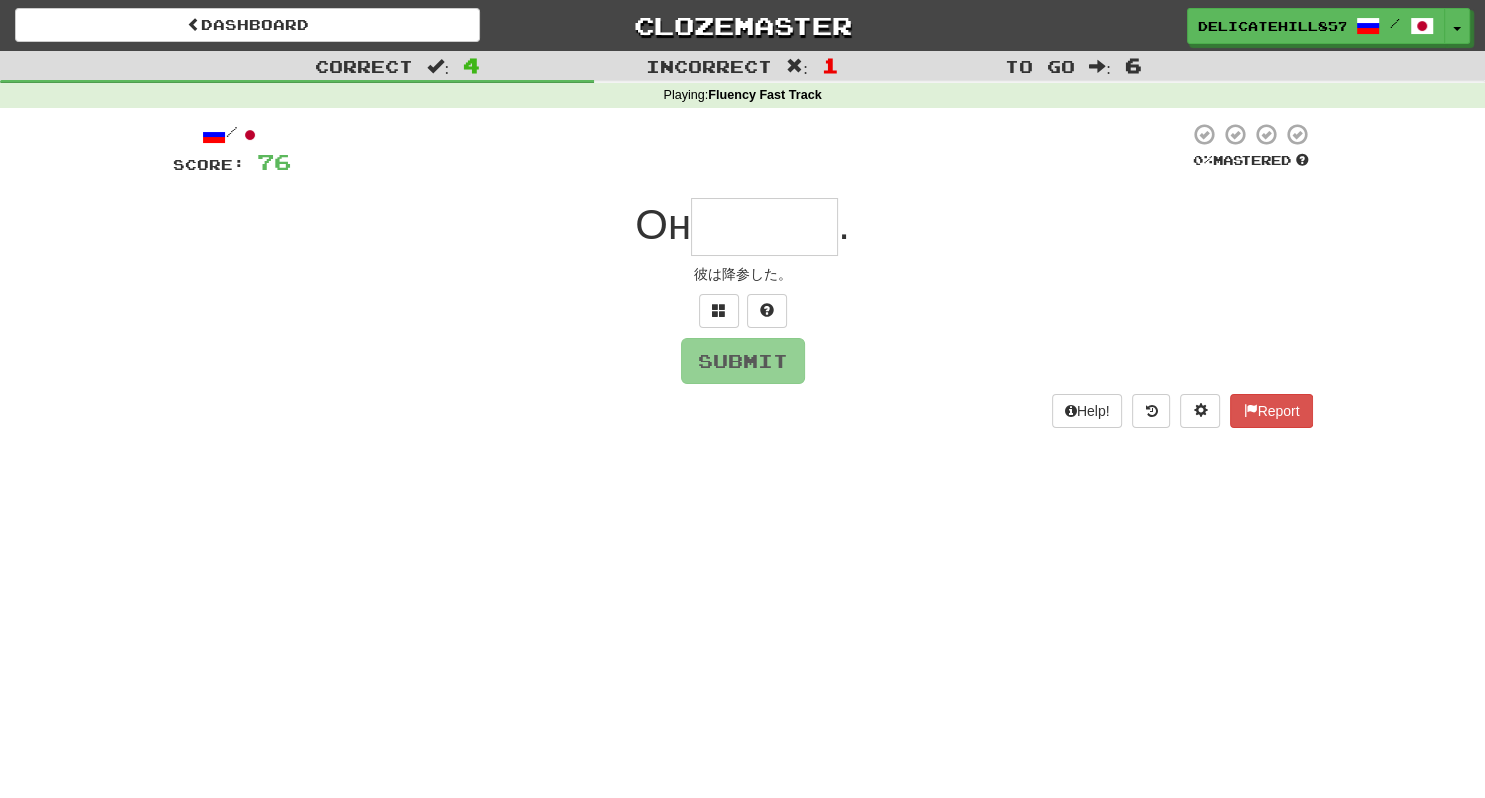 type on "******" 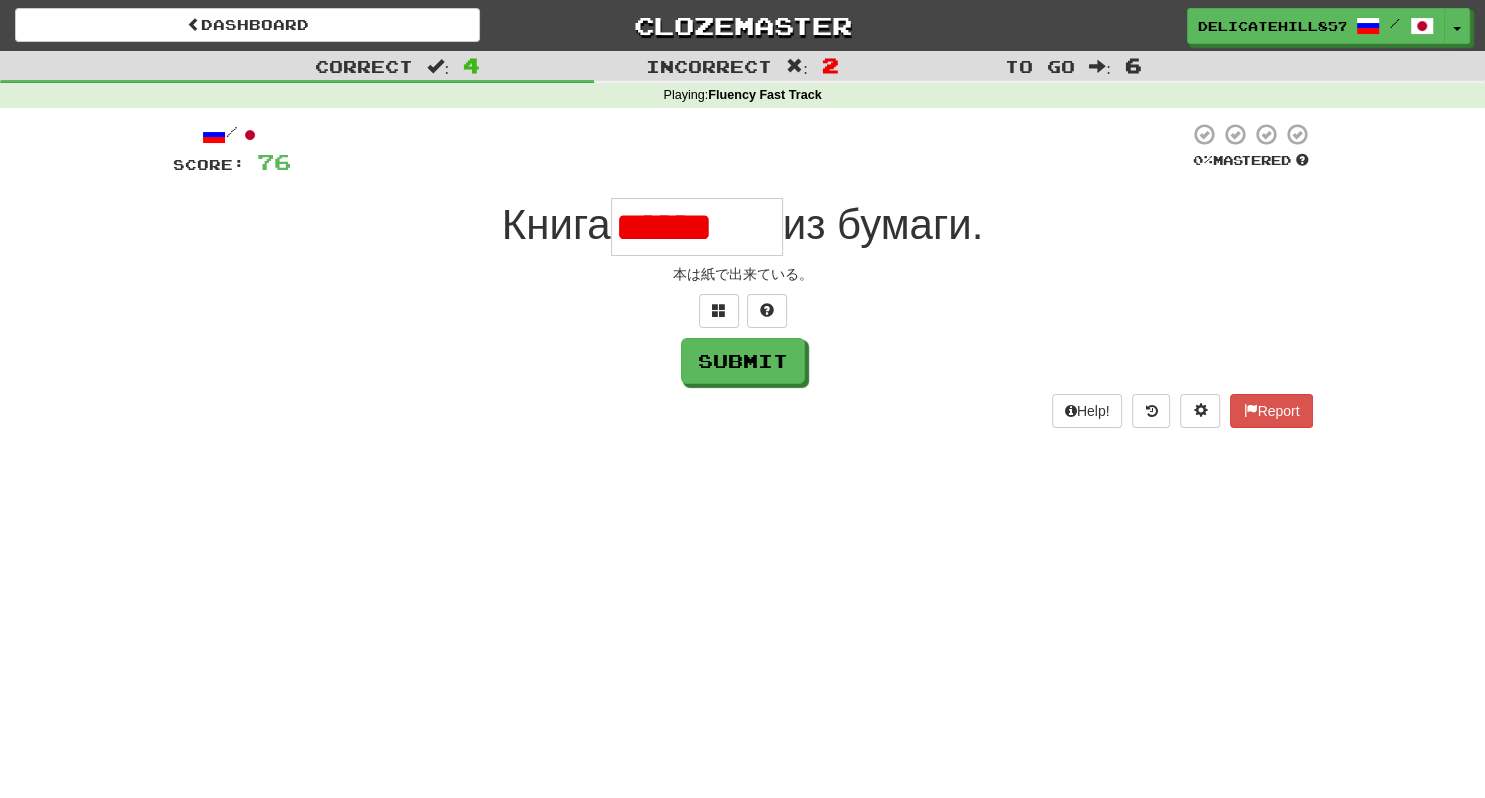 scroll, scrollTop: 0, scrollLeft: 0, axis: both 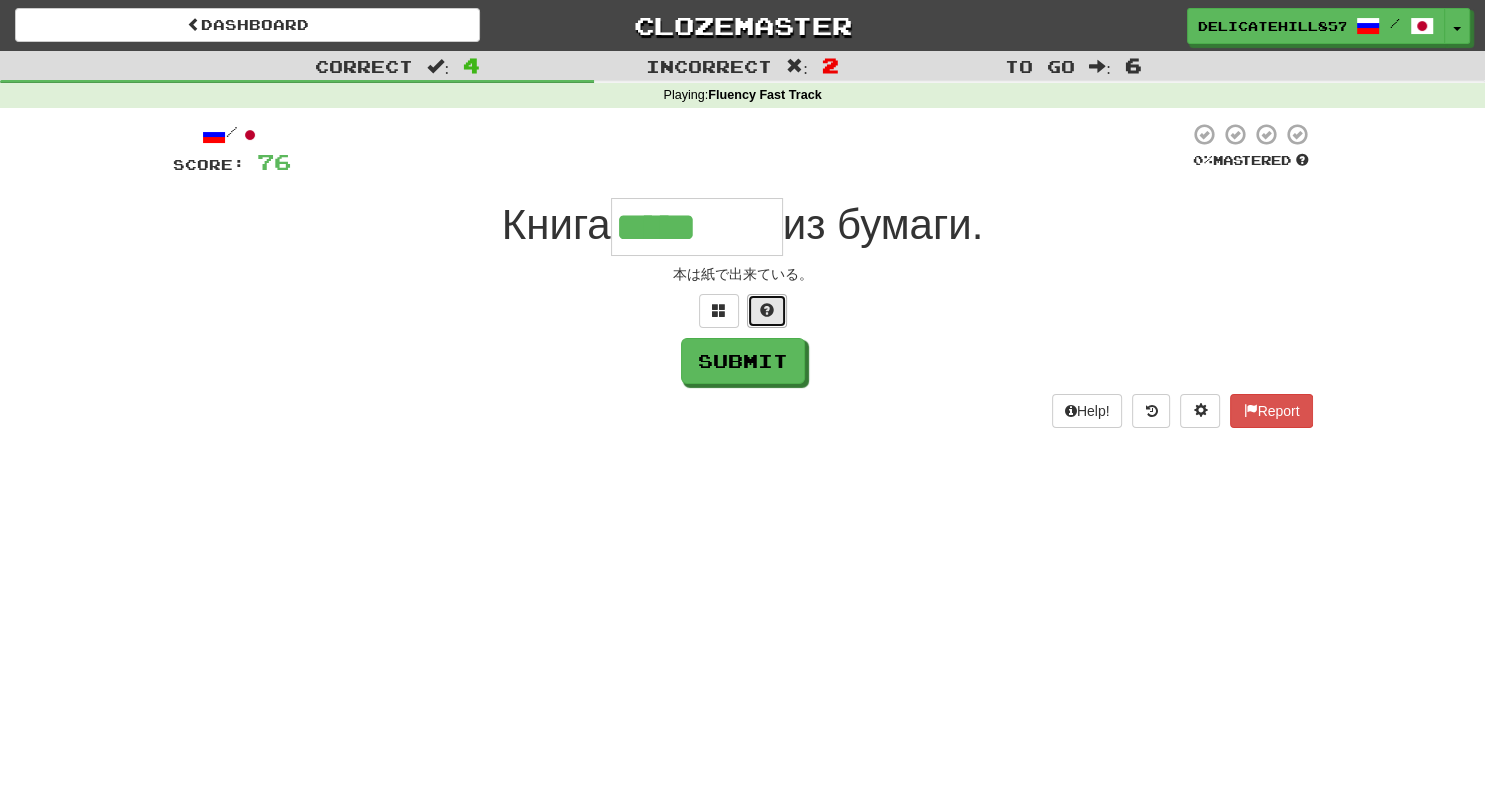 click at bounding box center (767, 311) 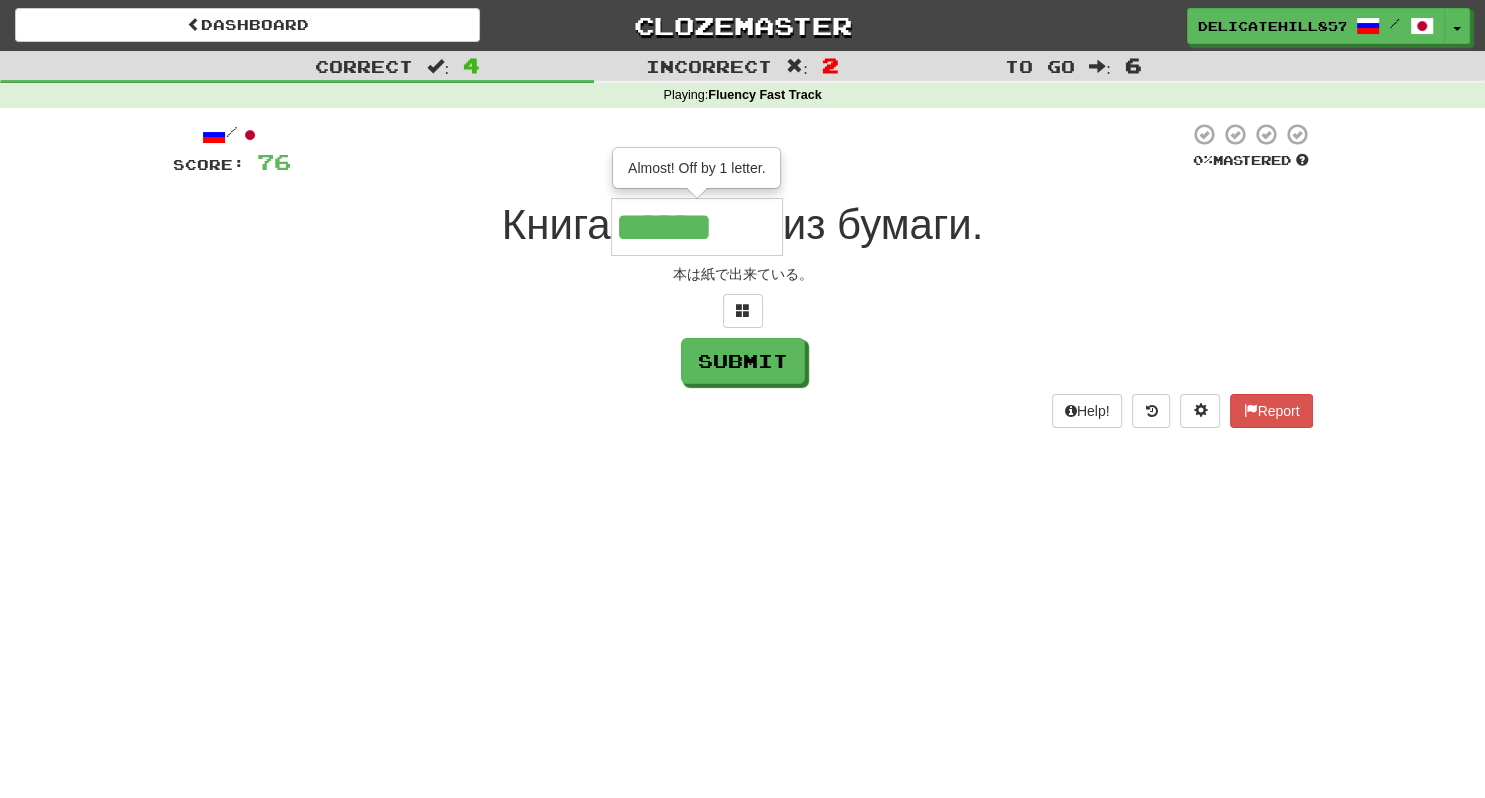 type on "*******" 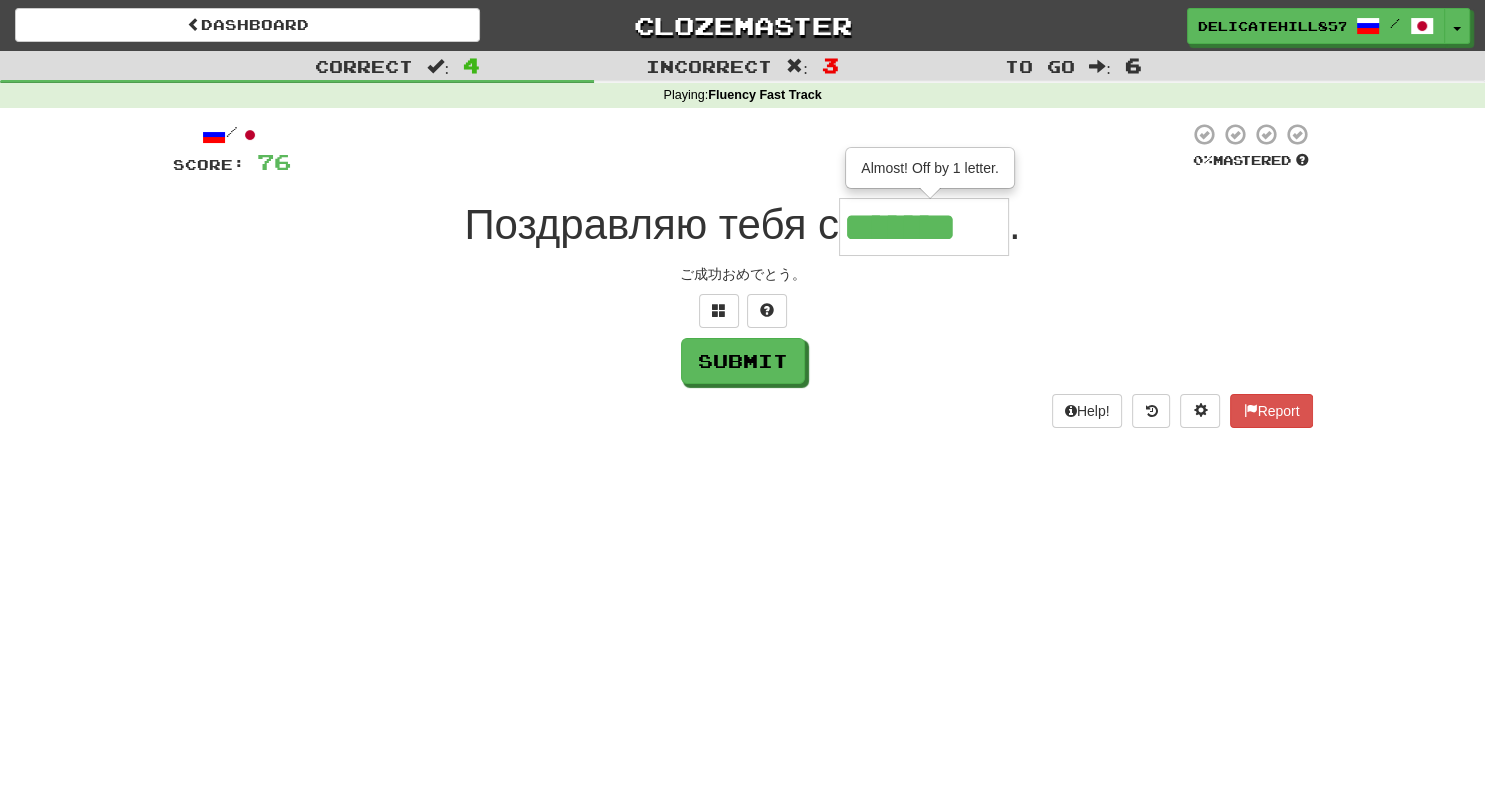 type on "*******" 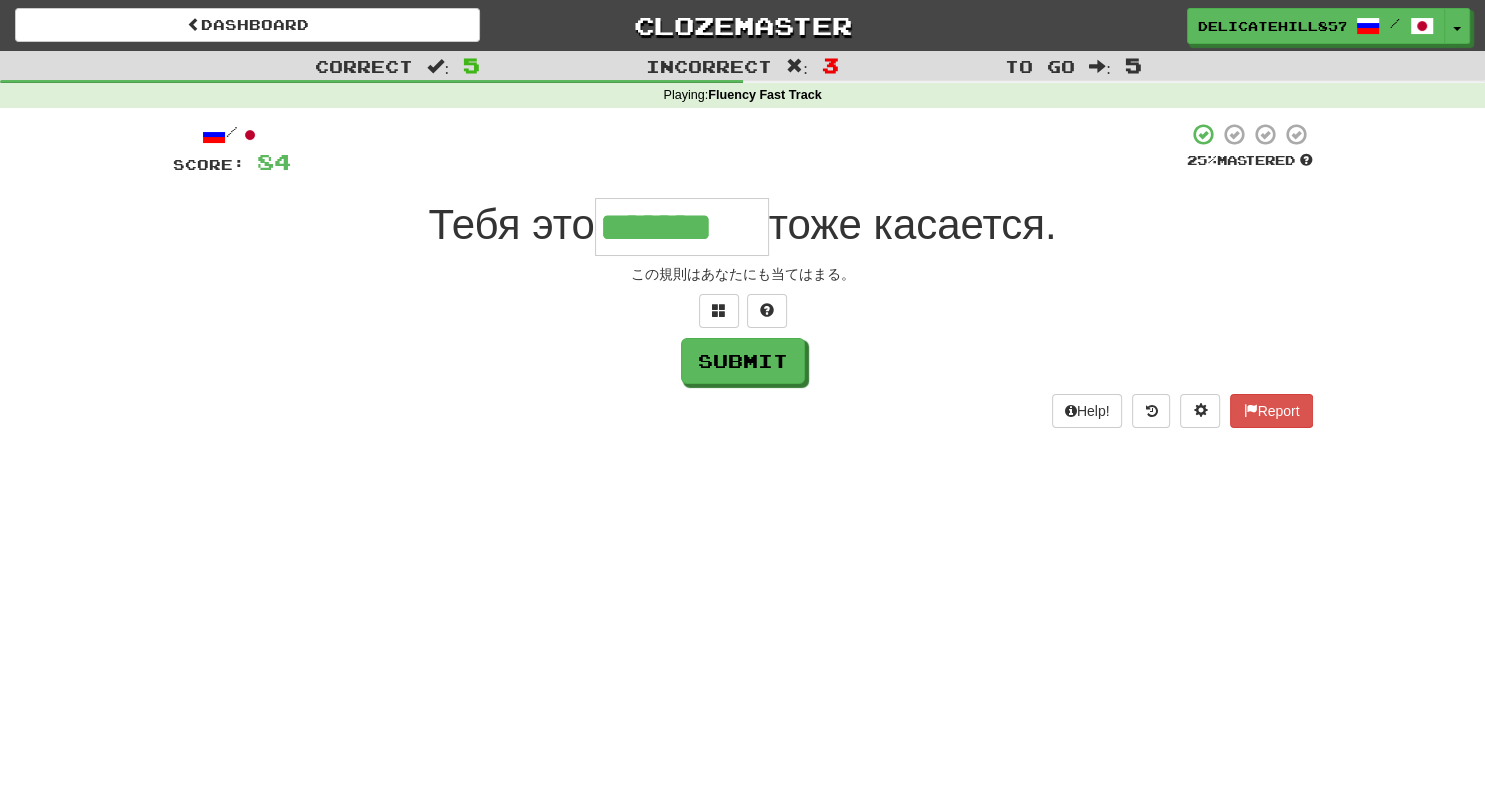 type on "*******" 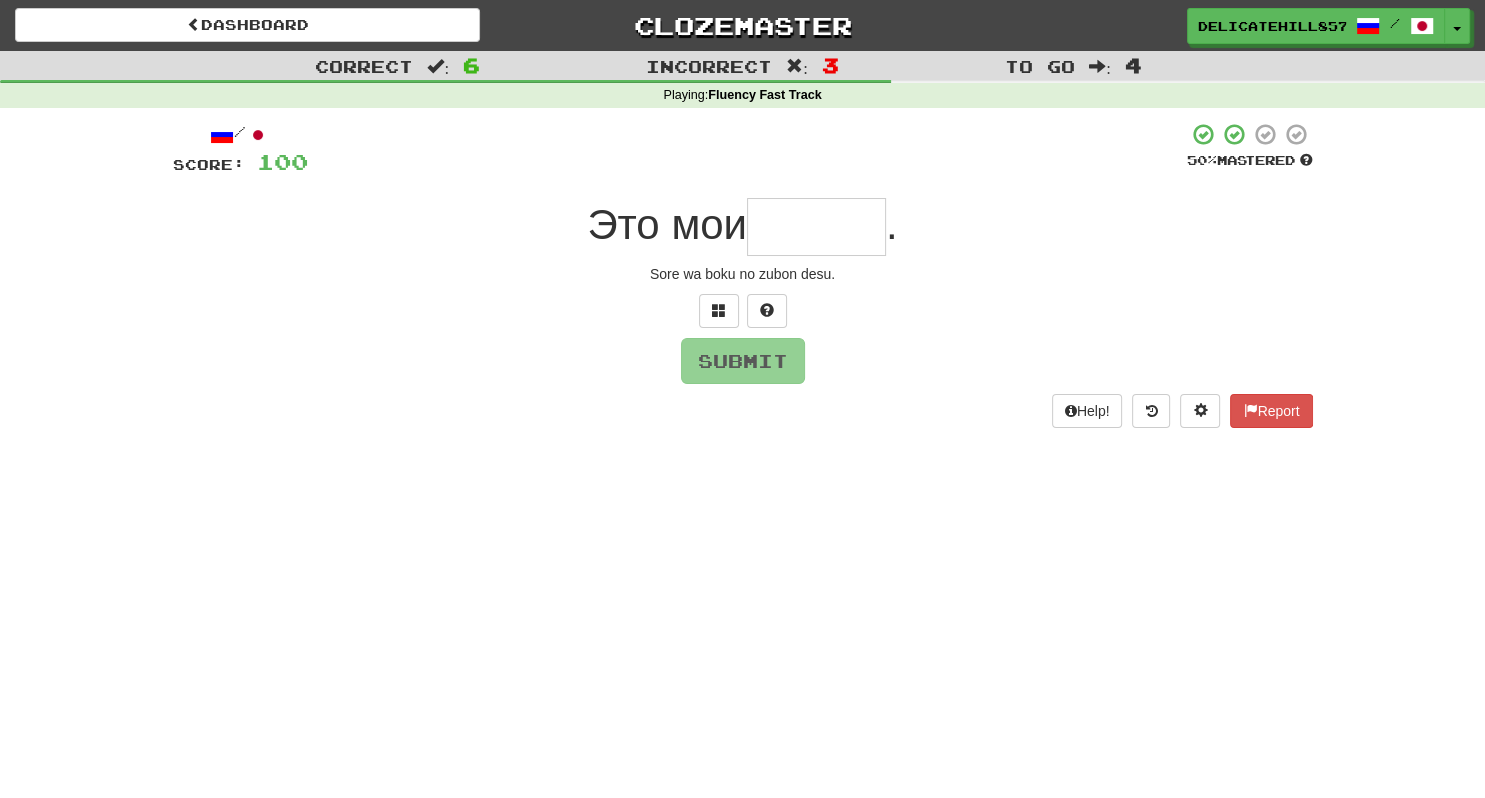 type on "*" 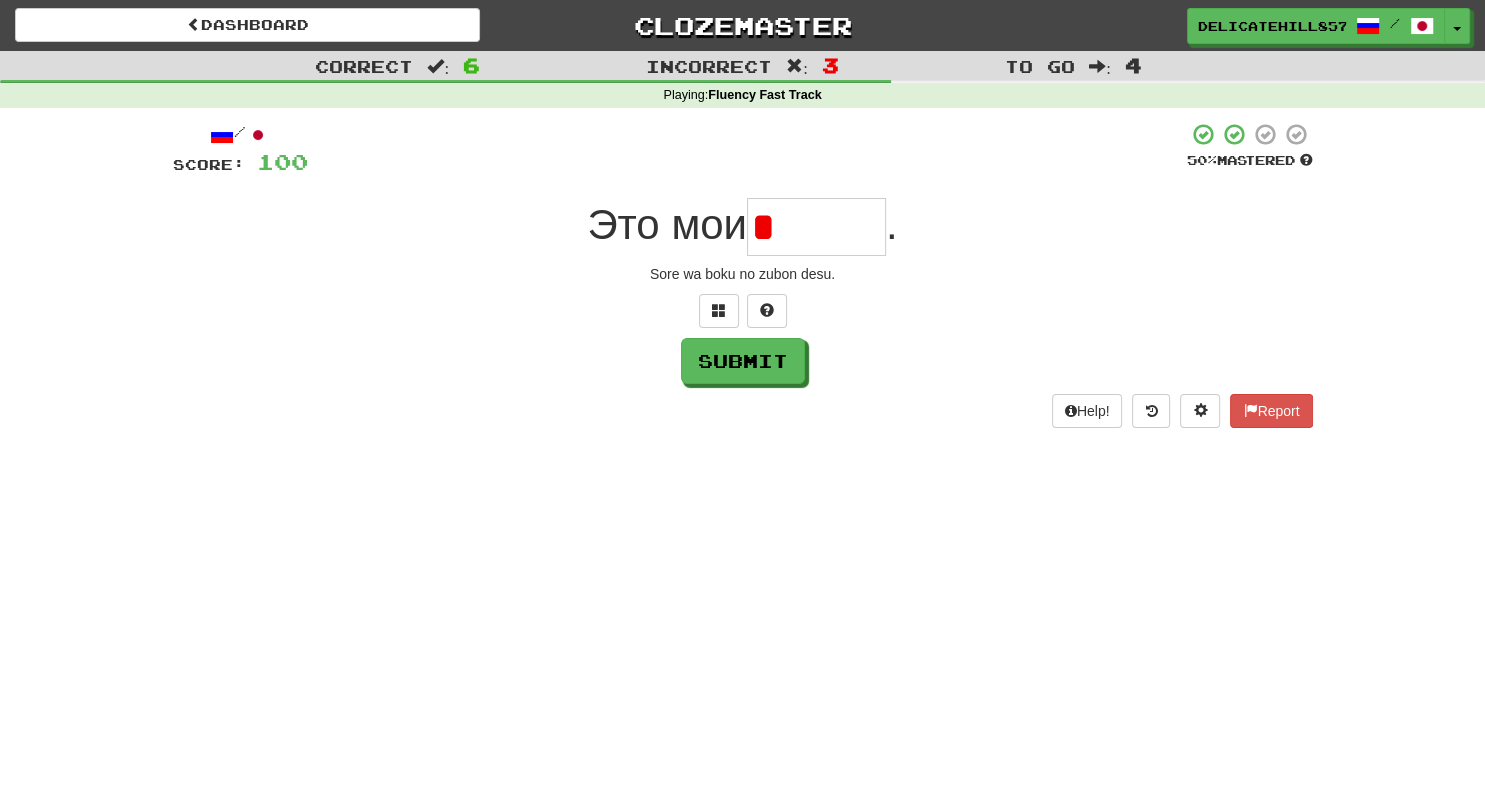 type on "*****" 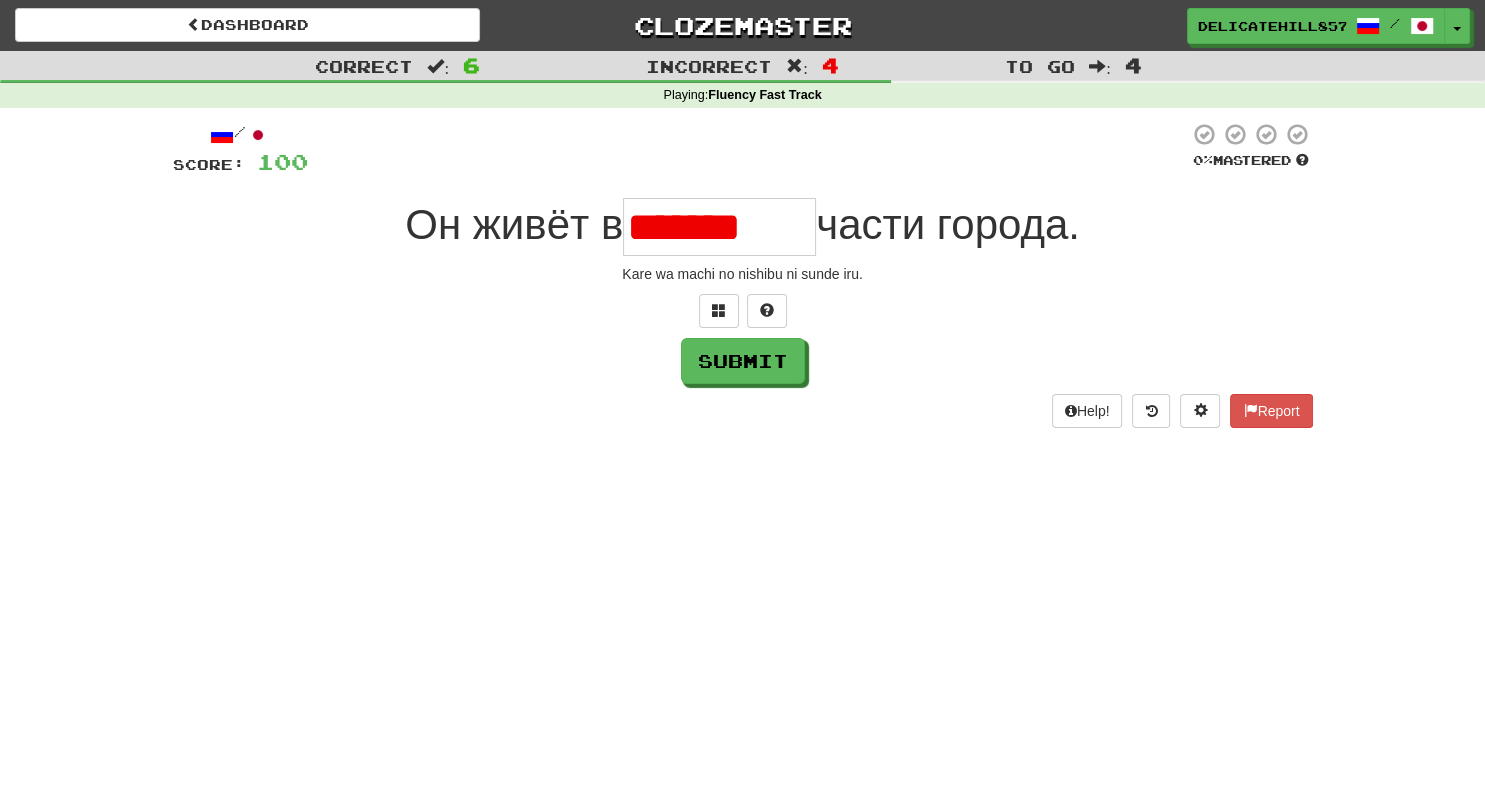 scroll, scrollTop: 0, scrollLeft: 0, axis: both 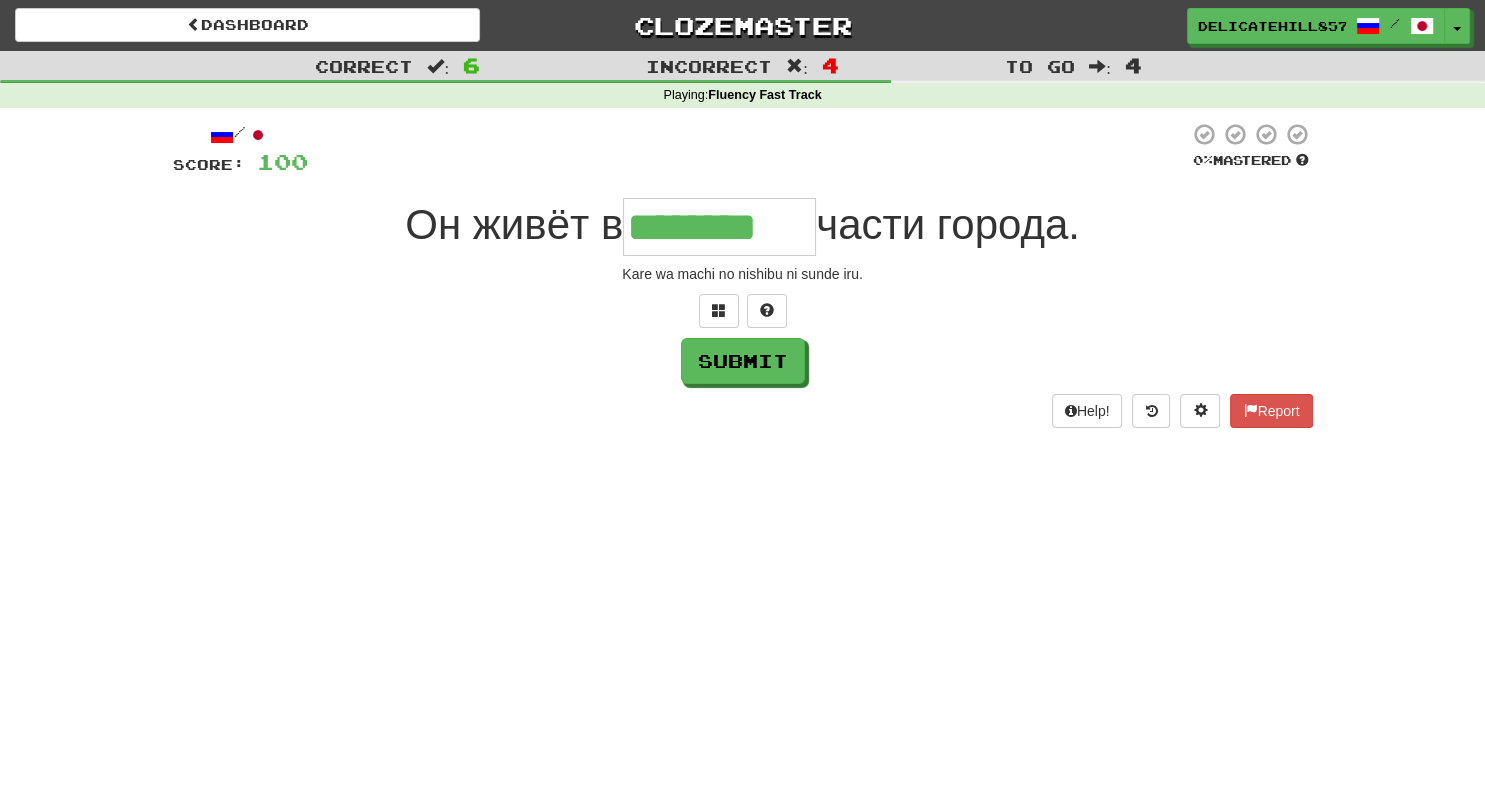 type on "********" 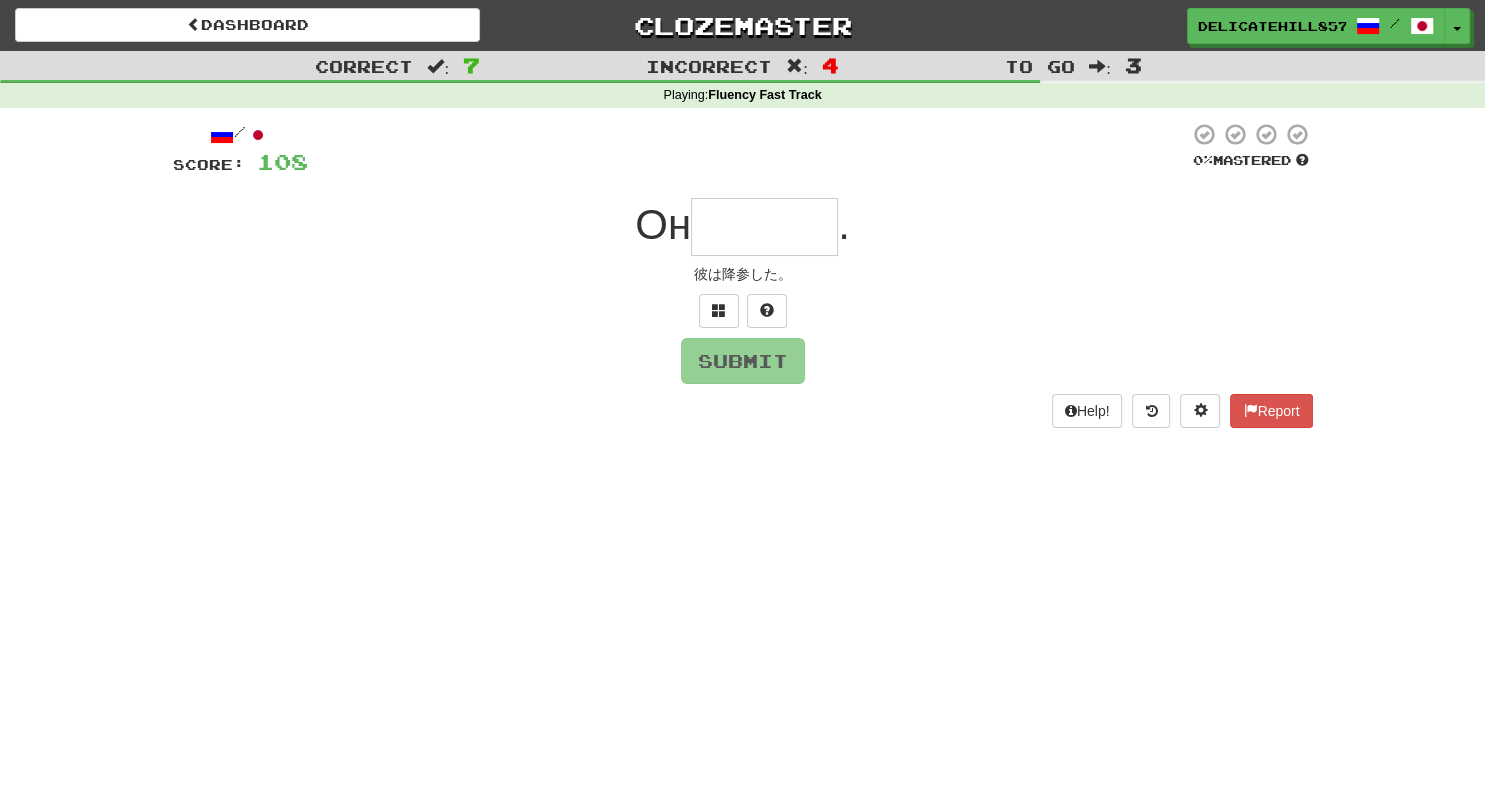 type on "******" 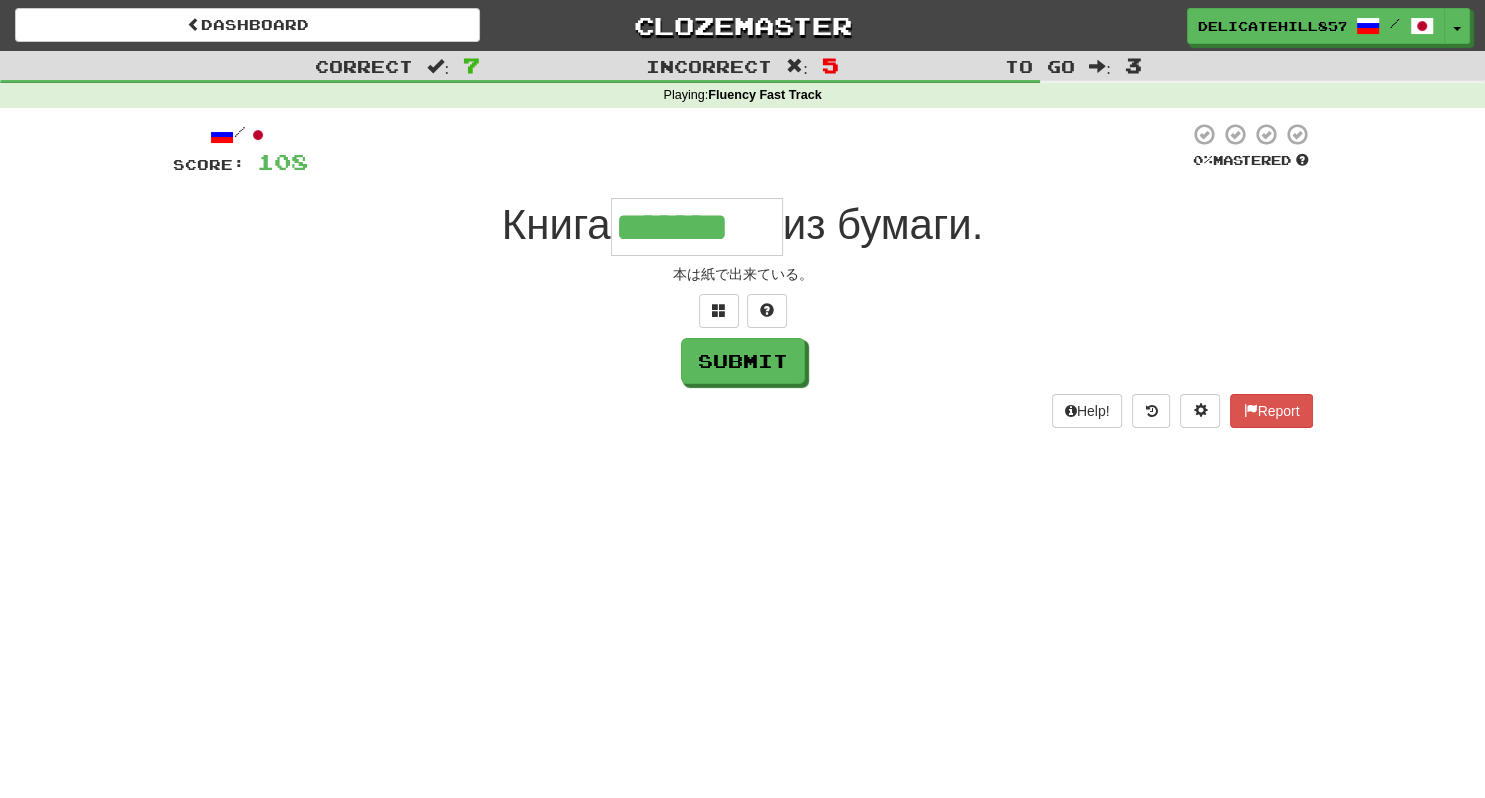 type on "*******" 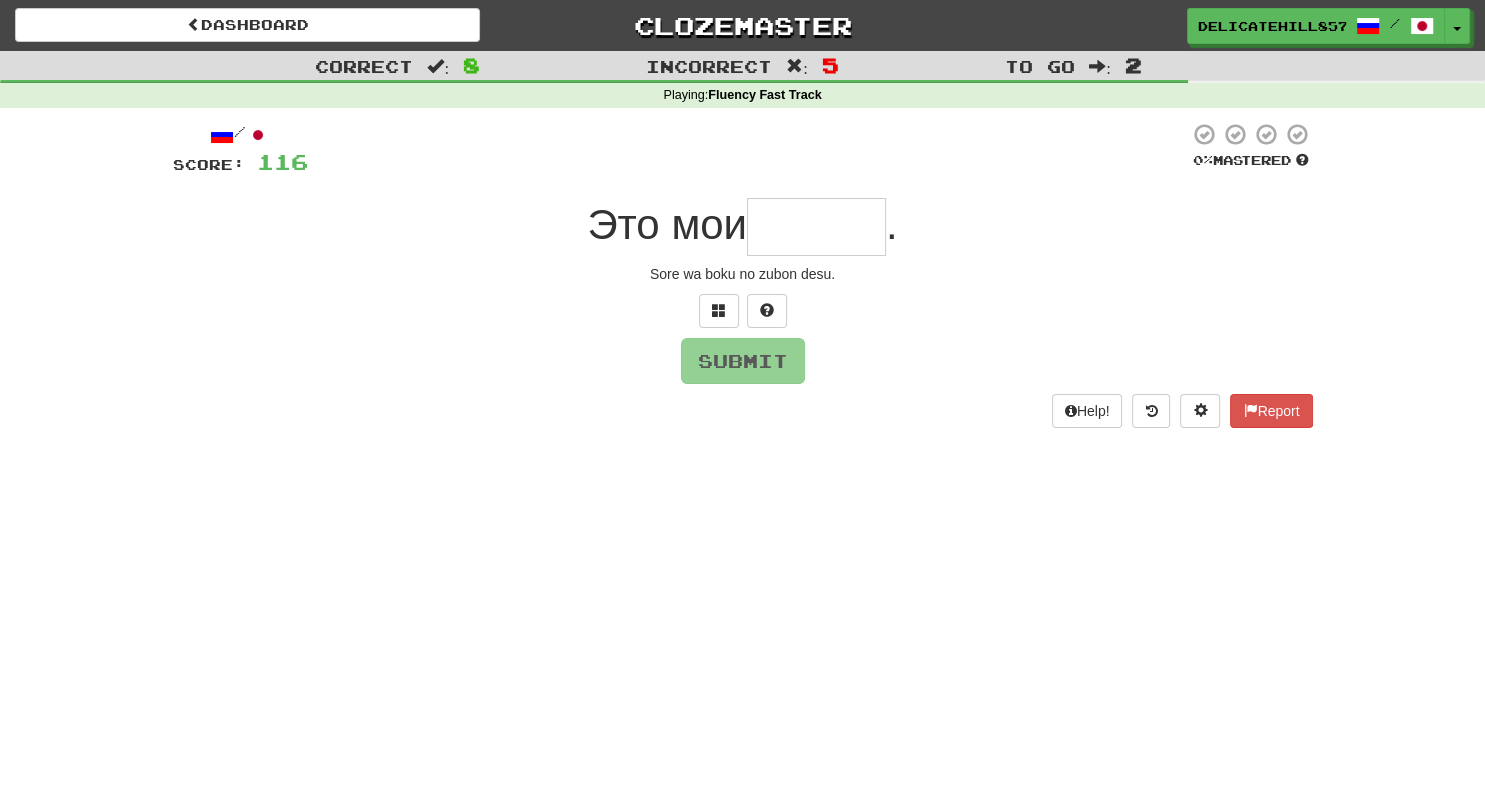 type on "*" 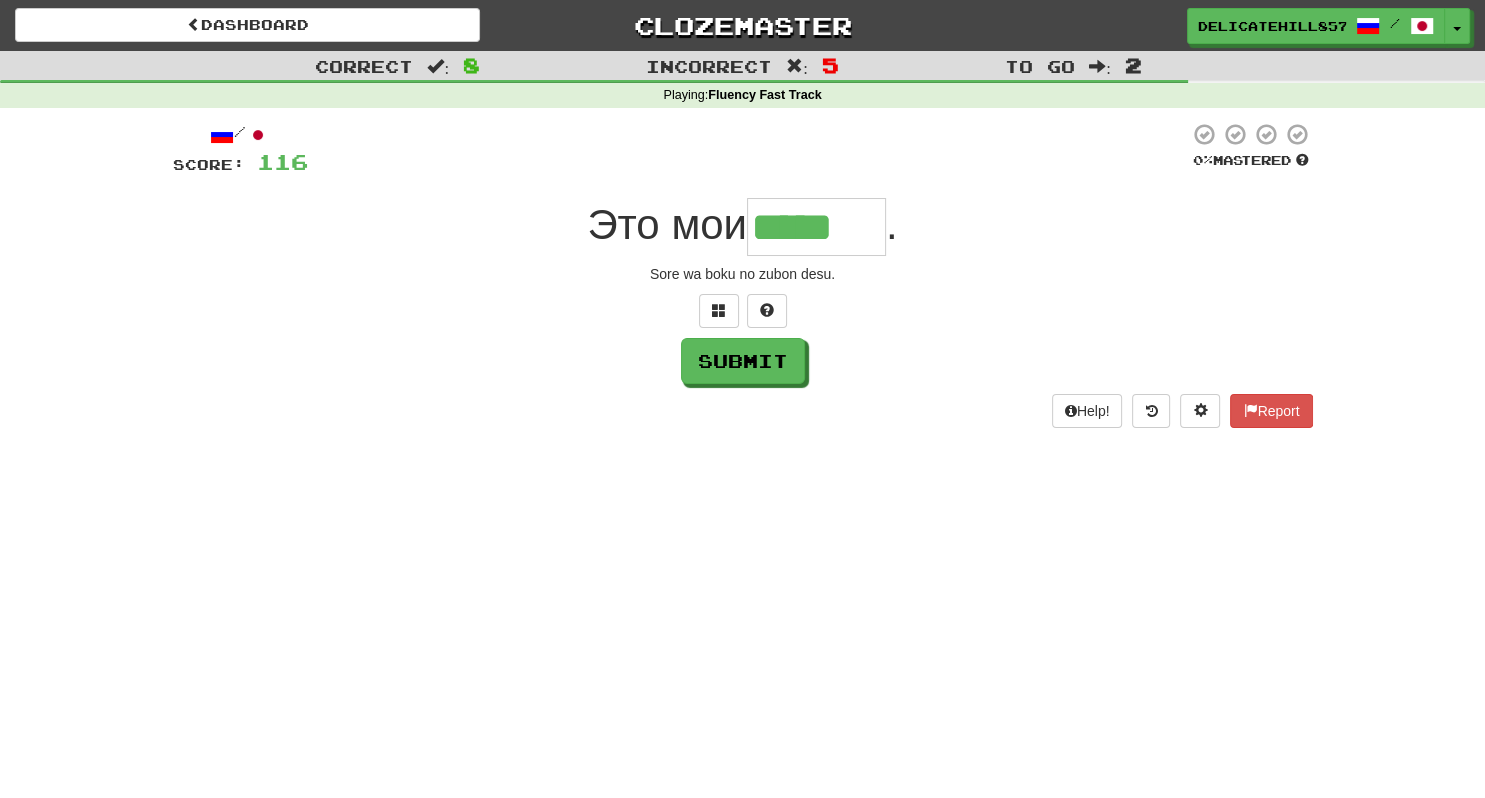 type on "*****" 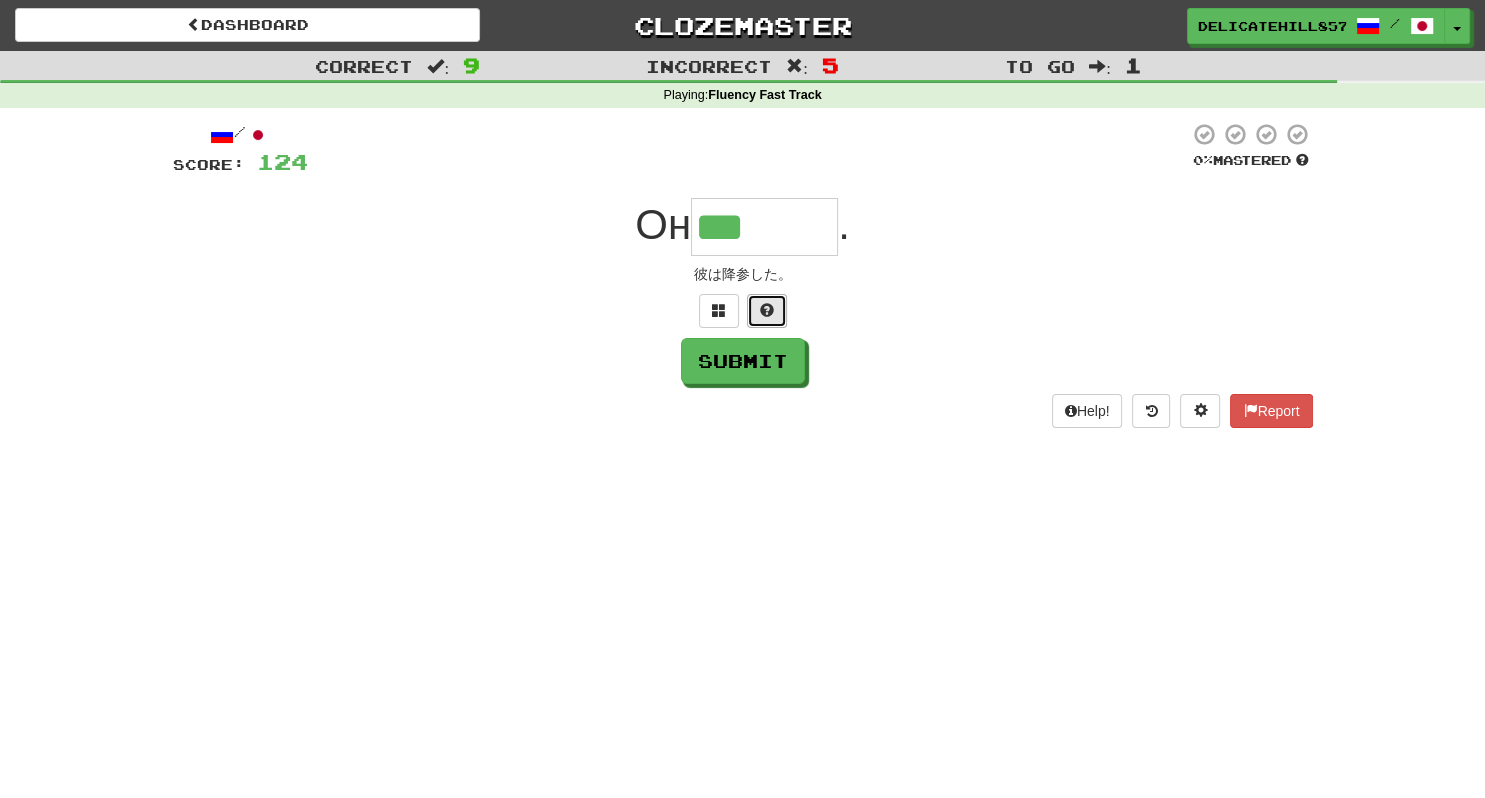 click at bounding box center [767, 311] 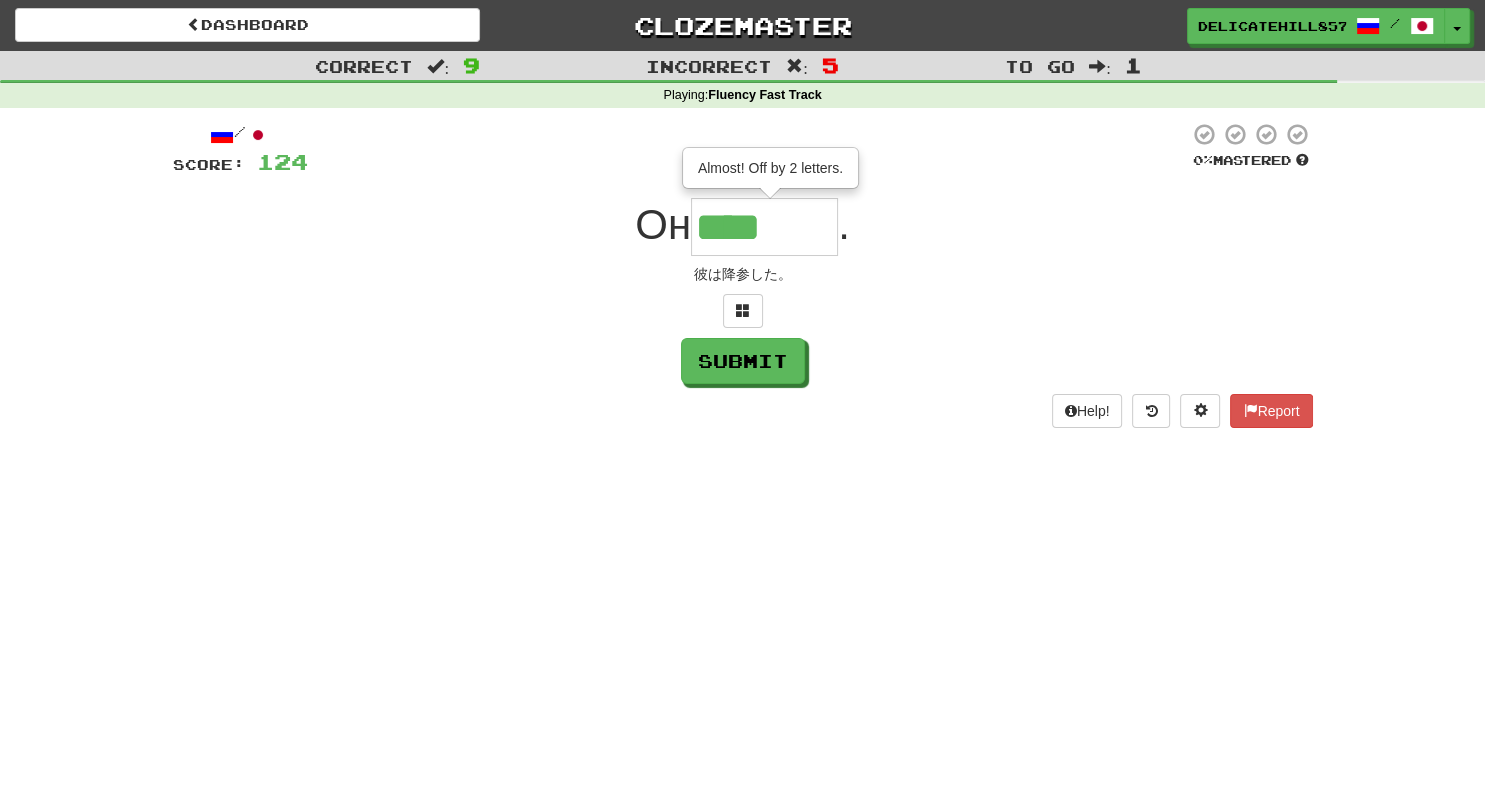 type on "******" 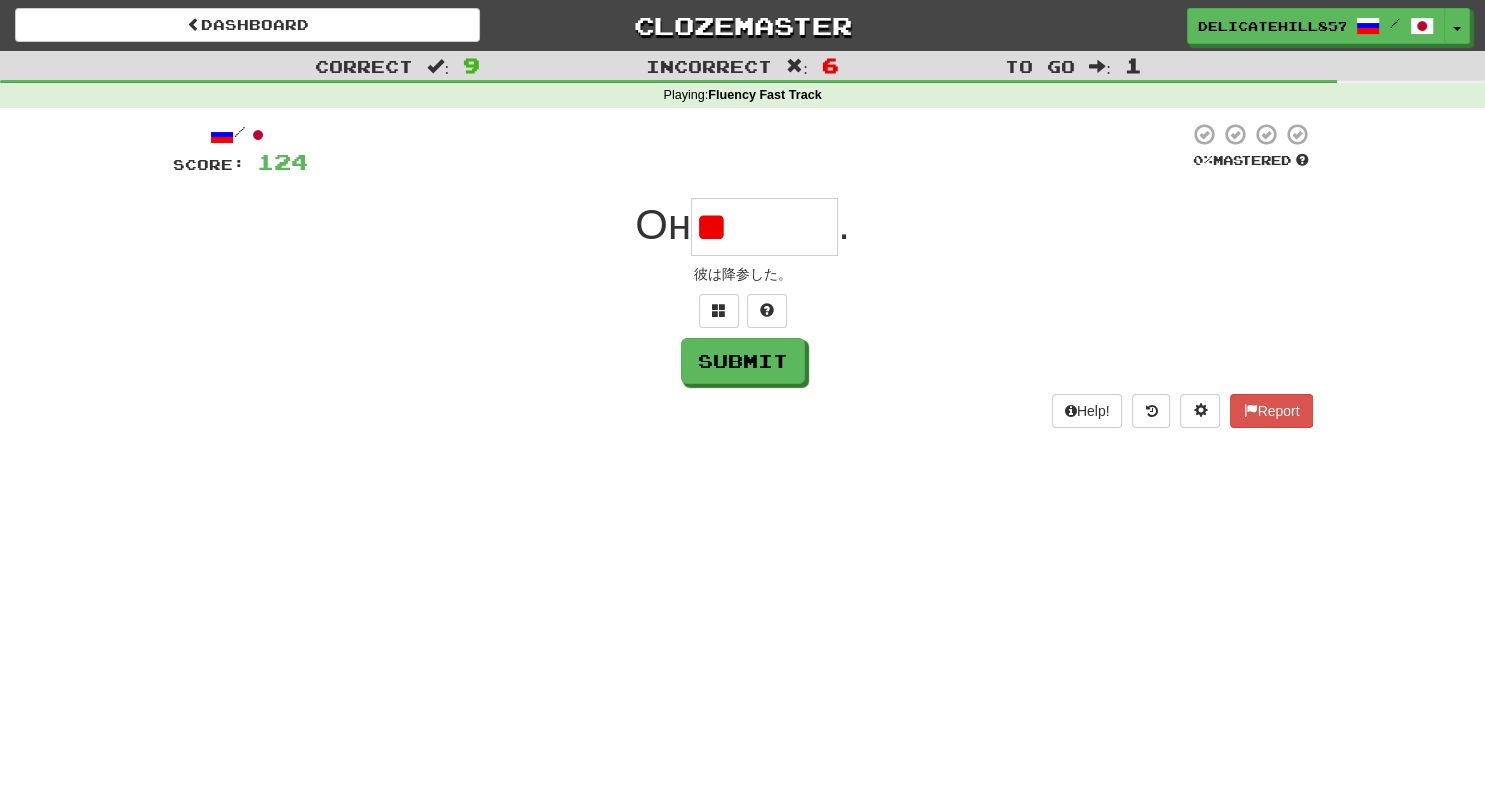 type on "*" 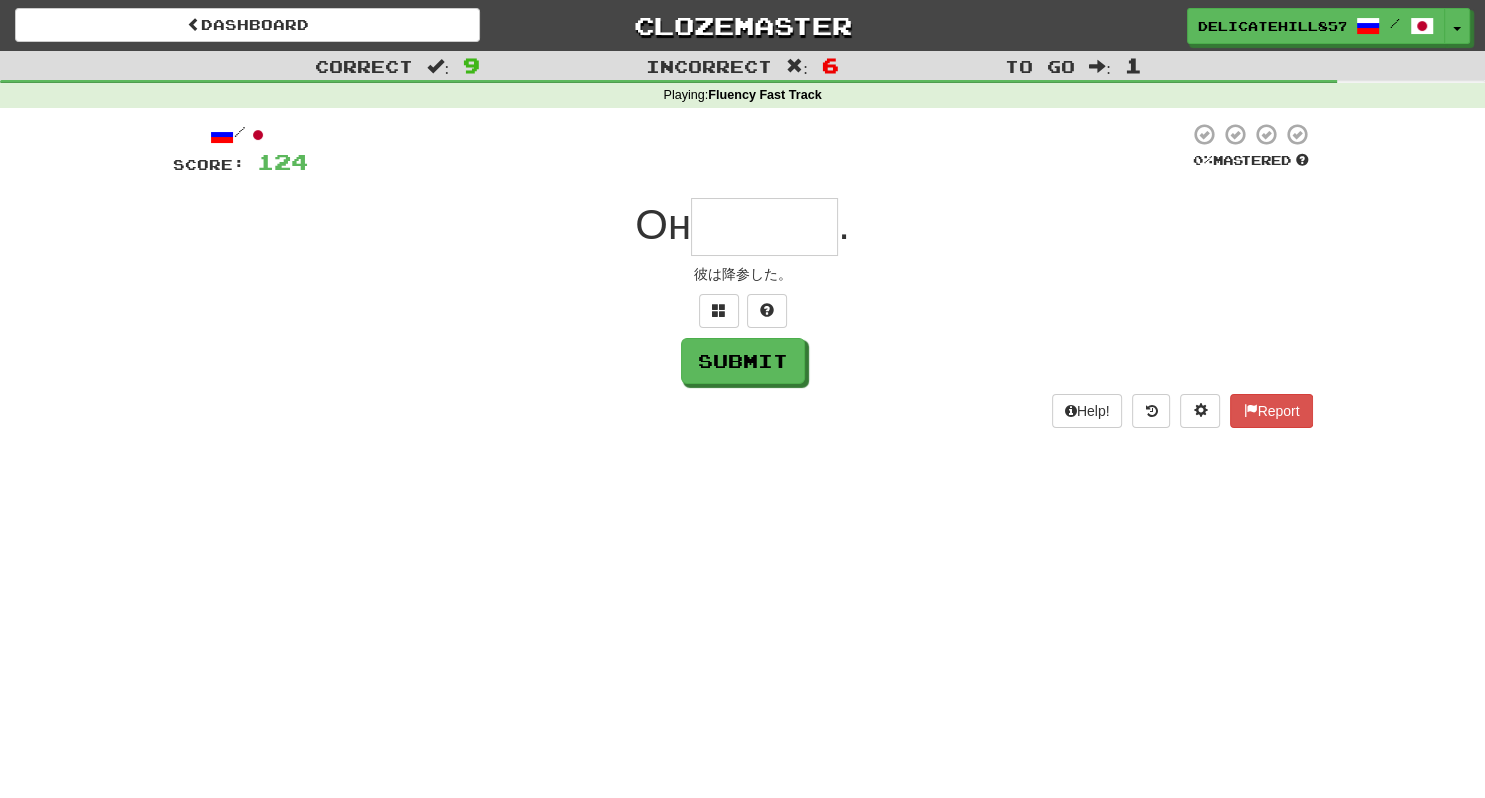 type on "*" 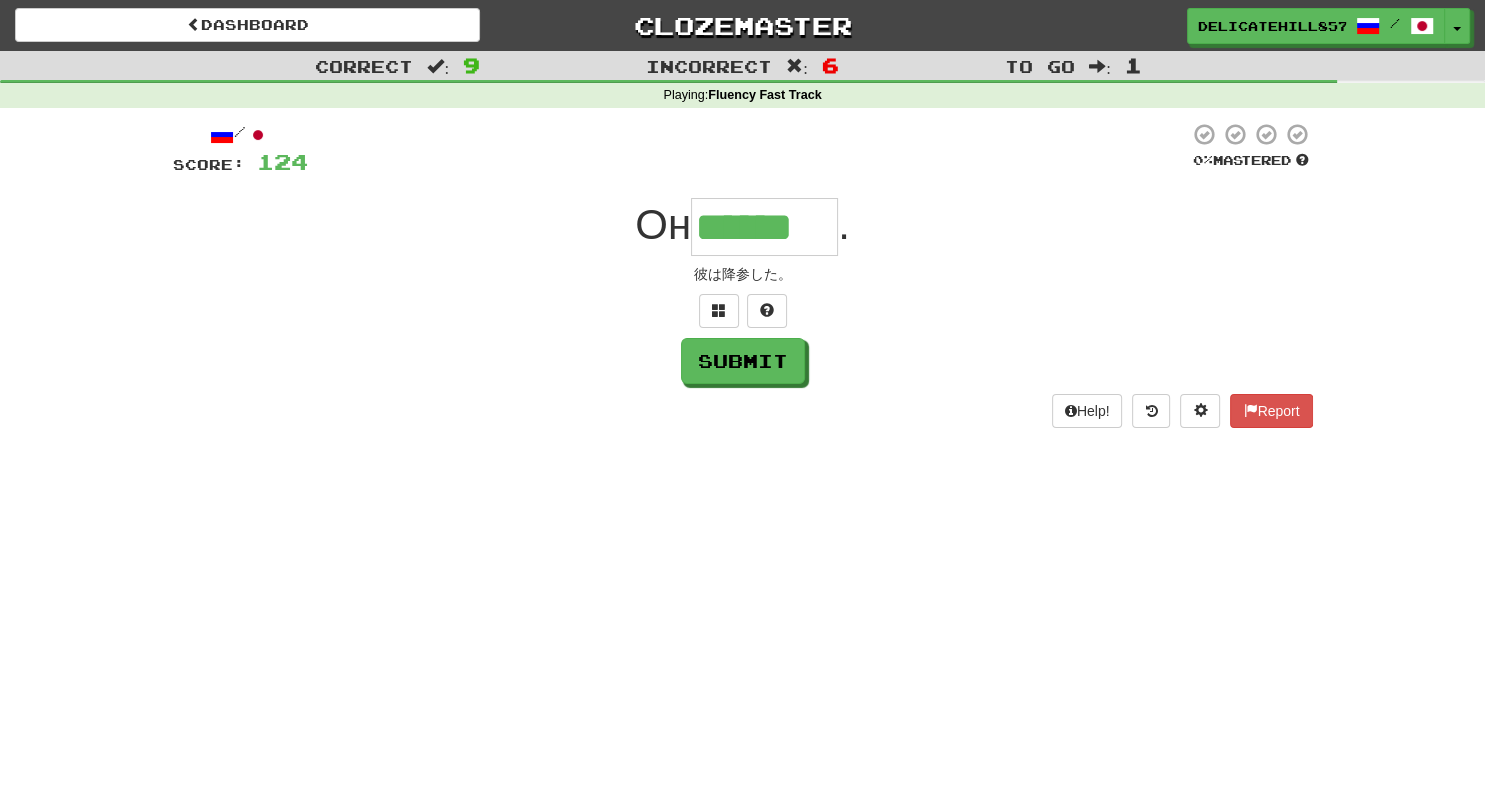 type on "******" 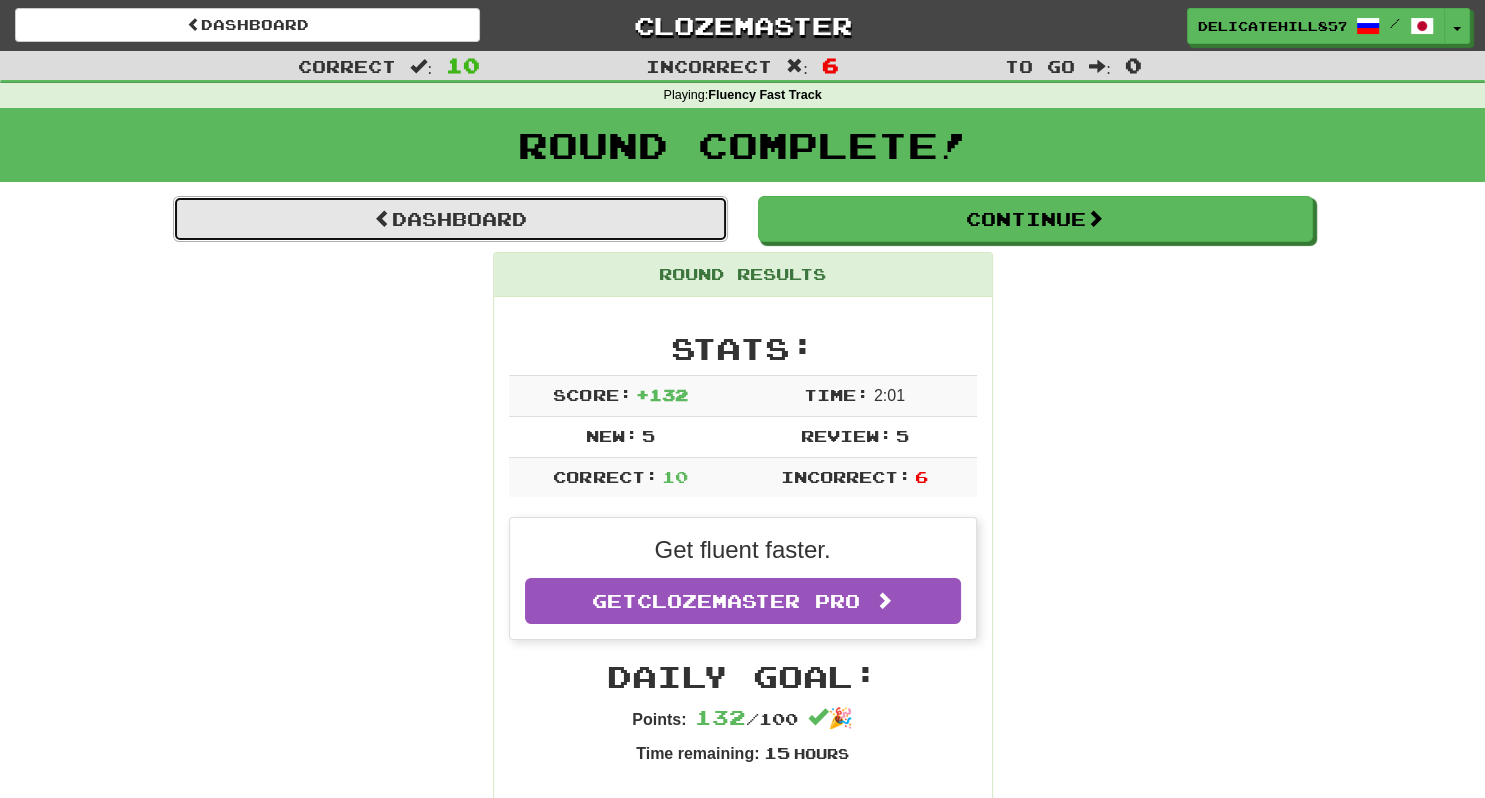 click on "Dashboard" at bounding box center (450, 219) 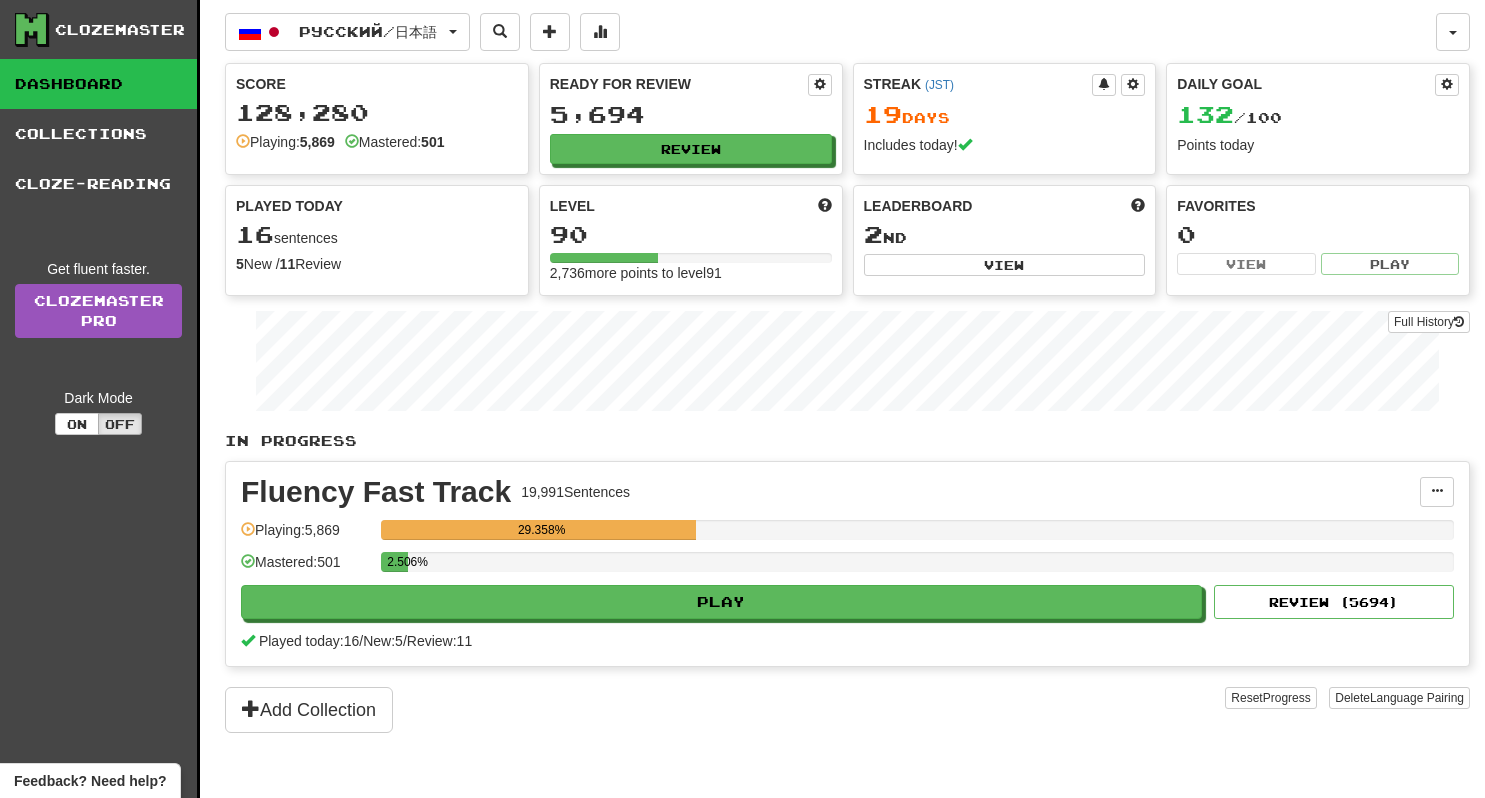 scroll, scrollTop: 0, scrollLeft: 0, axis: both 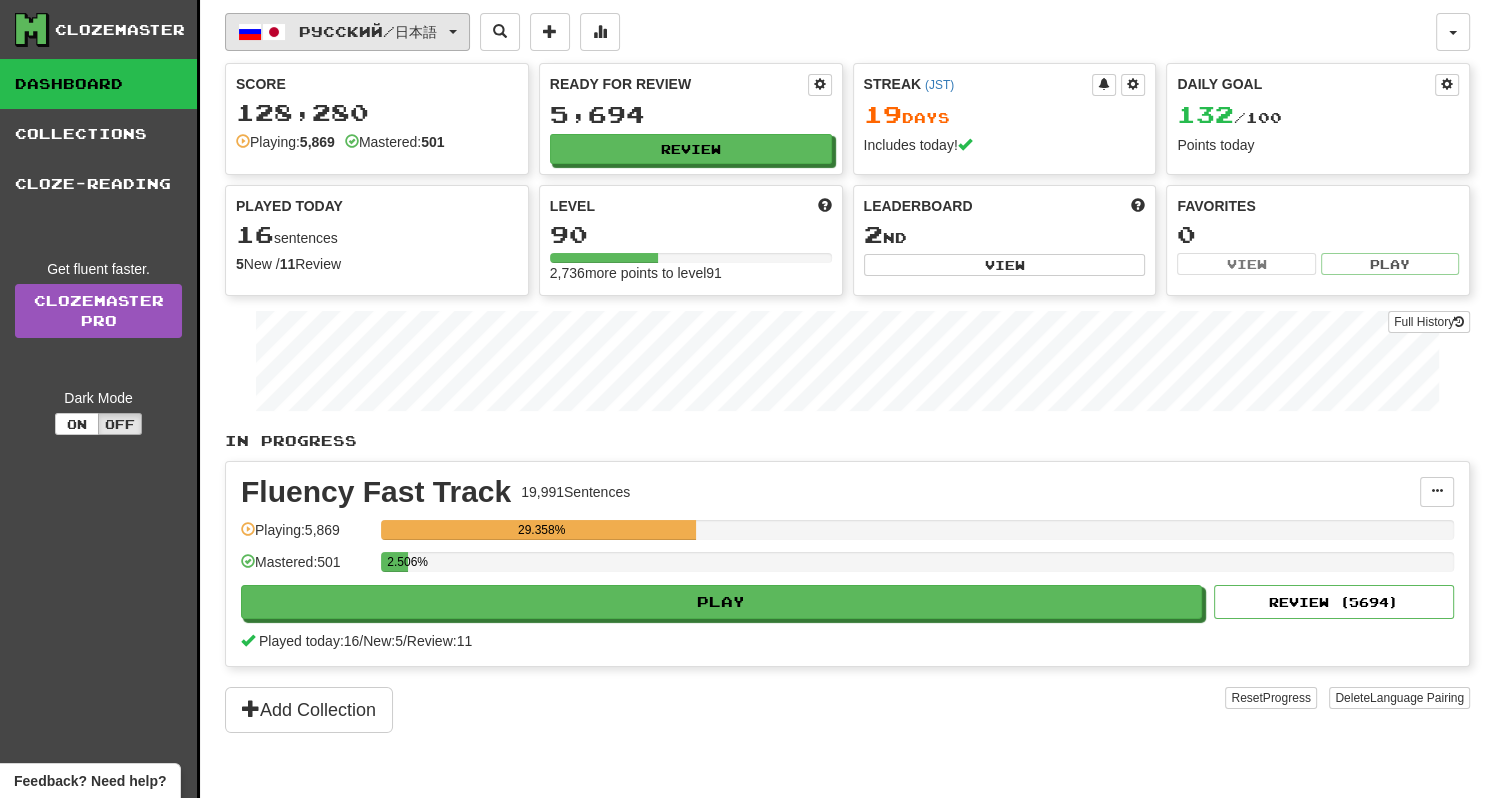 click on "Русский  /  日本語" at bounding box center [368, 31] 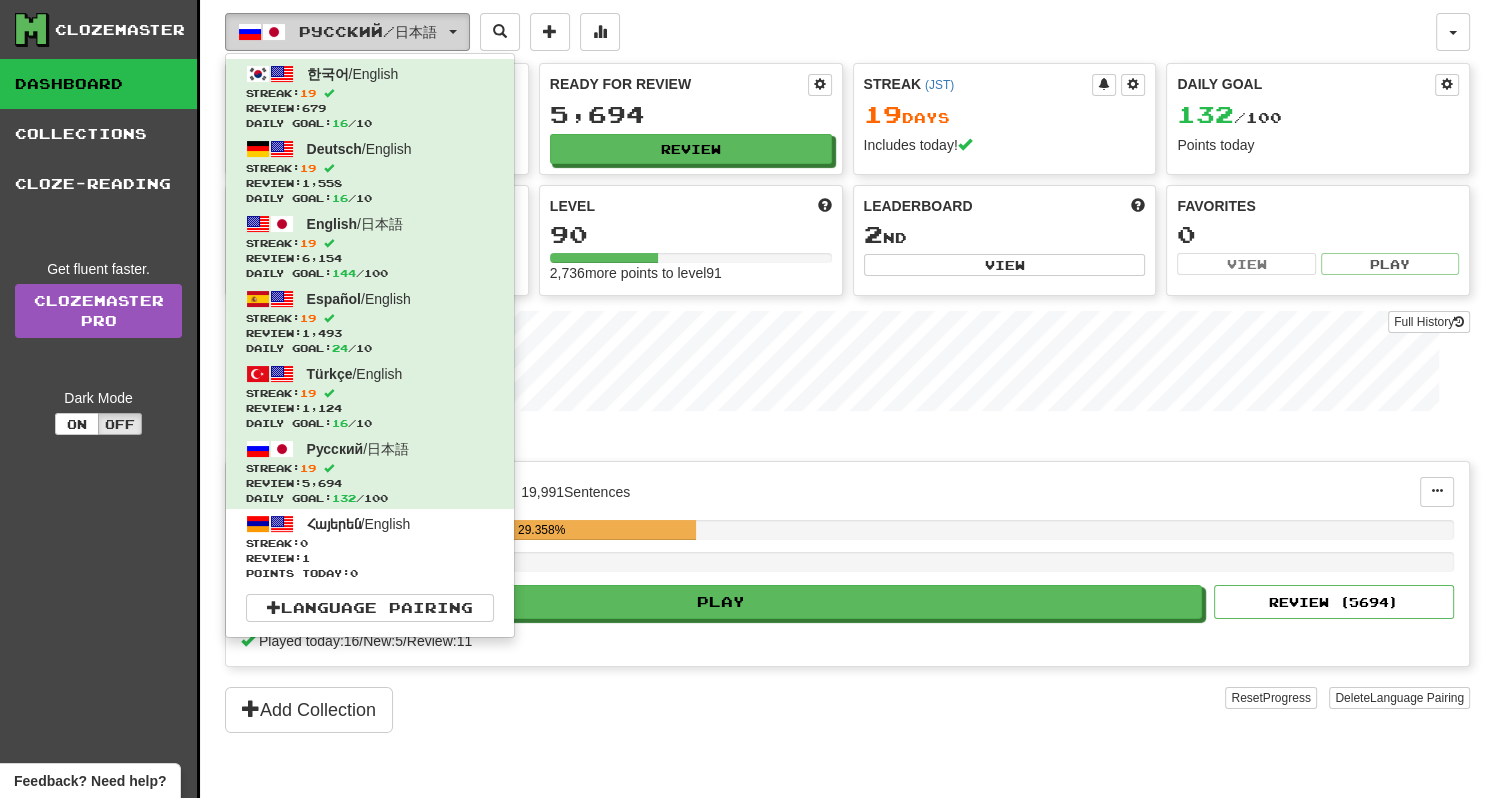 click on "Русский  /  日本語" at bounding box center [368, 31] 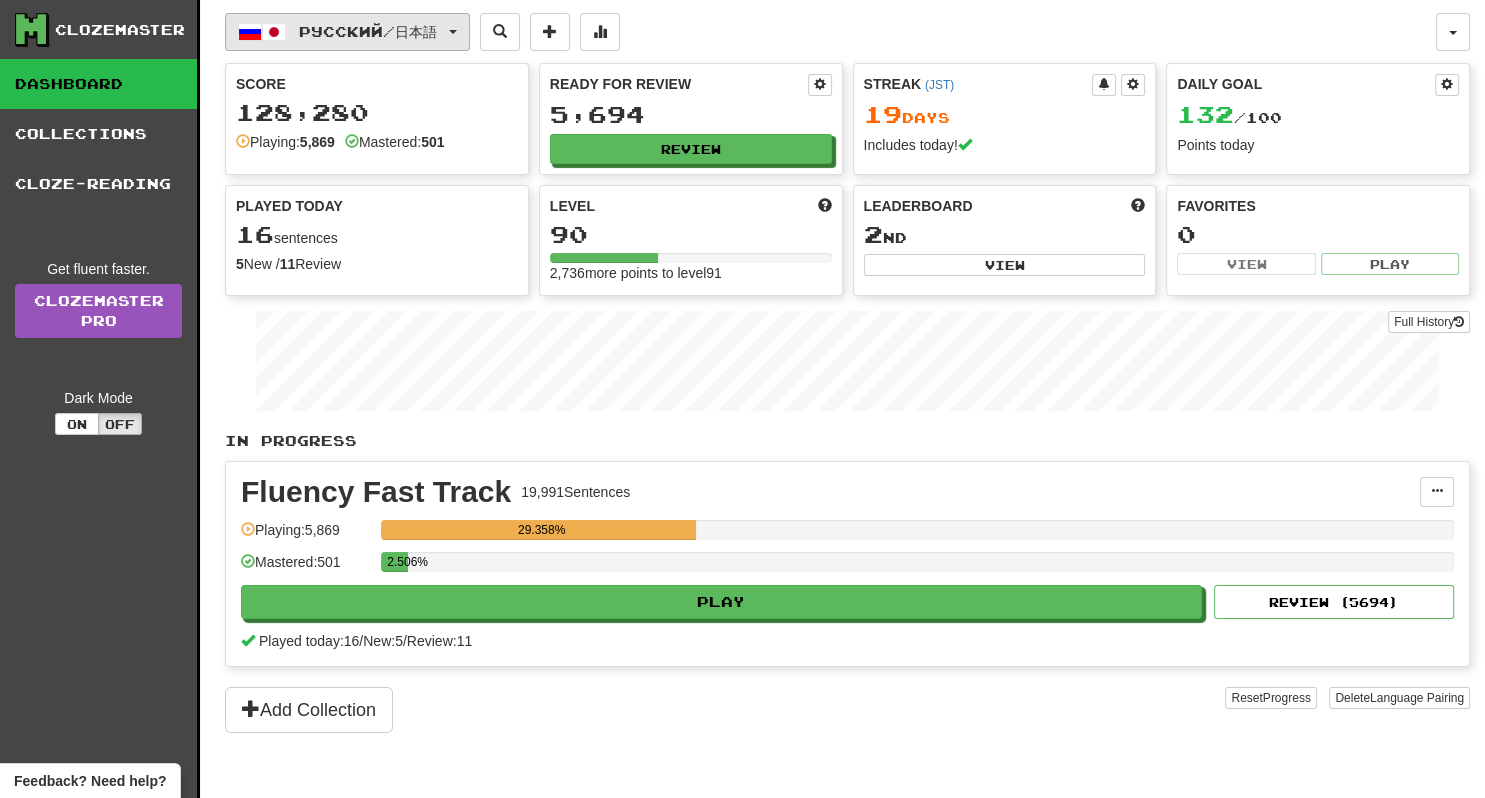type 